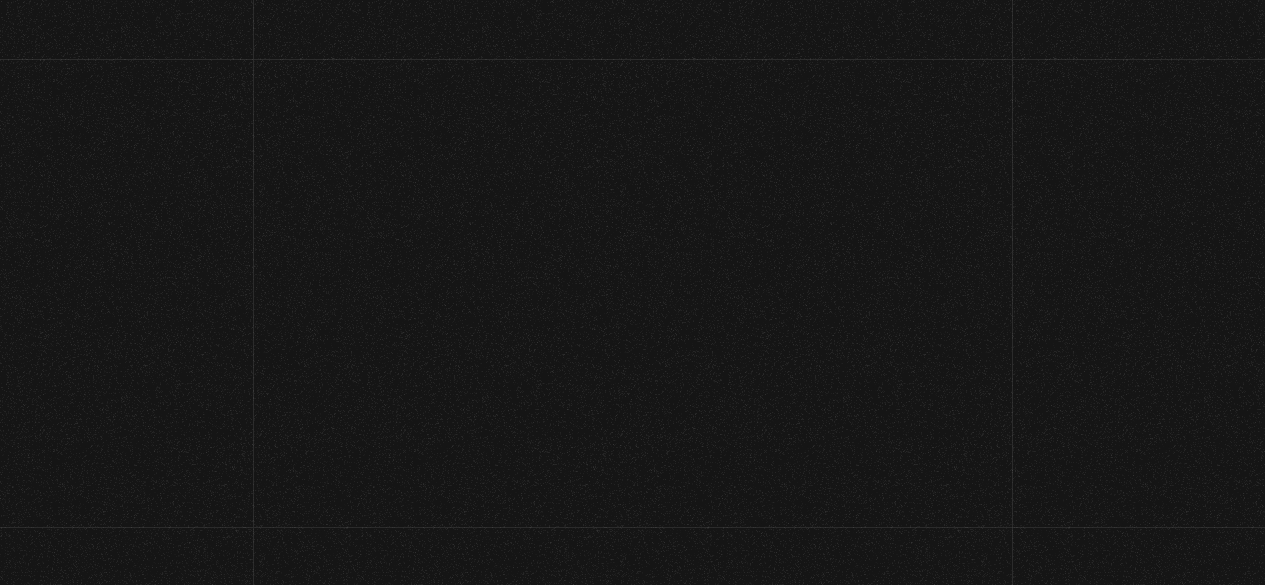 scroll, scrollTop: 0, scrollLeft: 0, axis: both 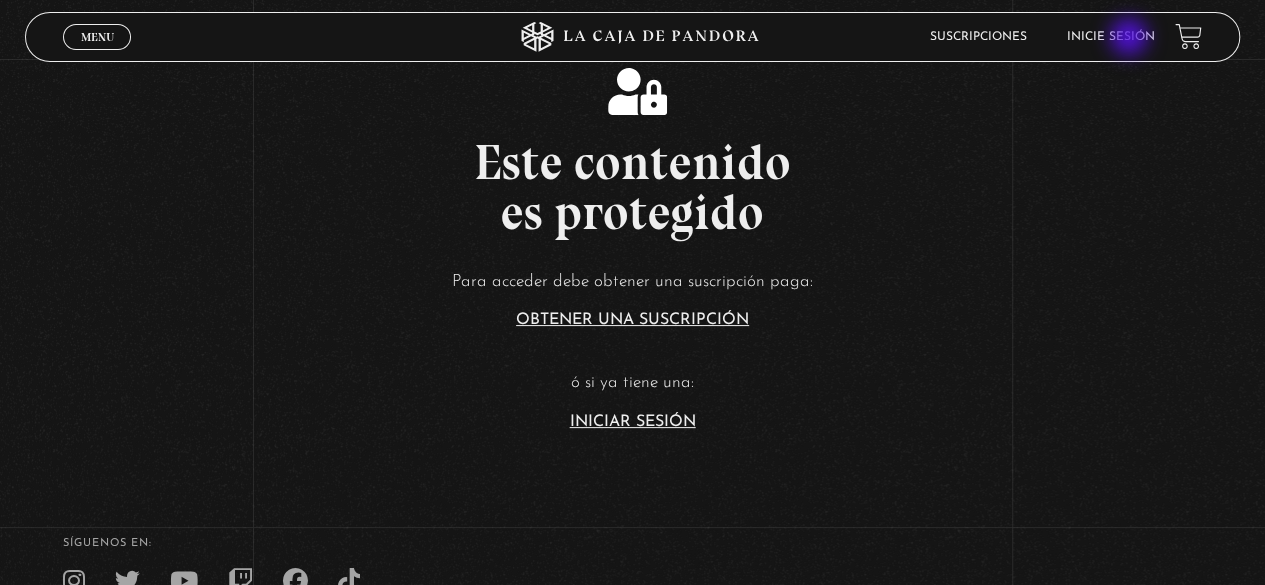 click on "Inicie sesión" at bounding box center [1111, 37] 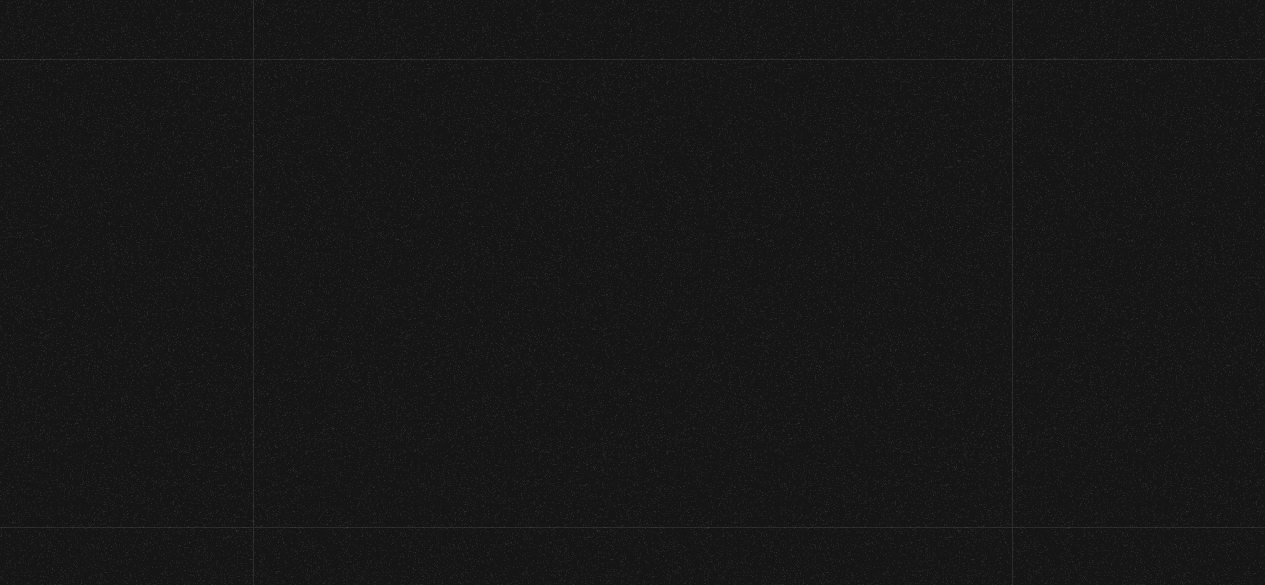 scroll, scrollTop: 0, scrollLeft: 0, axis: both 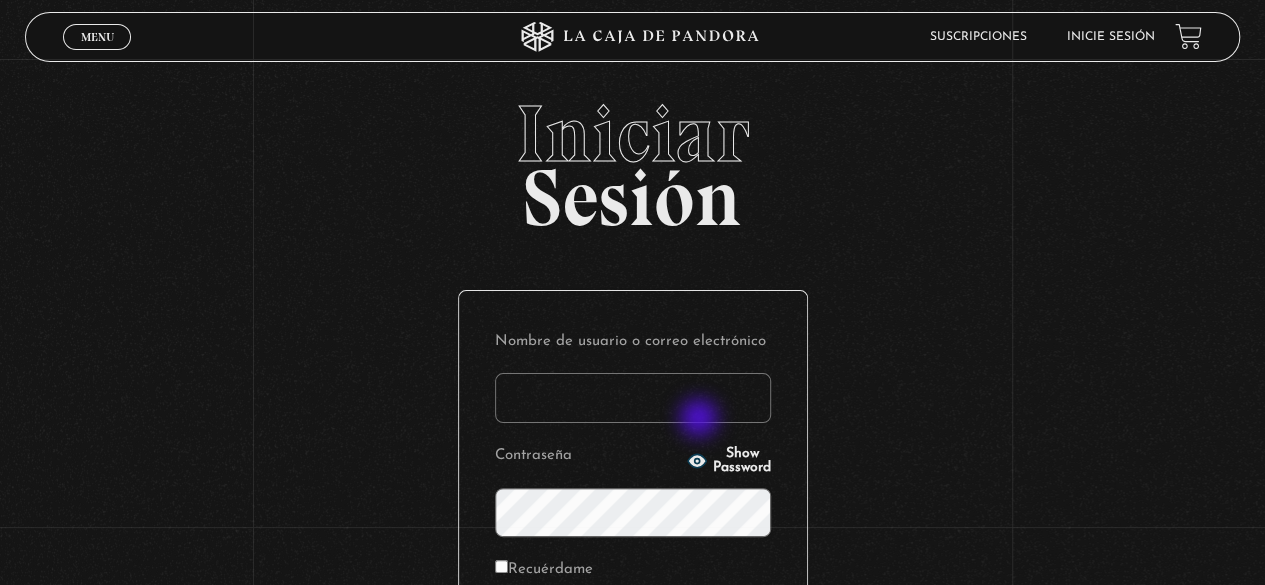 type on "[NAME]" 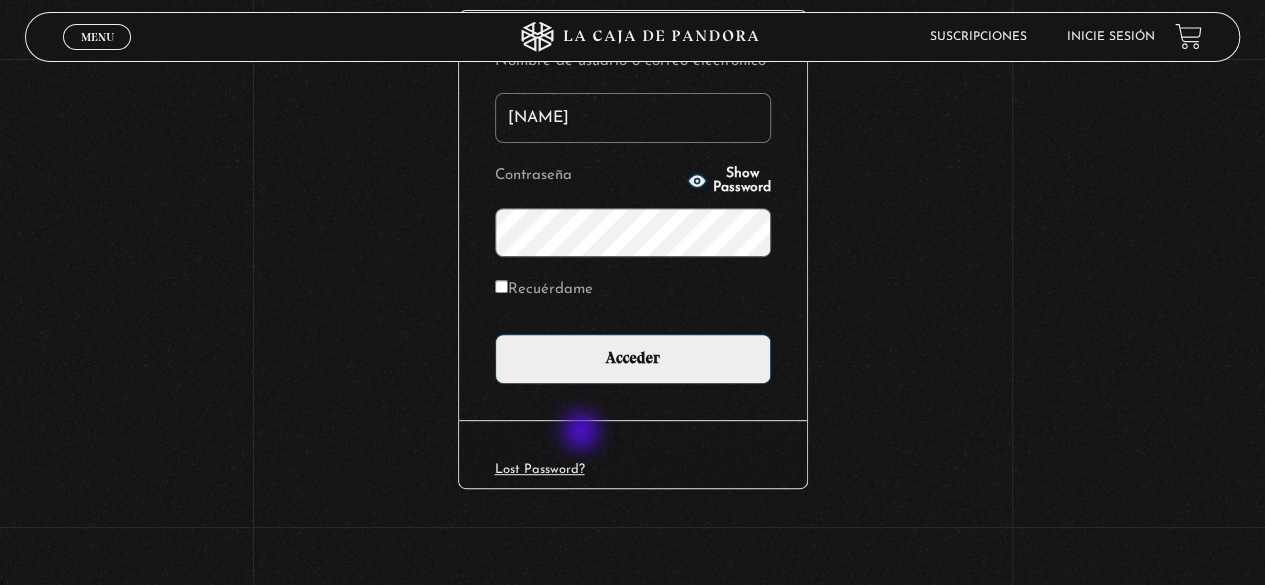 scroll, scrollTop: 281, scrollLeft: 0, axis: vertical 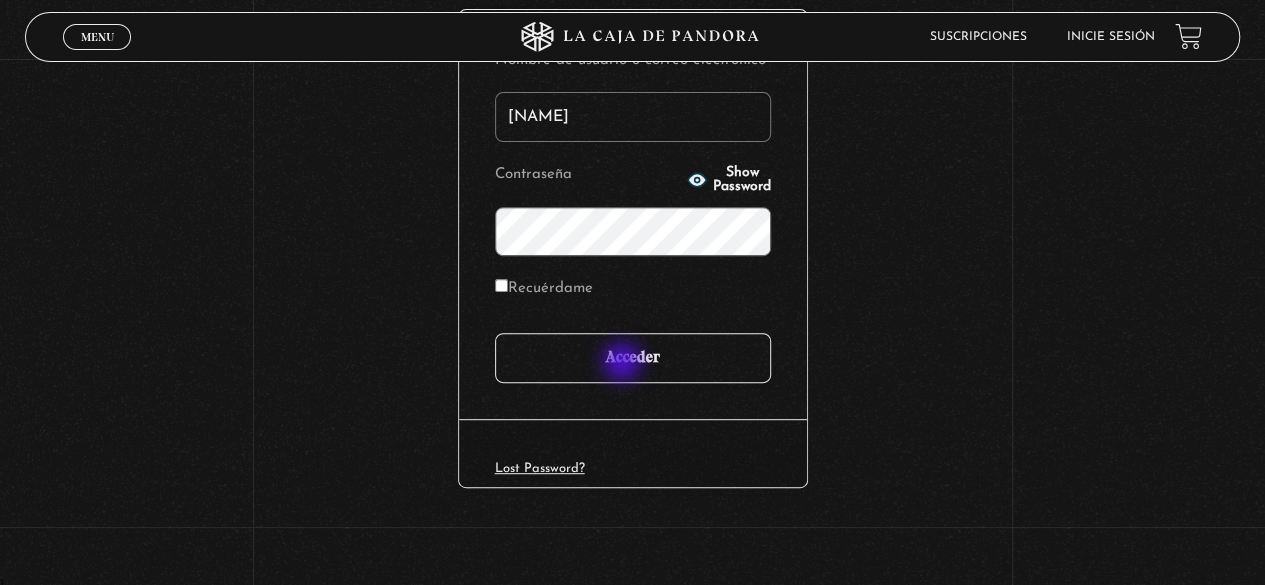 click on "Acceder" at bounding box center [633, 358] 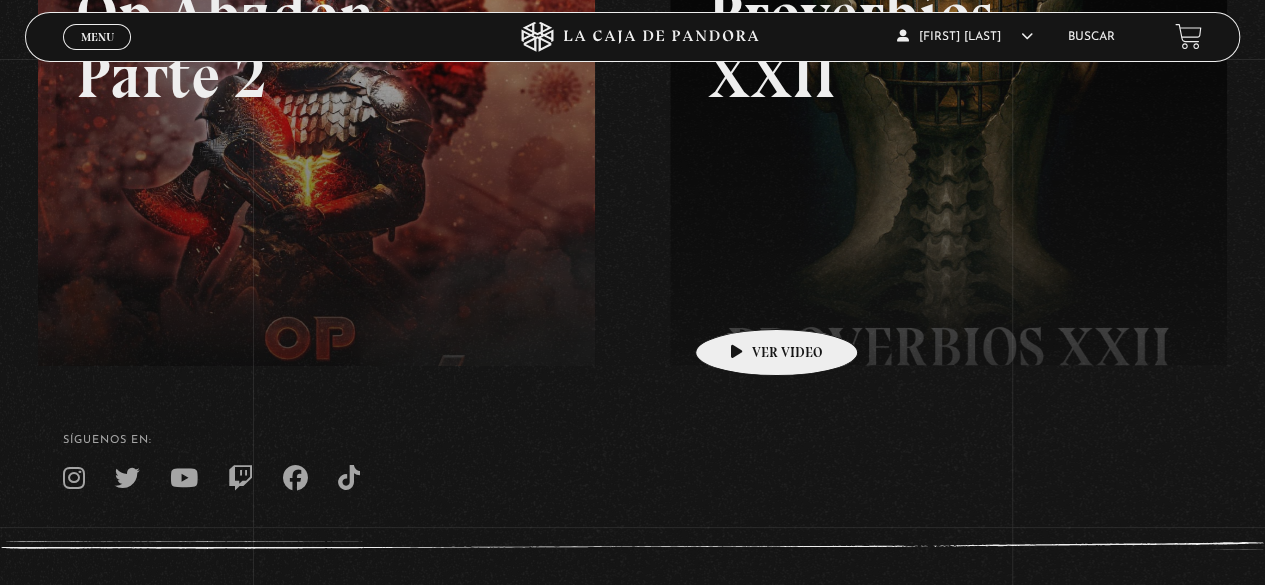 scroll, scrollTop: 494, scrollLeft: 0, axis: vertical 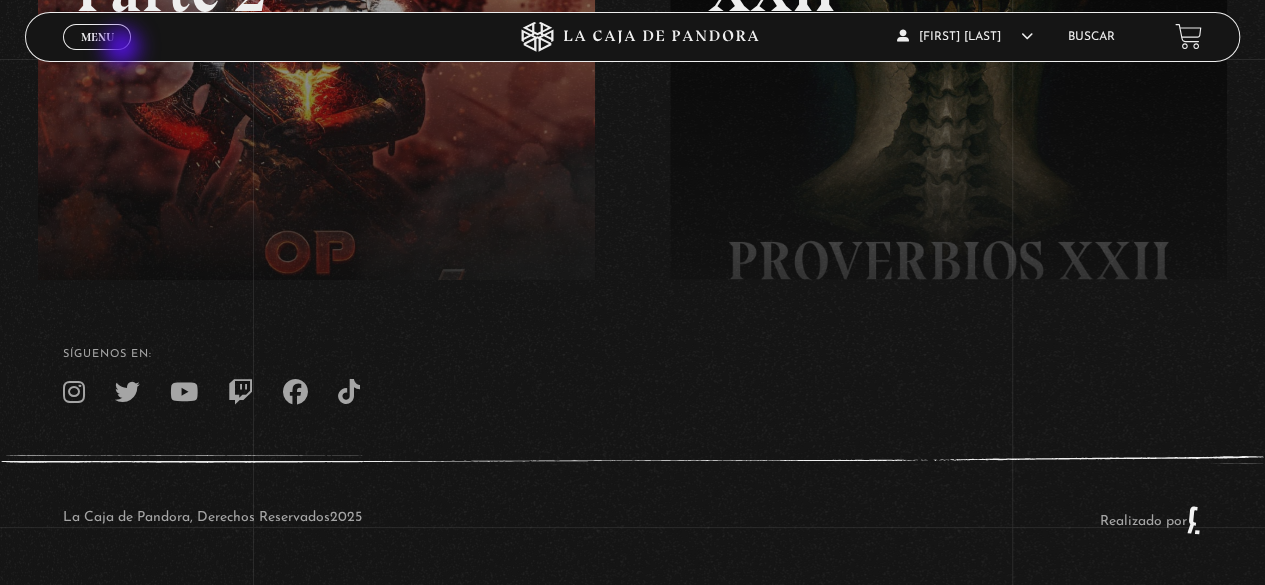 click on "Menu Cerrar" at bounding box center [253, 37] 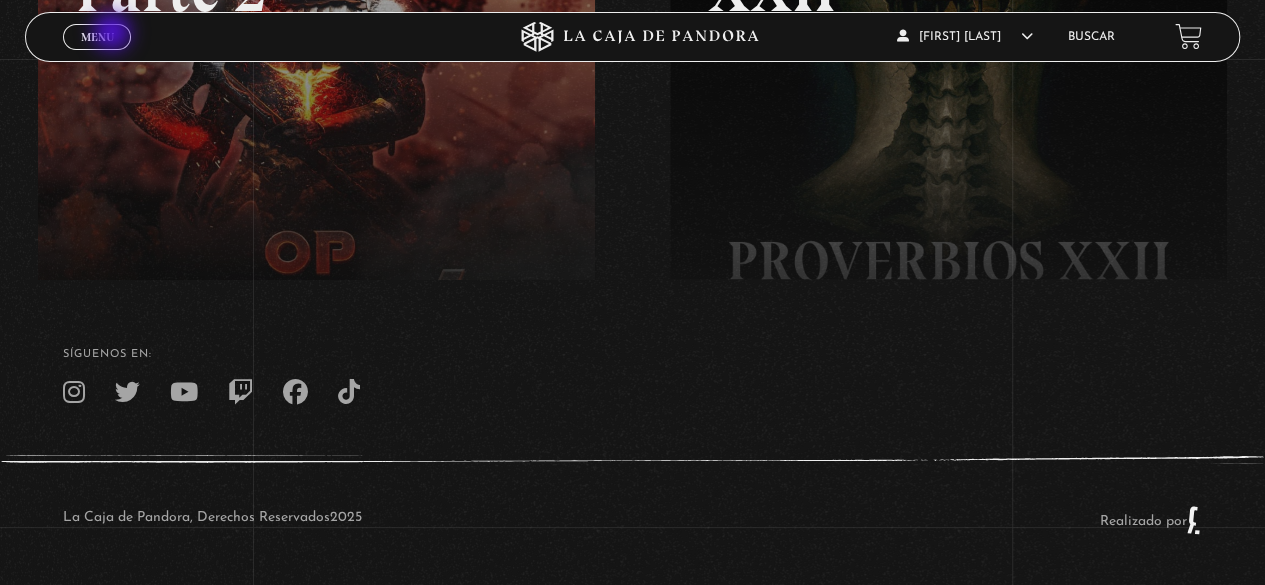 click on "Menu Cerrar" at bounding box center [97, 37] 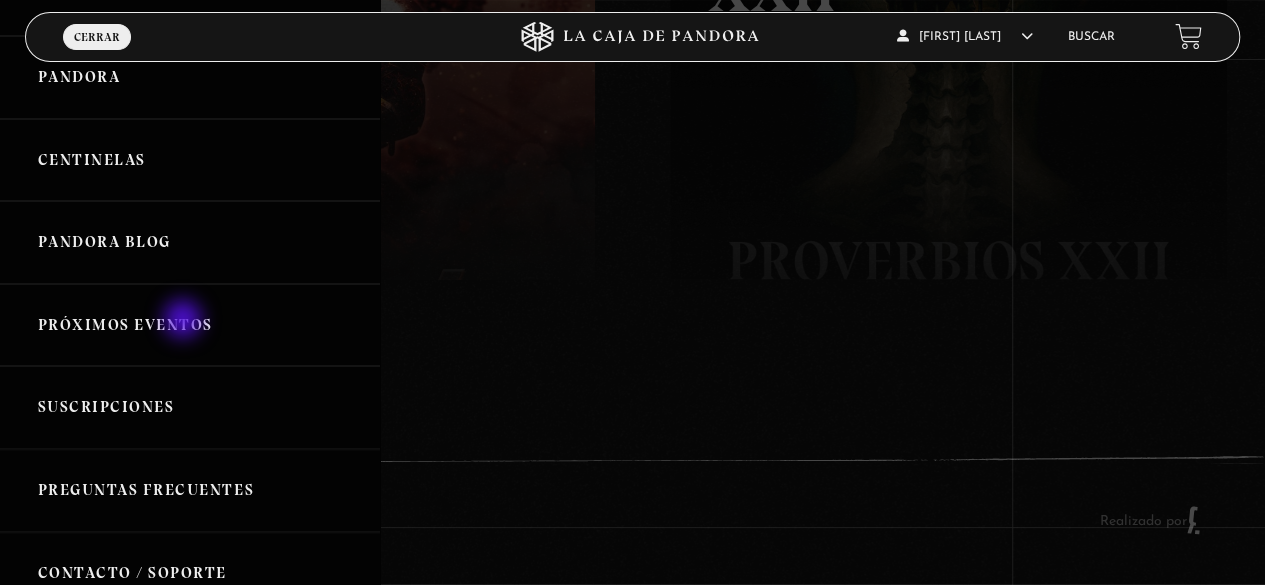 scroll, scrollTop: 0, scrollLeft: 0, axis: both 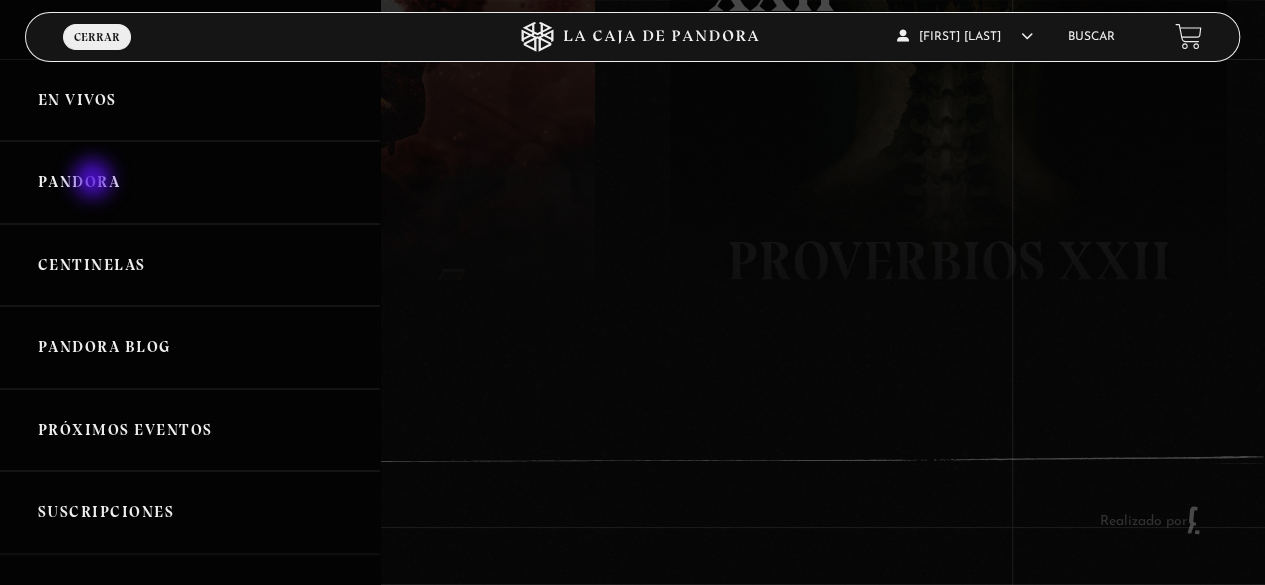 click on "Pandora" at bounding box center [190, 182] 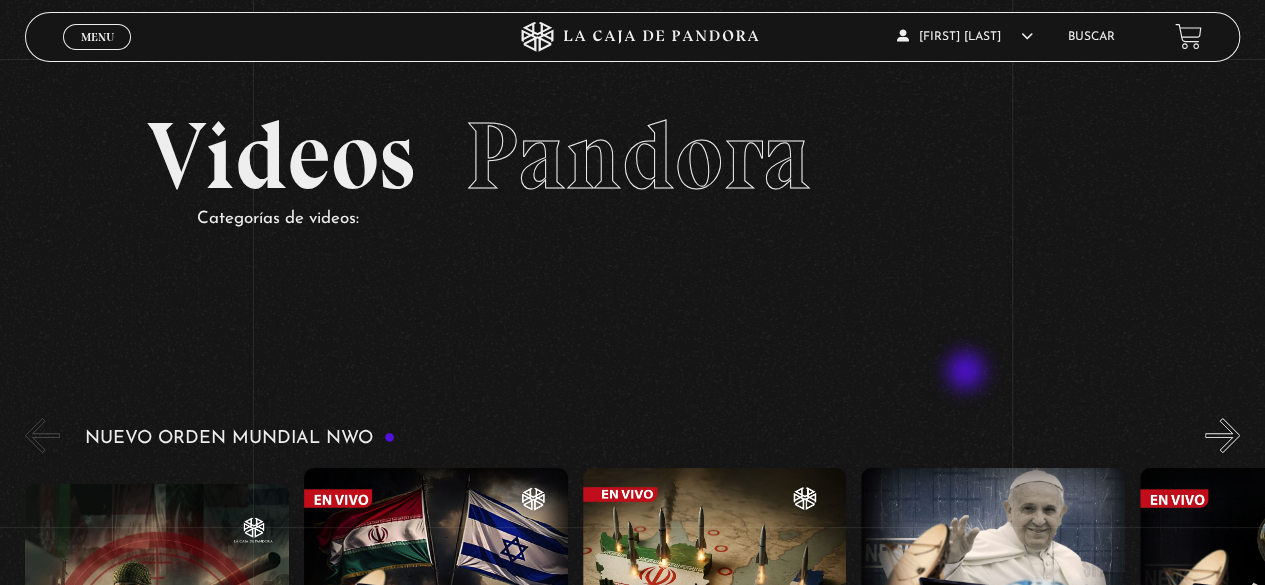 scroll, scrollTop: 200, scrollLeft: 0, axis: vertical 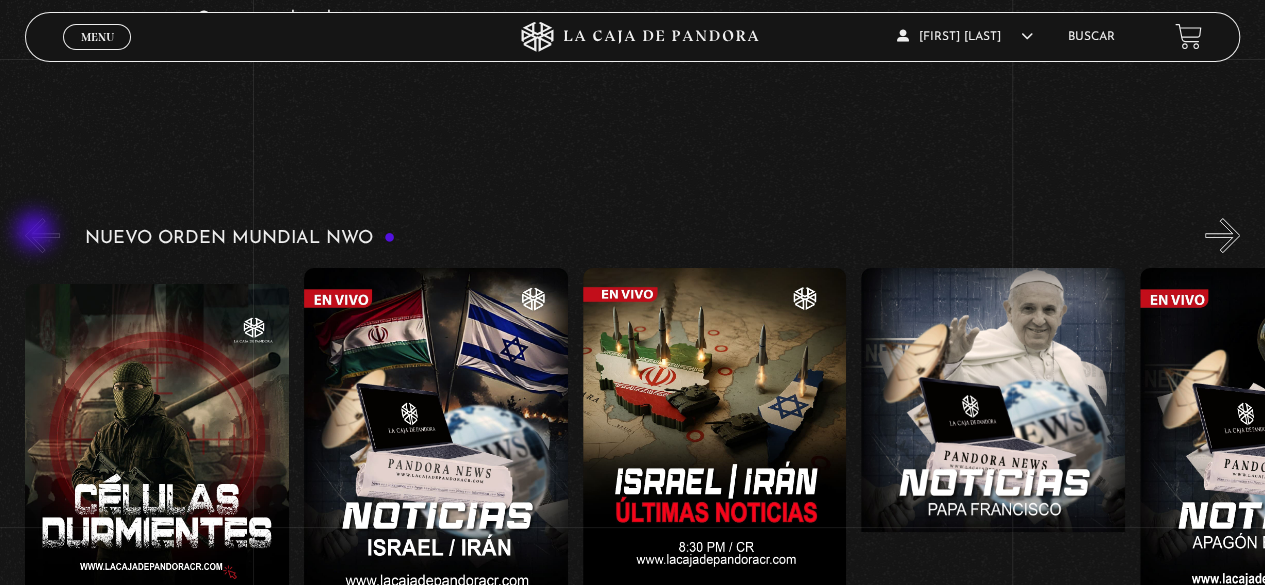 click on "«" at bounding box center [42, 235] 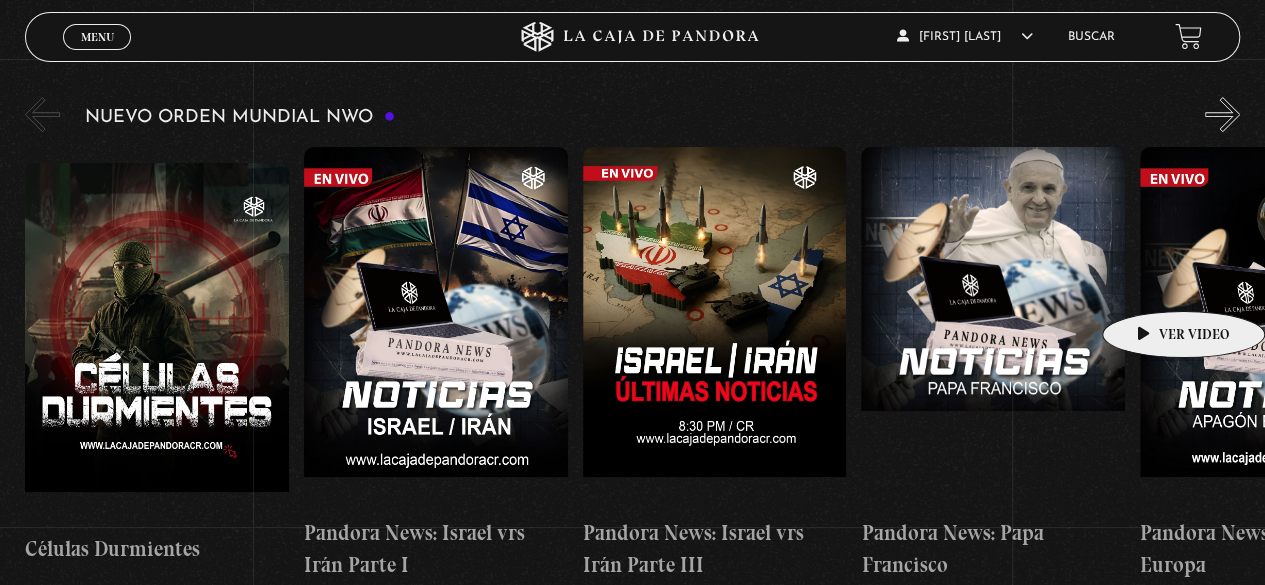 scroll, scrollTop: 200, scrollLeft: 0, axis: vertical 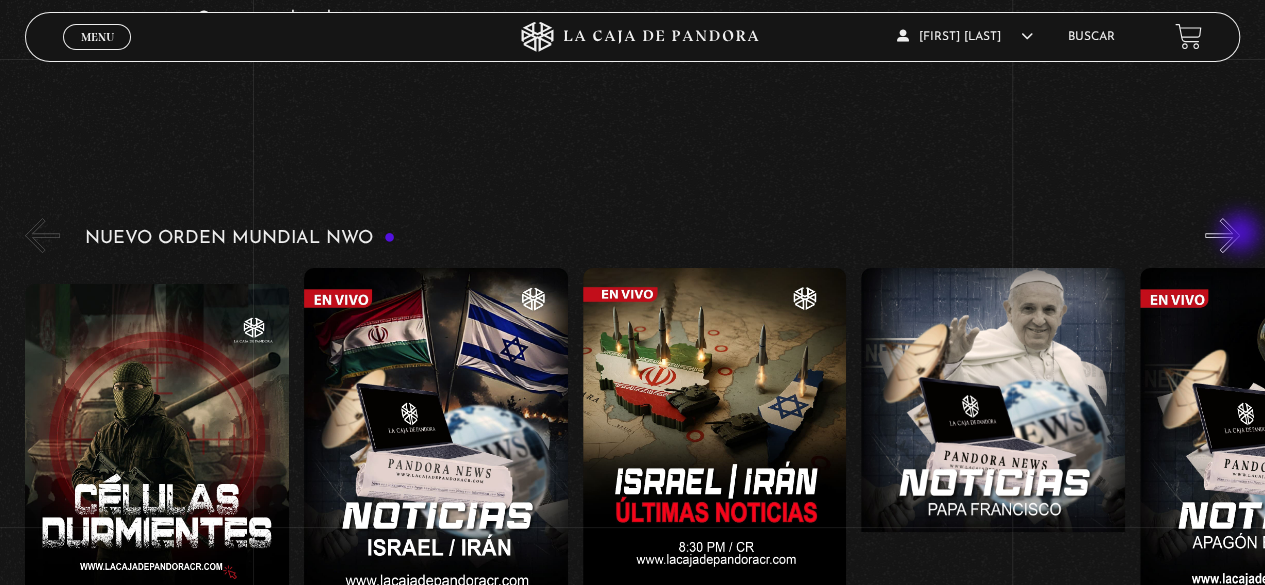 click on "»" at bounding box center (1222, 235) 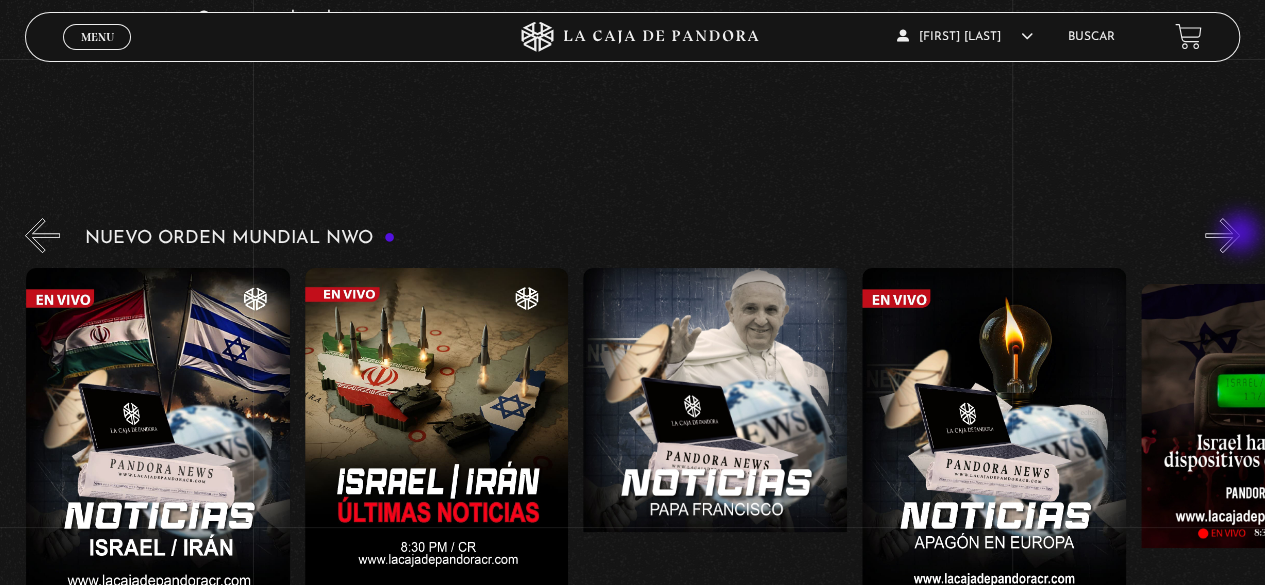 click on "»" at bounding box center [1222, 235] 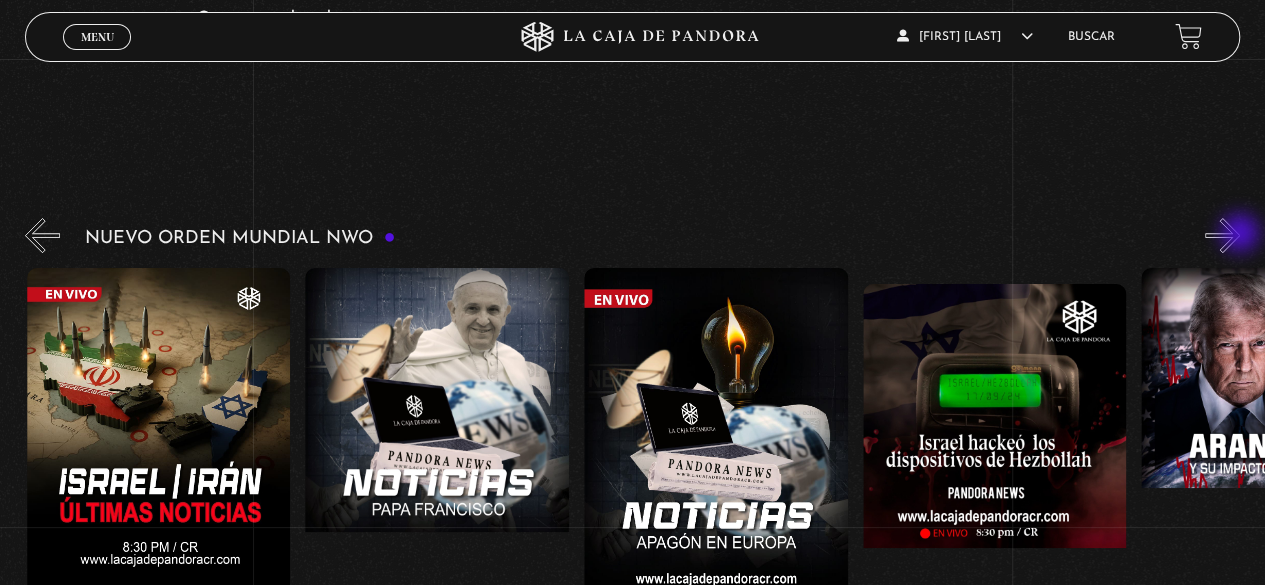 click on "»" at bounding box center [1222, 235] 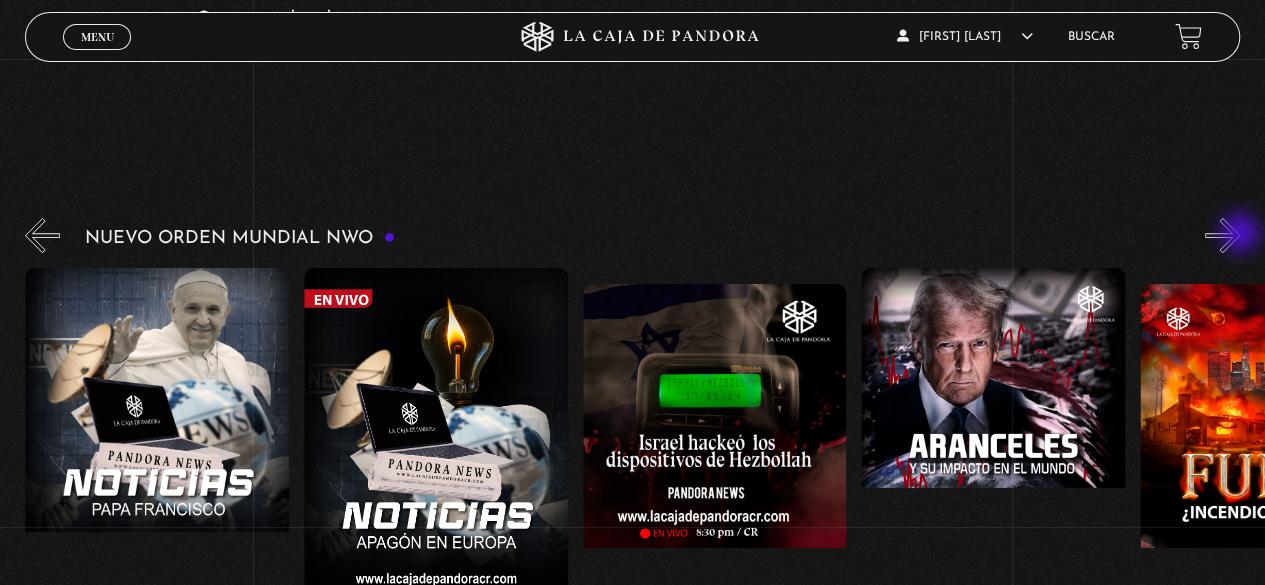 click on "»" at bounding box center (1222, 235) 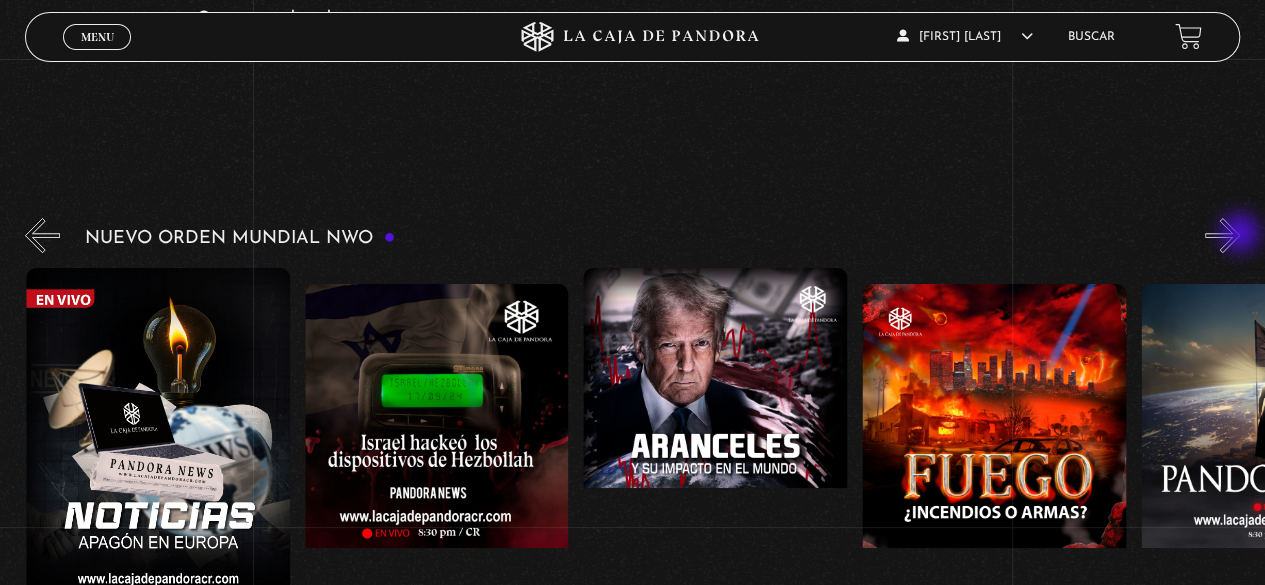 scroll, scrollTop: 0, scrollLeft: 1114, axis: horizontal 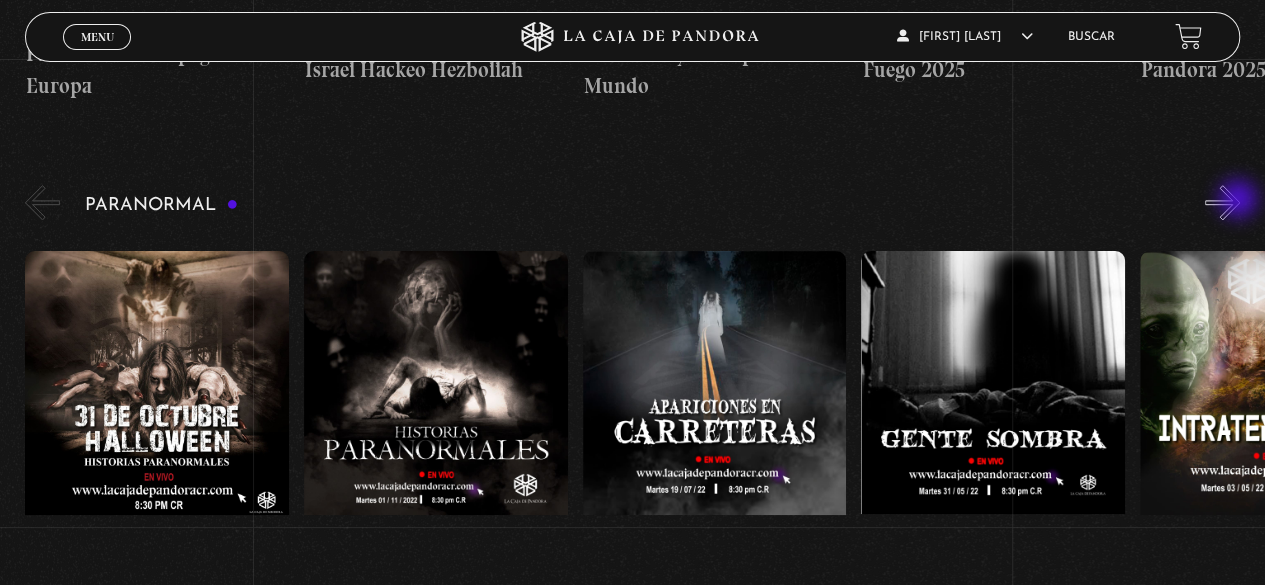 click on "»" at bounding box center (1222, 202) 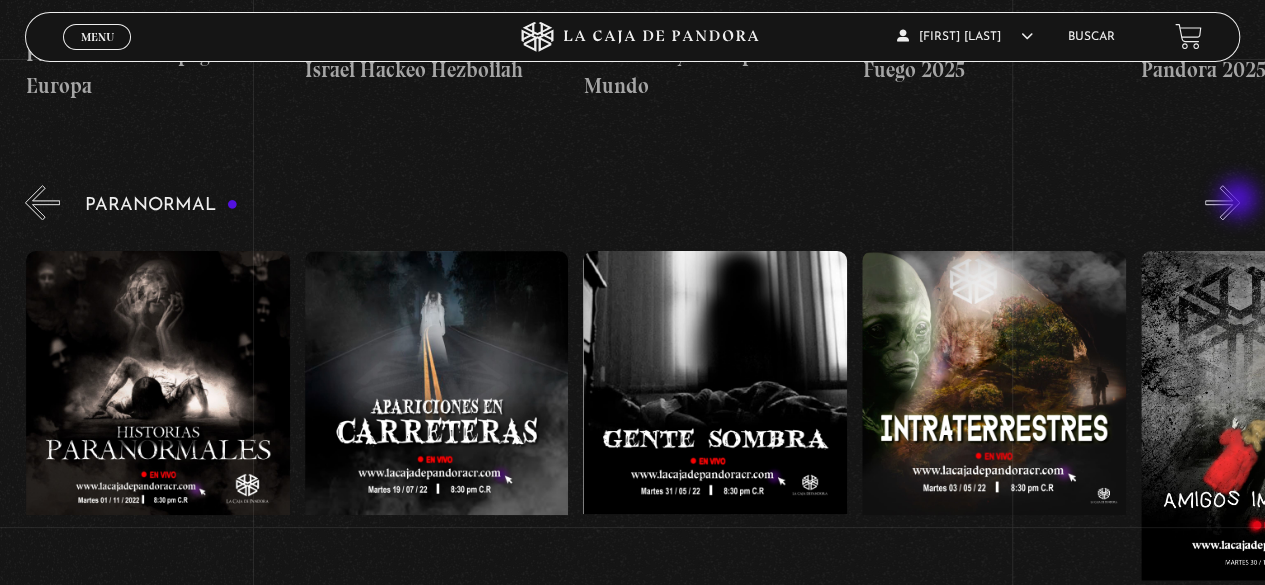 click on "»" at bounding box center [1222, 202] 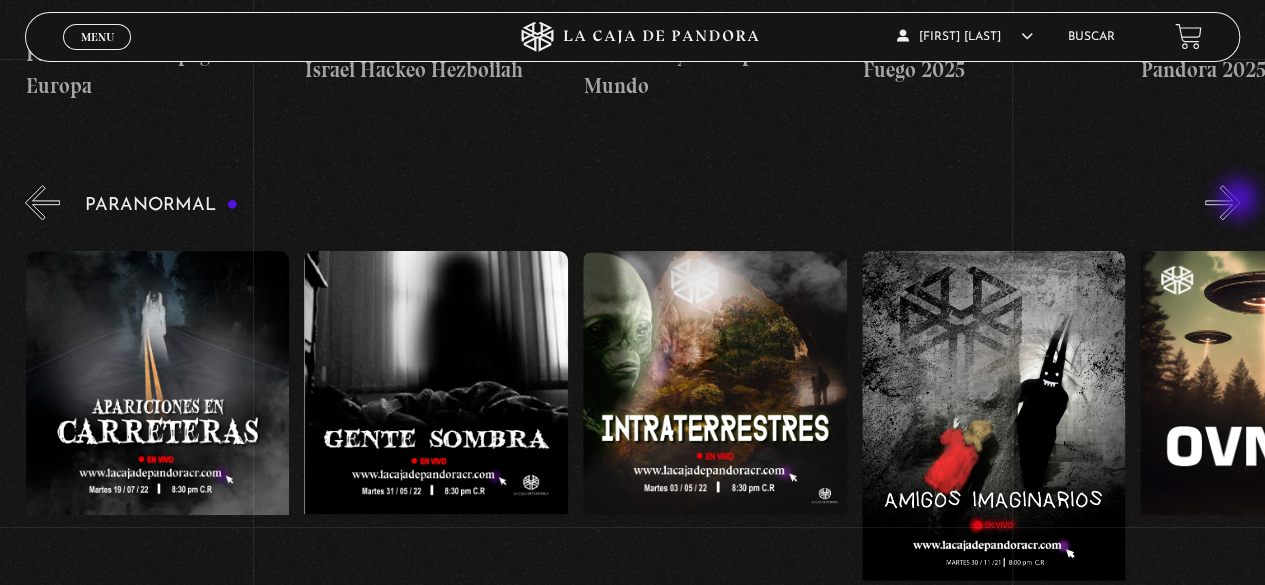 click on "»" at bounding box center (1222, 202) 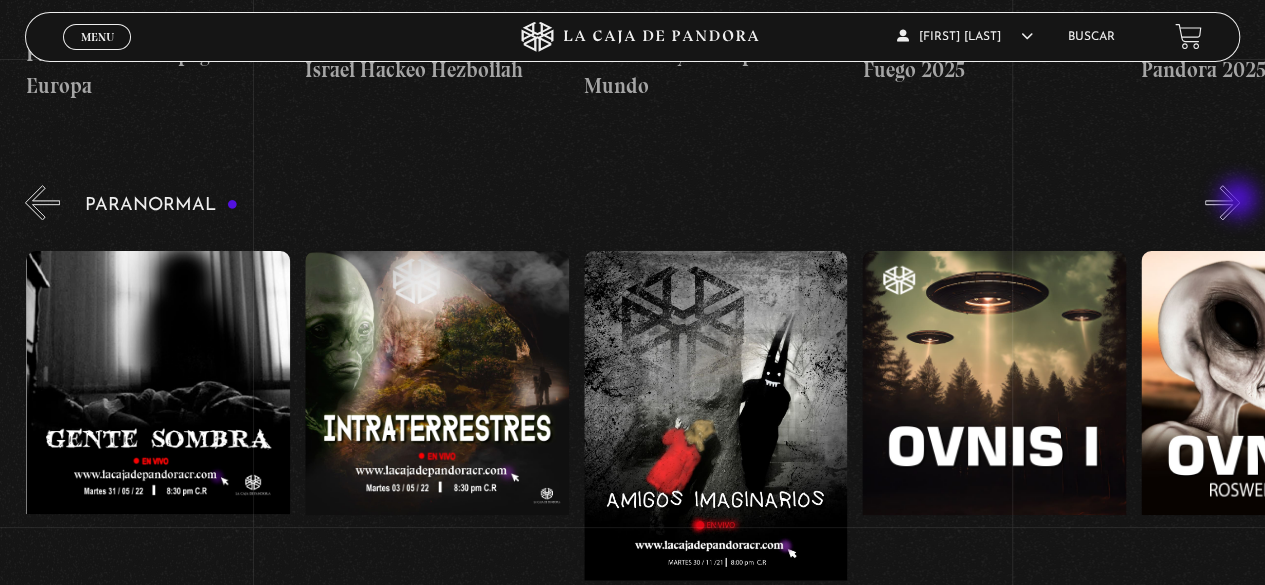 click on "»" at bounding box center (1222, 202) 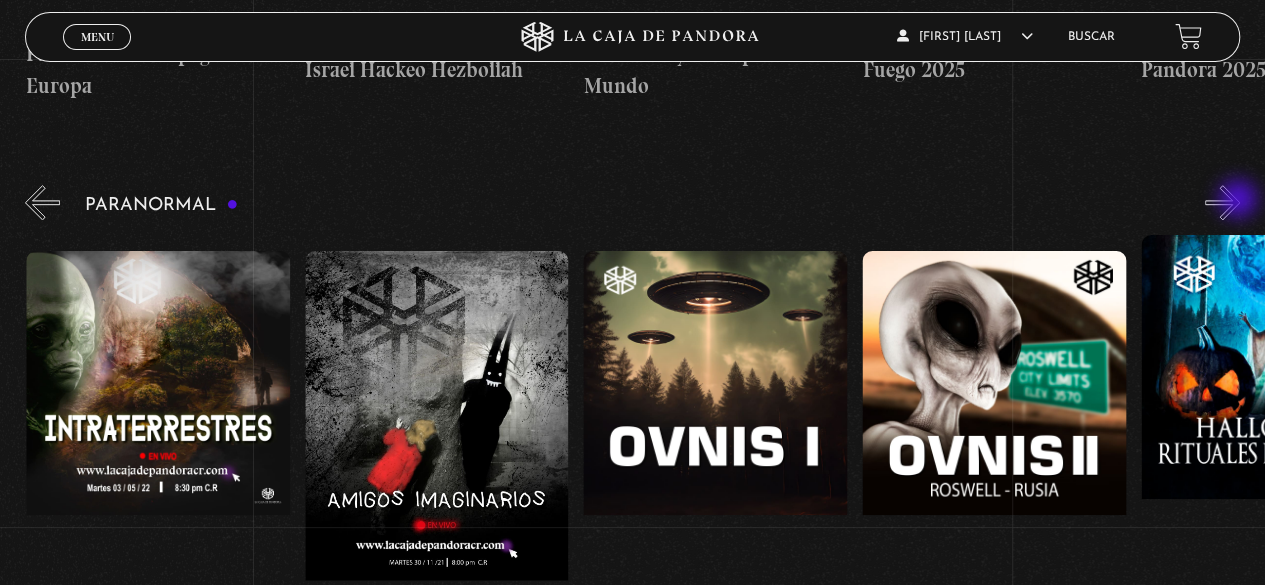 click on "»" at bounding box center [1222, 202] 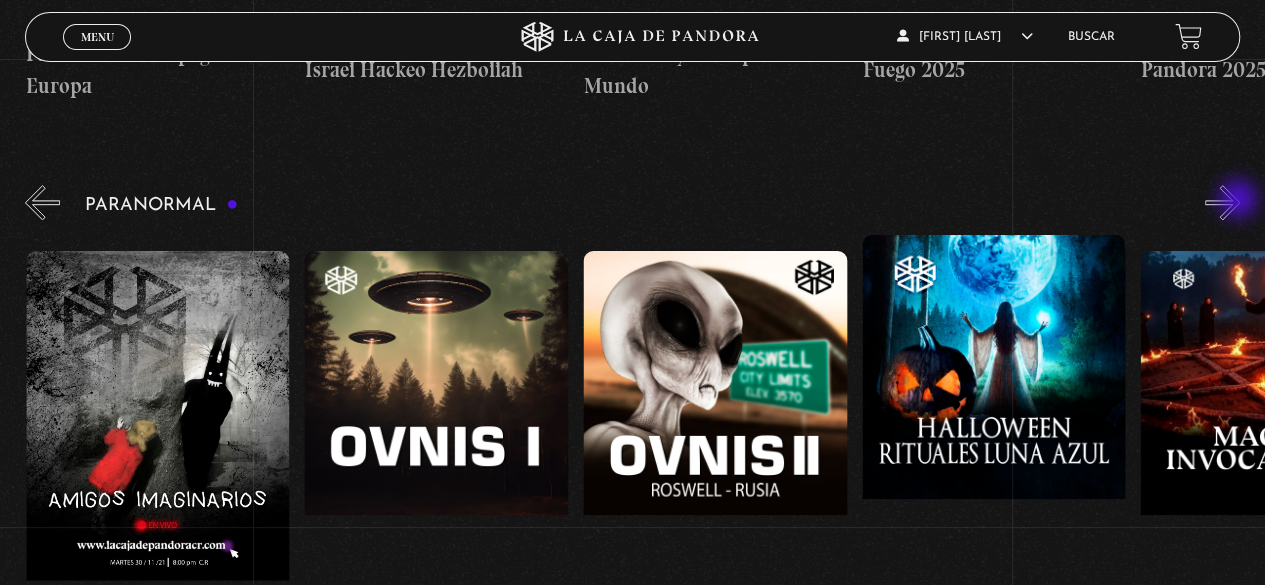 click on "»" at bounding box center [1222, 202] 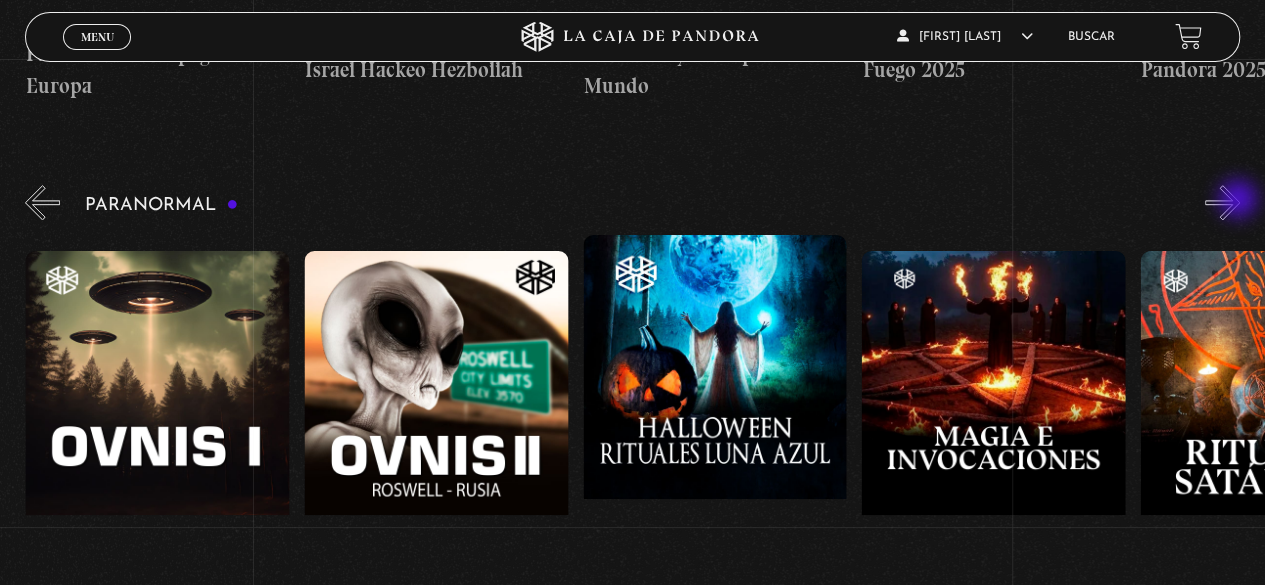 click on "»" at bounding box center (1222, 202) 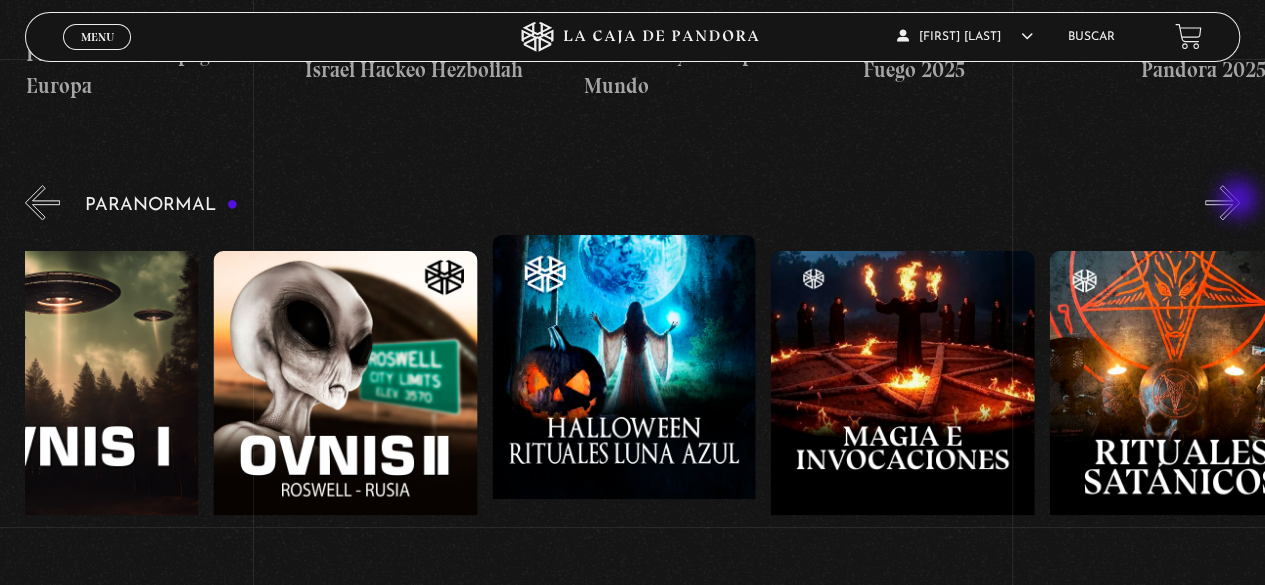 scroll, scrollTop: 0, scrollLeft: 1810, axis: horizontal 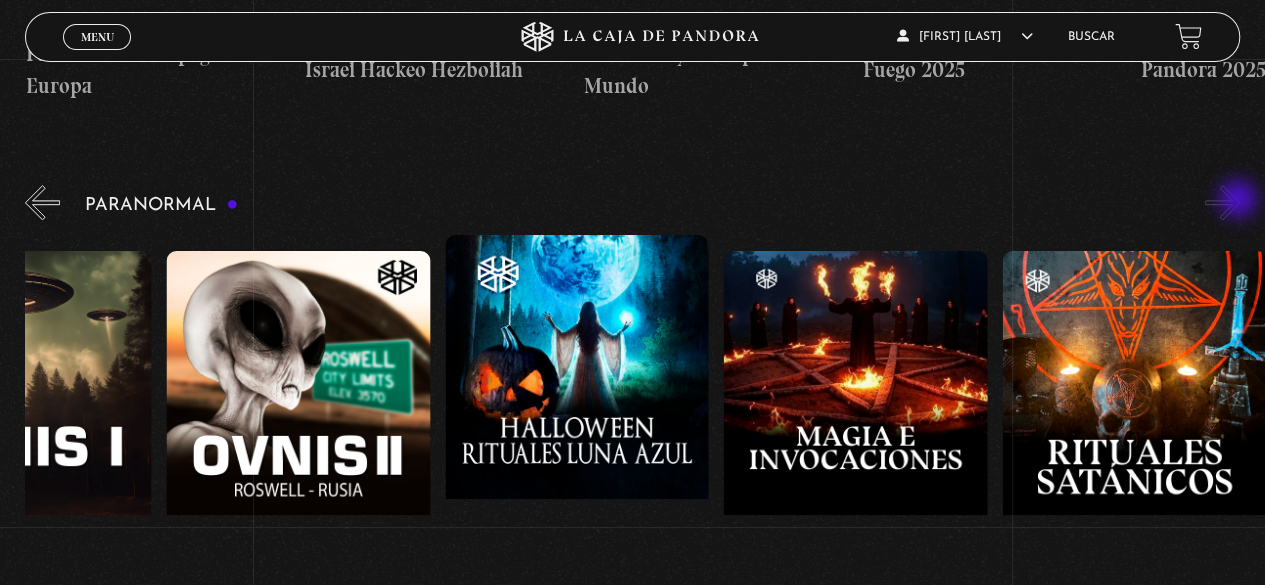click on "»" at bounding box center (1222, 202) 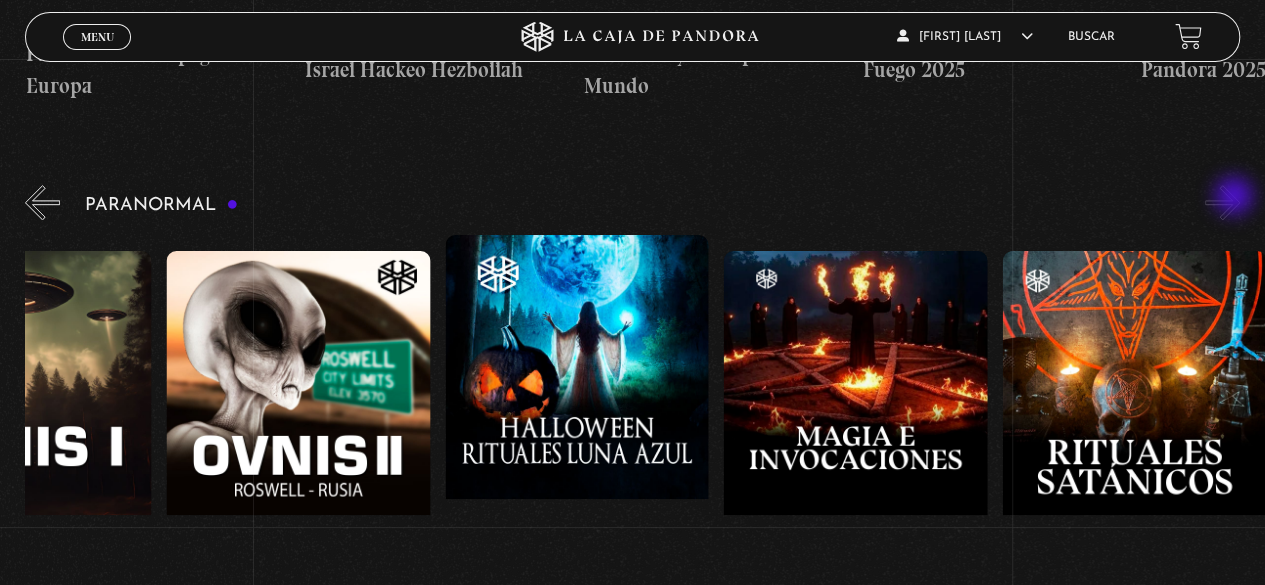 click on "»" at bounding box center [1222, 202] 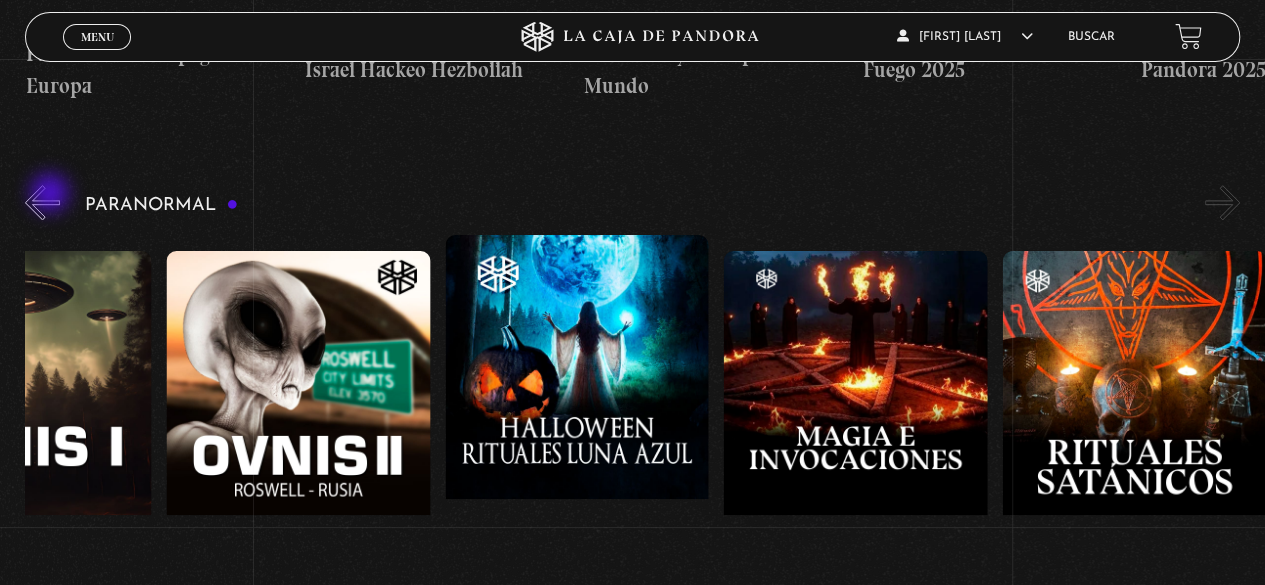 click on "«" at bounding box center [42, 202] 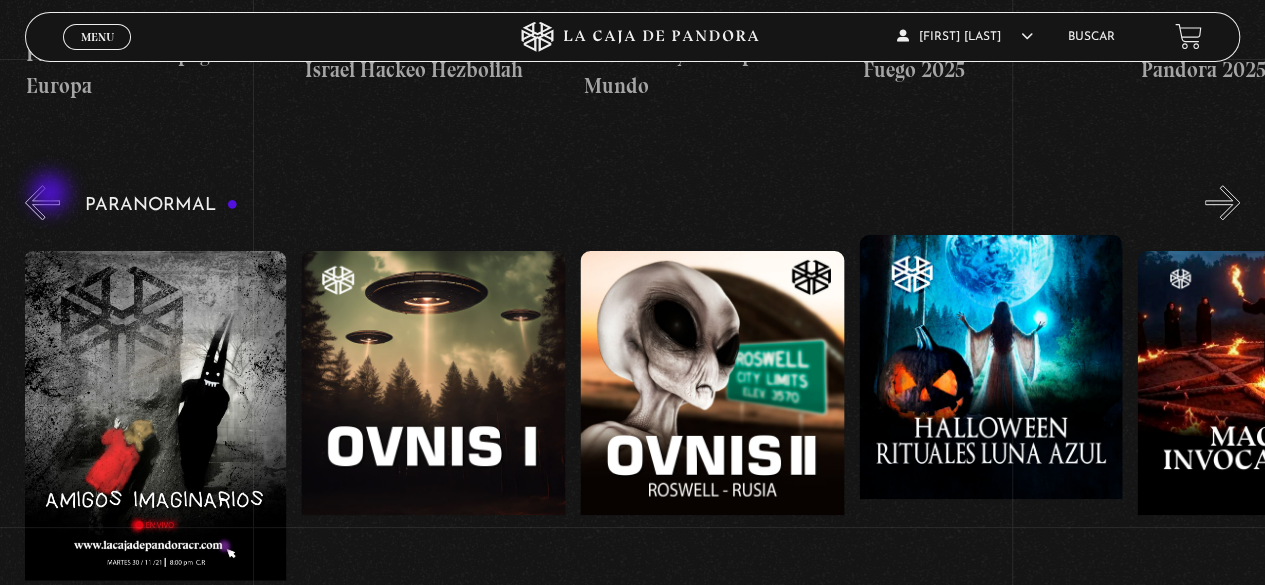 click on "«" at bounding box center [42, 202] 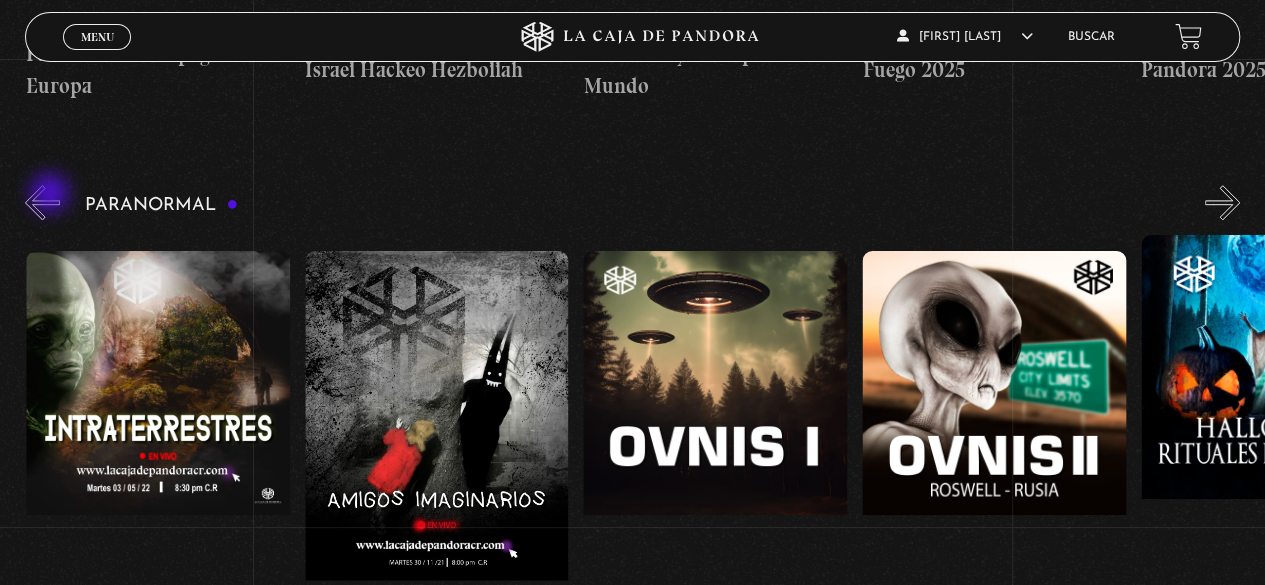 click on "«" at bounding box center [42, 202] 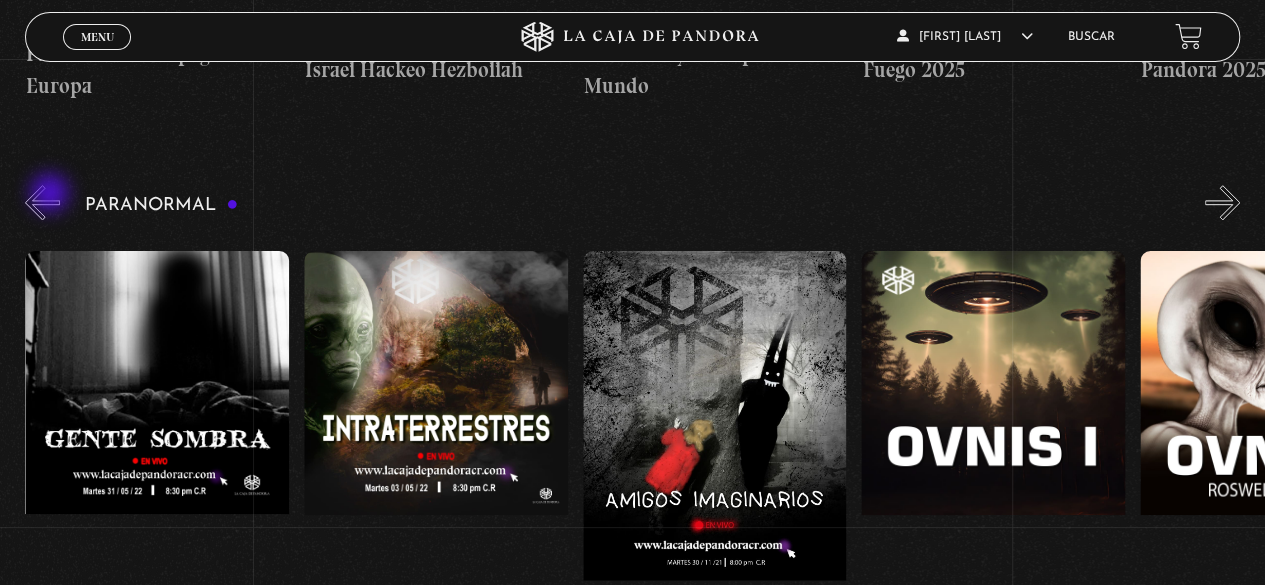 click on "«" at bounding box center (42, 202) 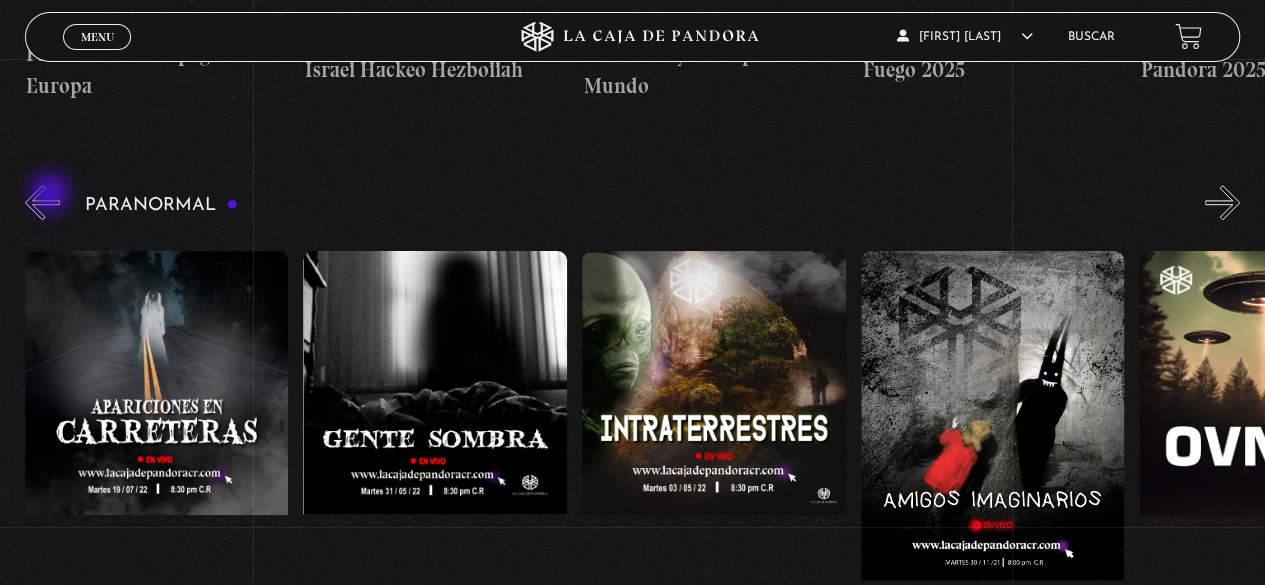 click on "«" at bounding box center (42, 202) 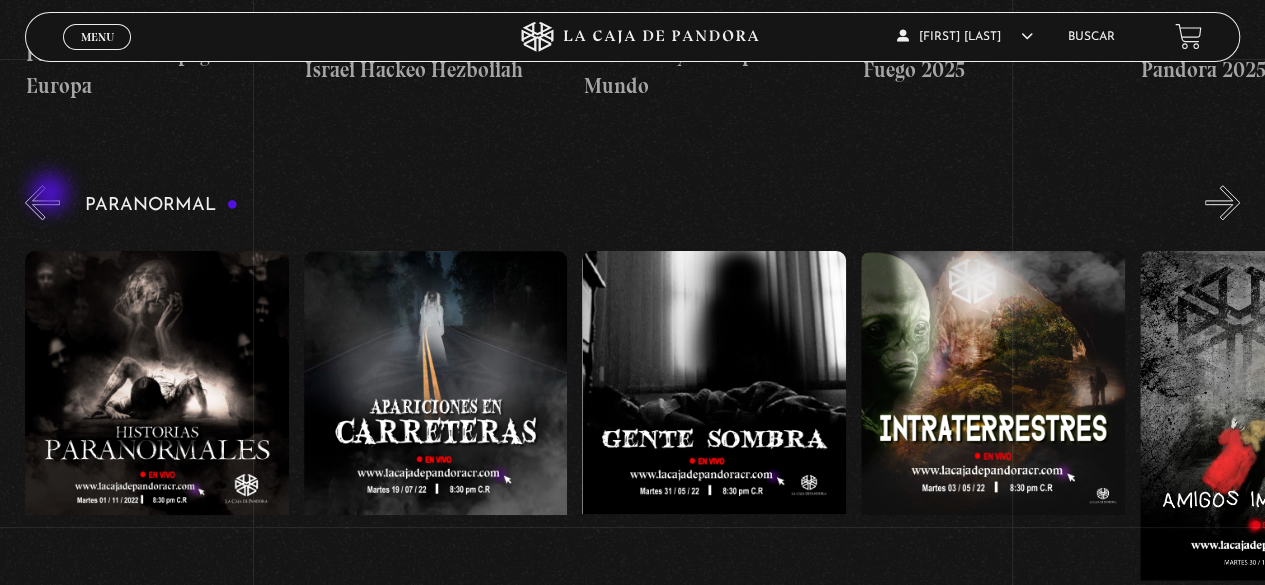 click on "«" at bounding box center [42, 202] 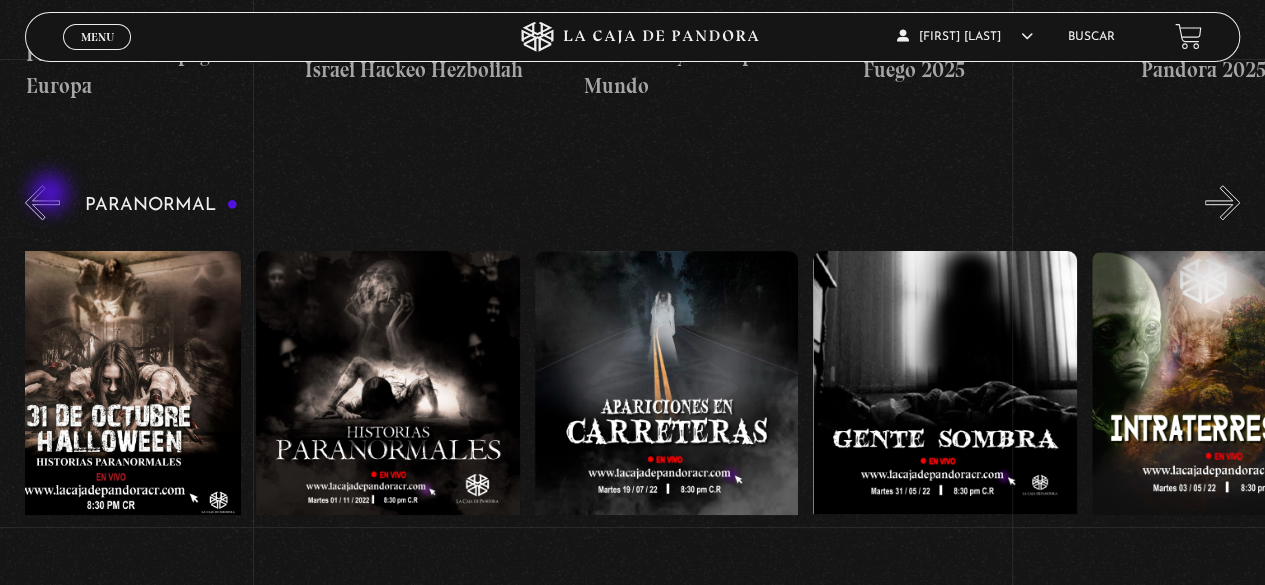 scroll, scrollTop: 0, scrollLeft: 0, axis: both 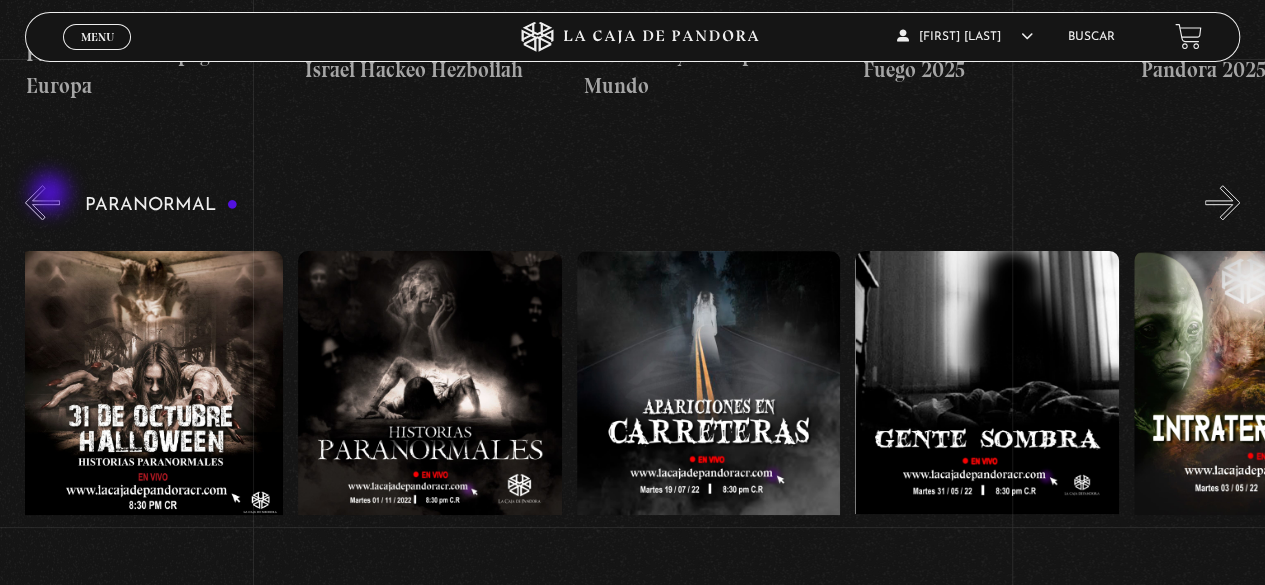 click on "«" at bounding box center (42, 202) 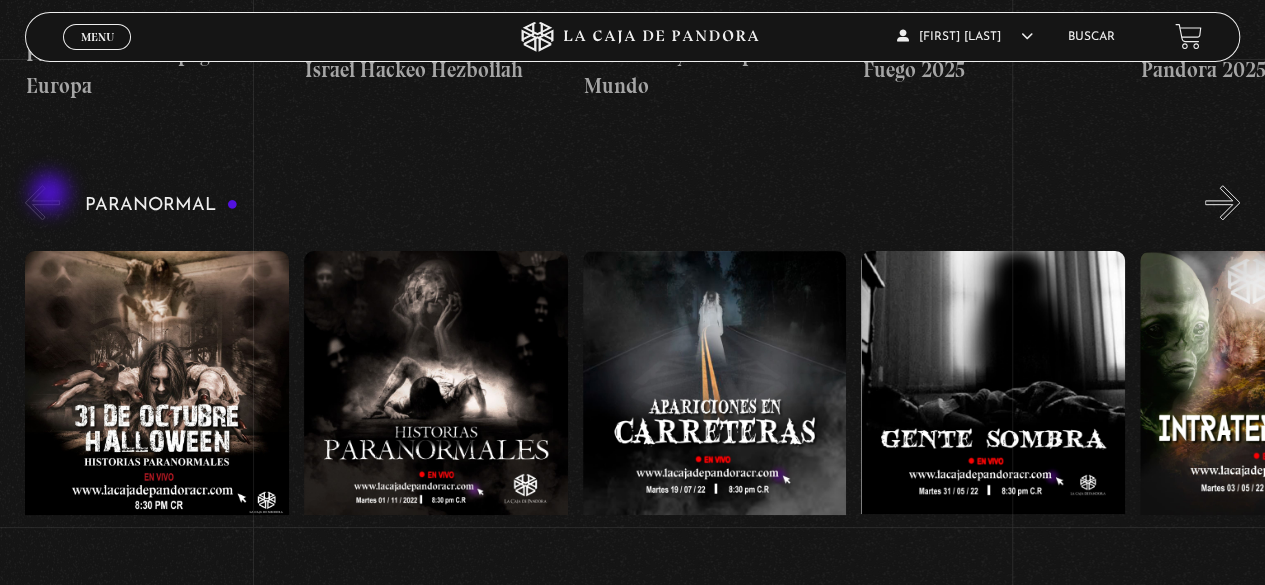 click on "«" at bounding box center [42, 202] 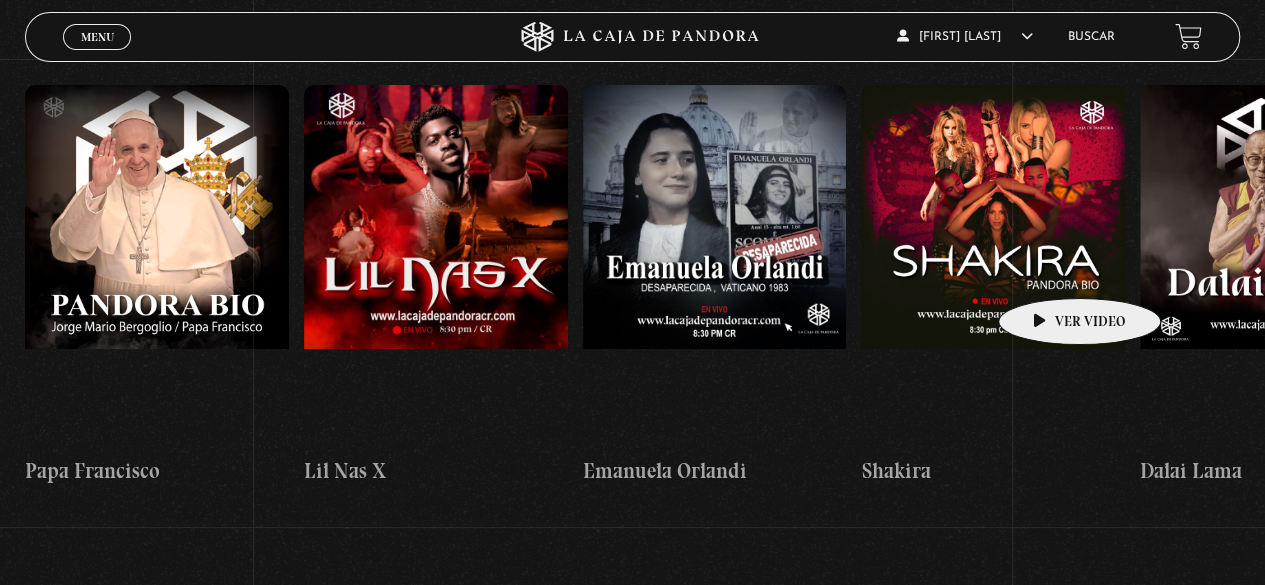 scroll, scrollTop: 2000, scrollLeft: 0, axis: vertical 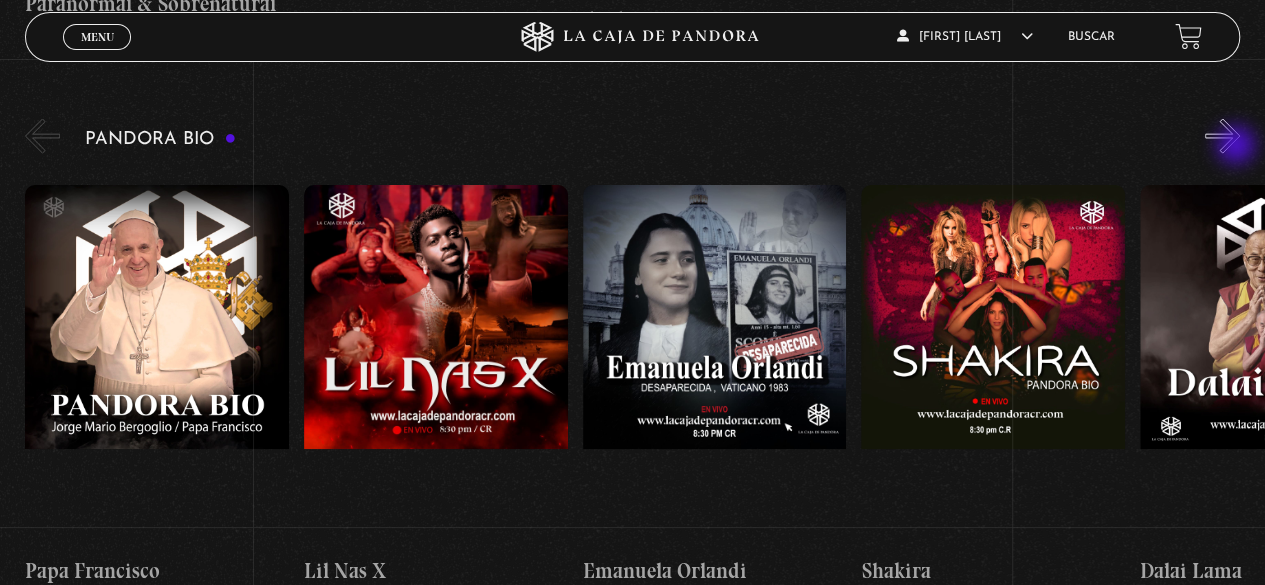 click on "»" at bounding box center [1222, 136] 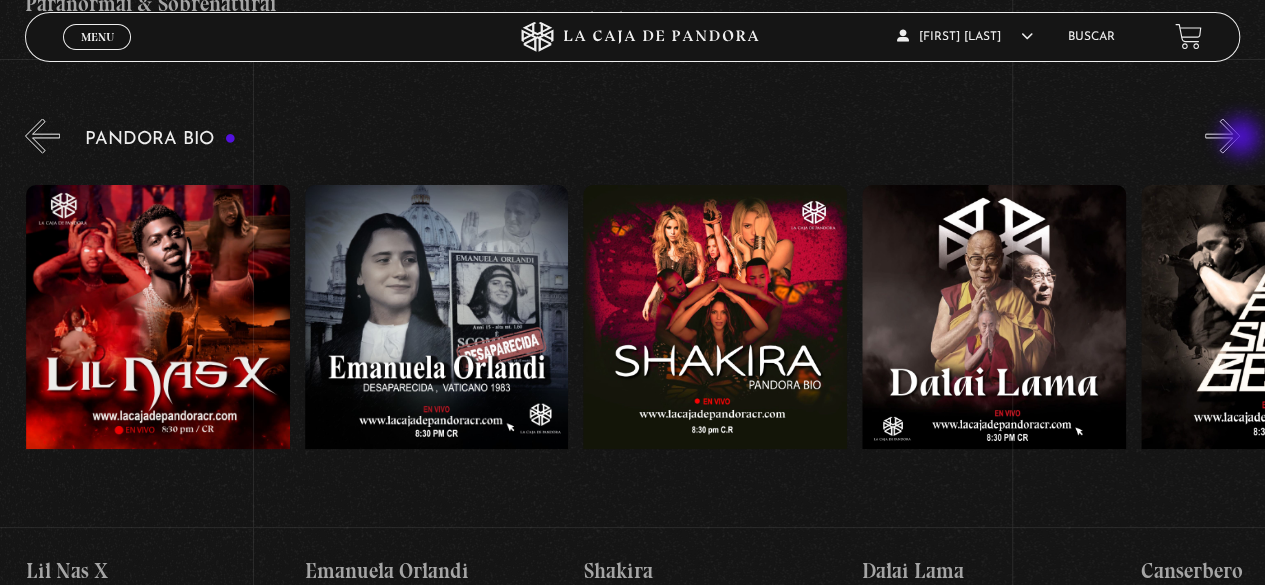 click on "»" at bounding box center (1222, 136) 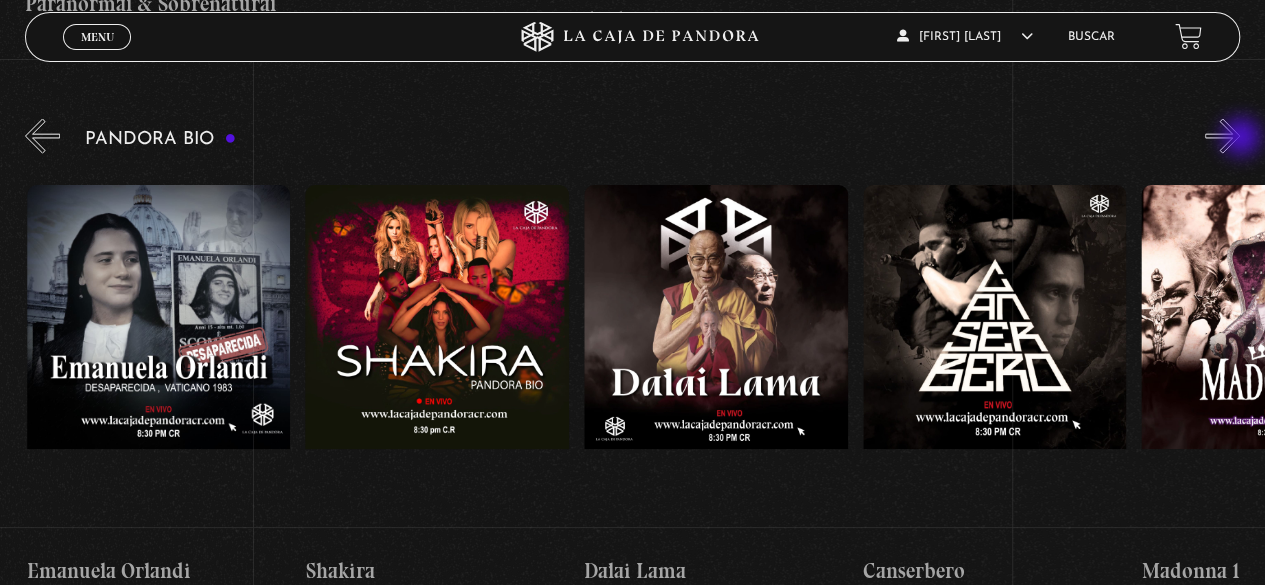 click on "»" at bounding box center [1222, 136] 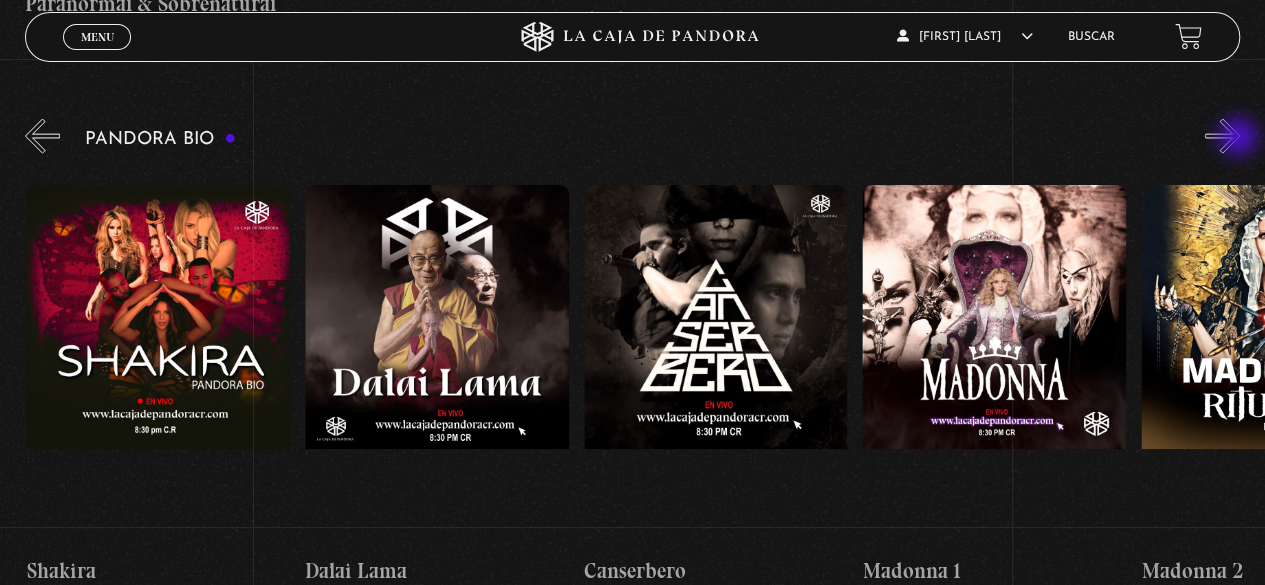 scroll, scrollTop: 0, scrollLeft: 836, axis: horizontal 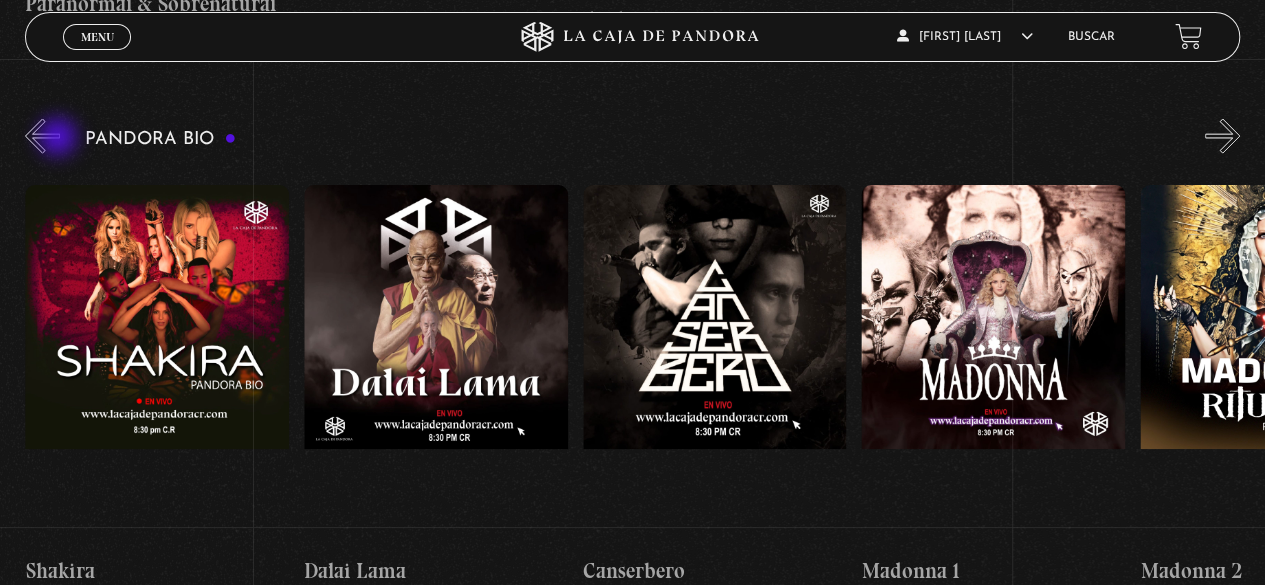 click on "Pandora Bio
Shakira" at bounding box center [645, 358] 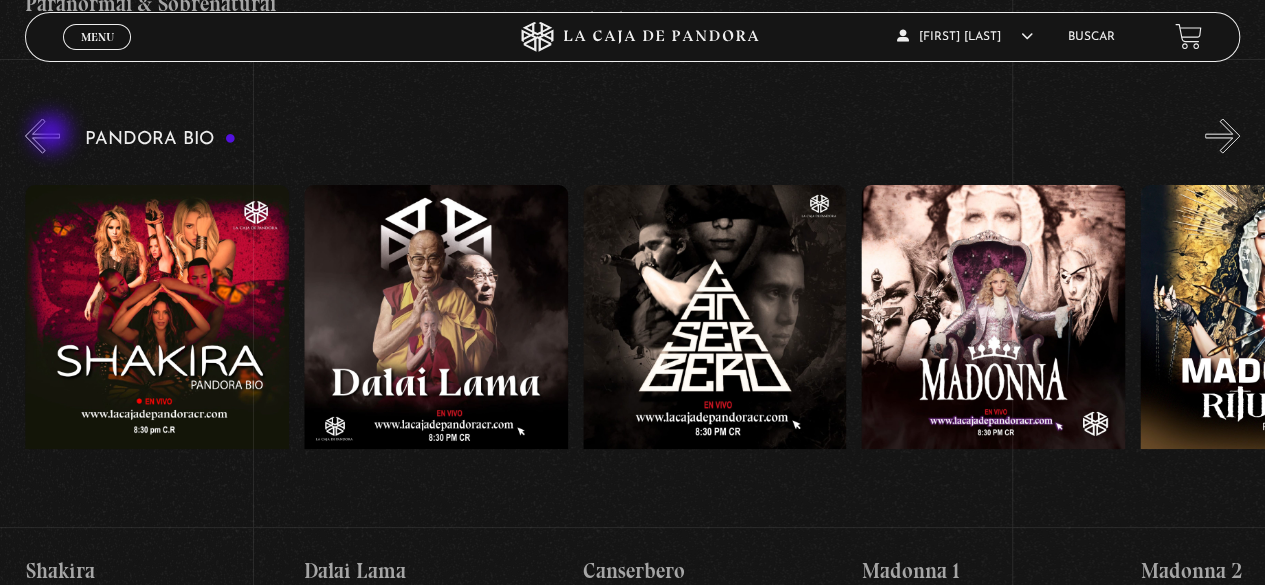 click on "«" at bounding box center (42, 136) 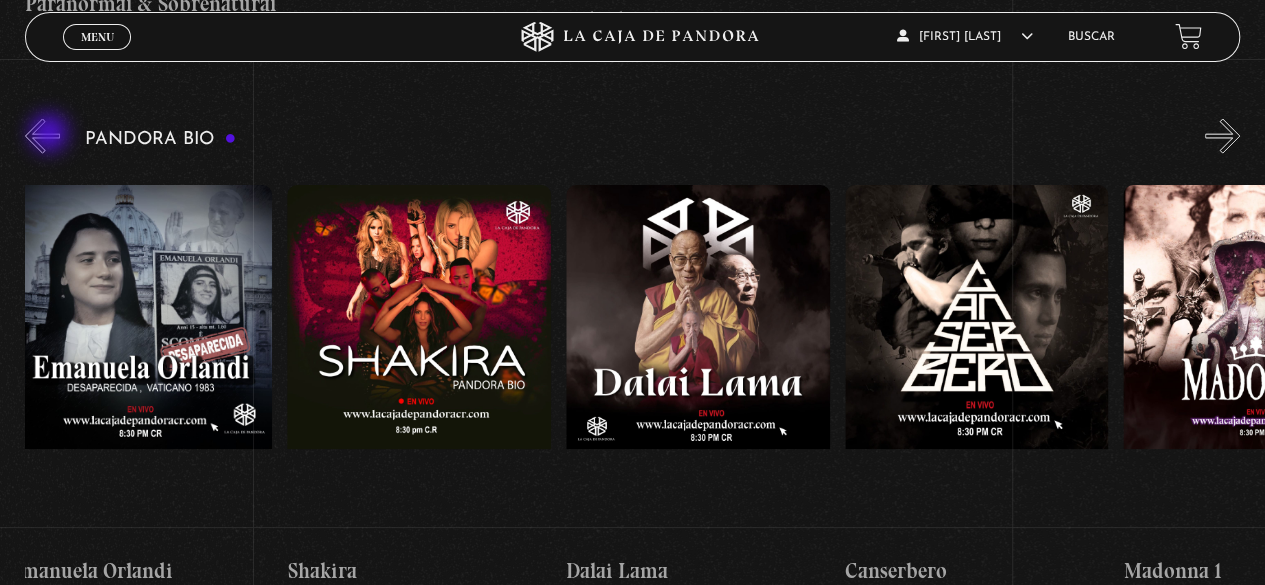 click on "«" at bounding box center [42, 136] 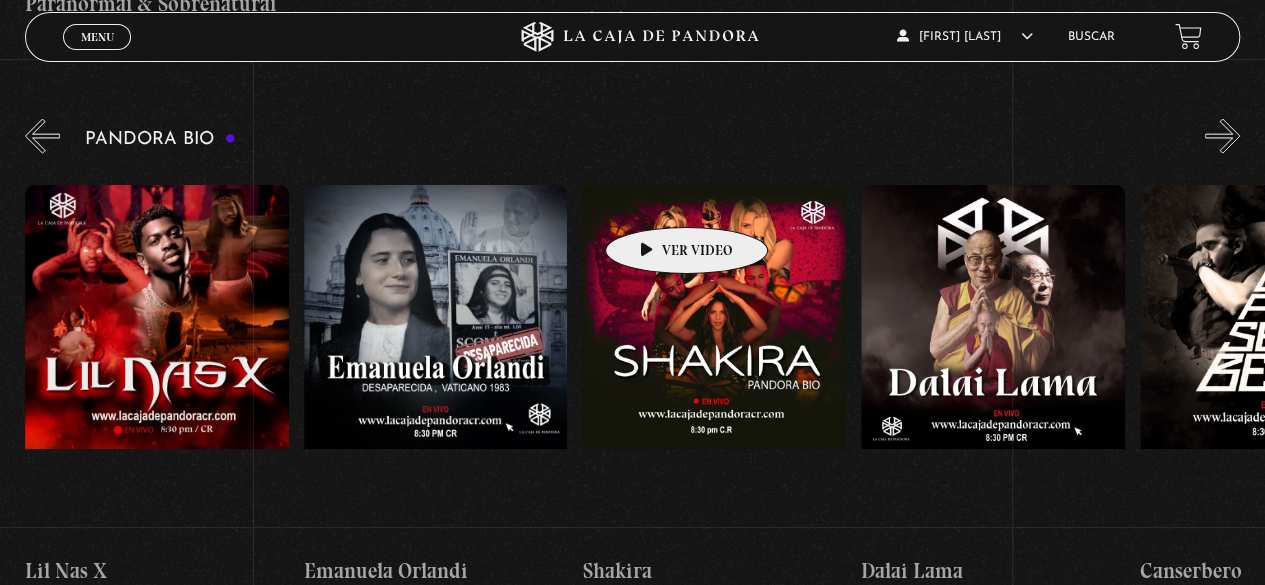 scroll, scrollTop: 0, scrollLeft: 278, axis: horizontal 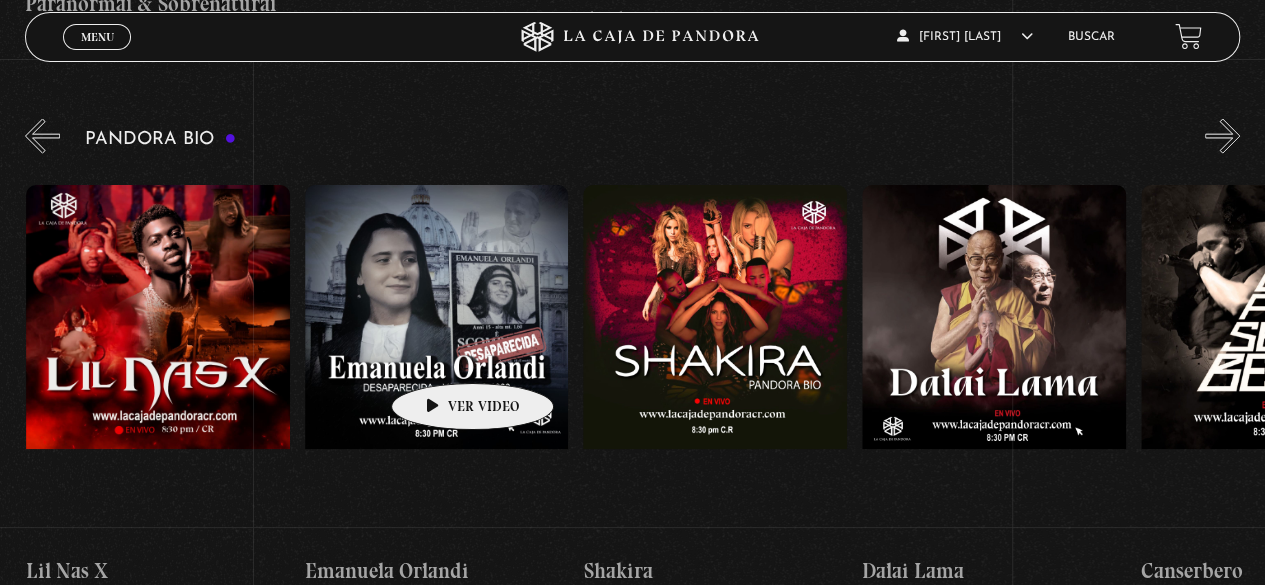 click at bounding box center (437, 365) 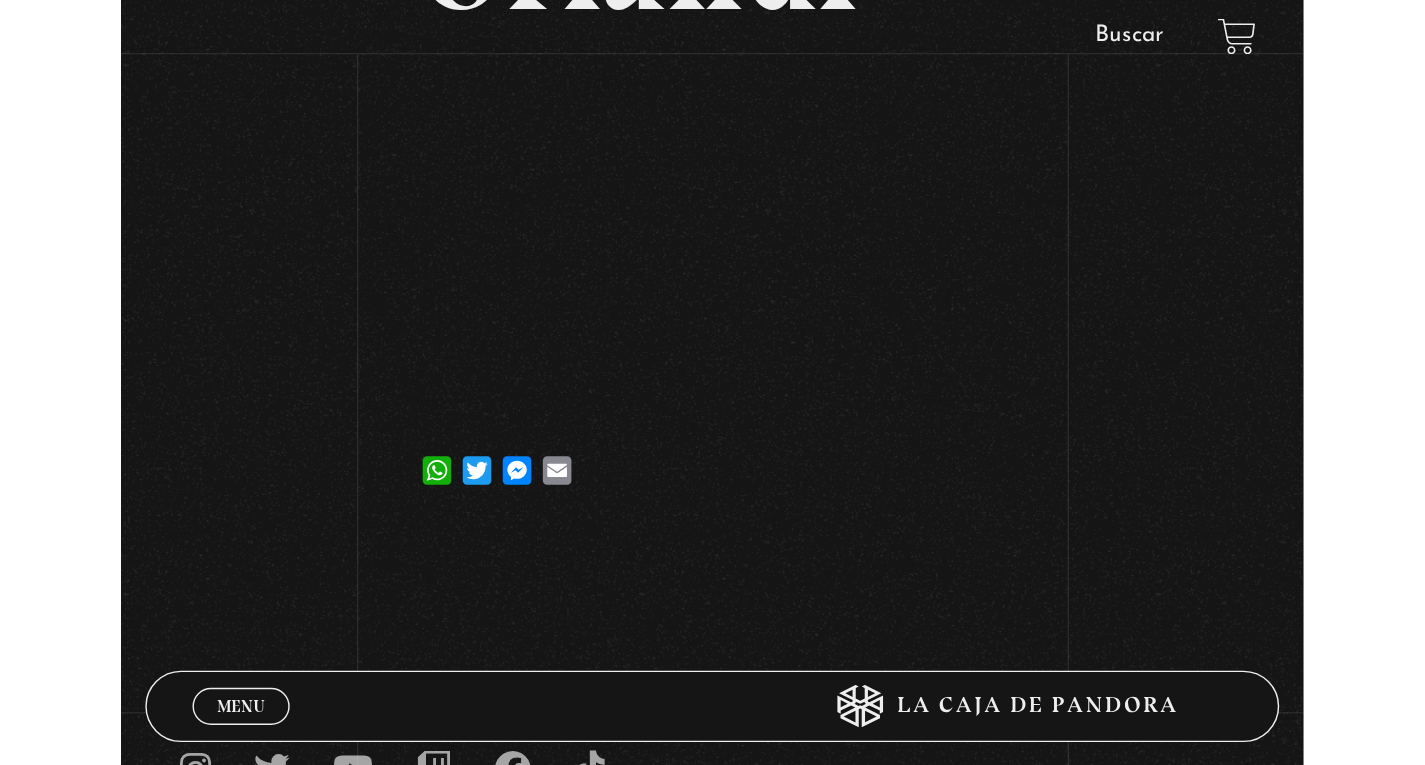 scroll, scrollTop: 300, scrollLeft: 0, axis: vertical 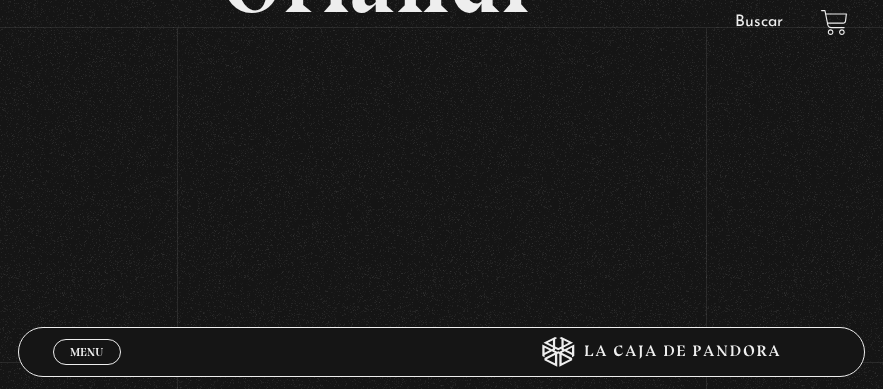 click on "[DATE]
[FIRST] [LAST]
WhatsApp Twitter Messenger Email" at bounding box center [441, 77] 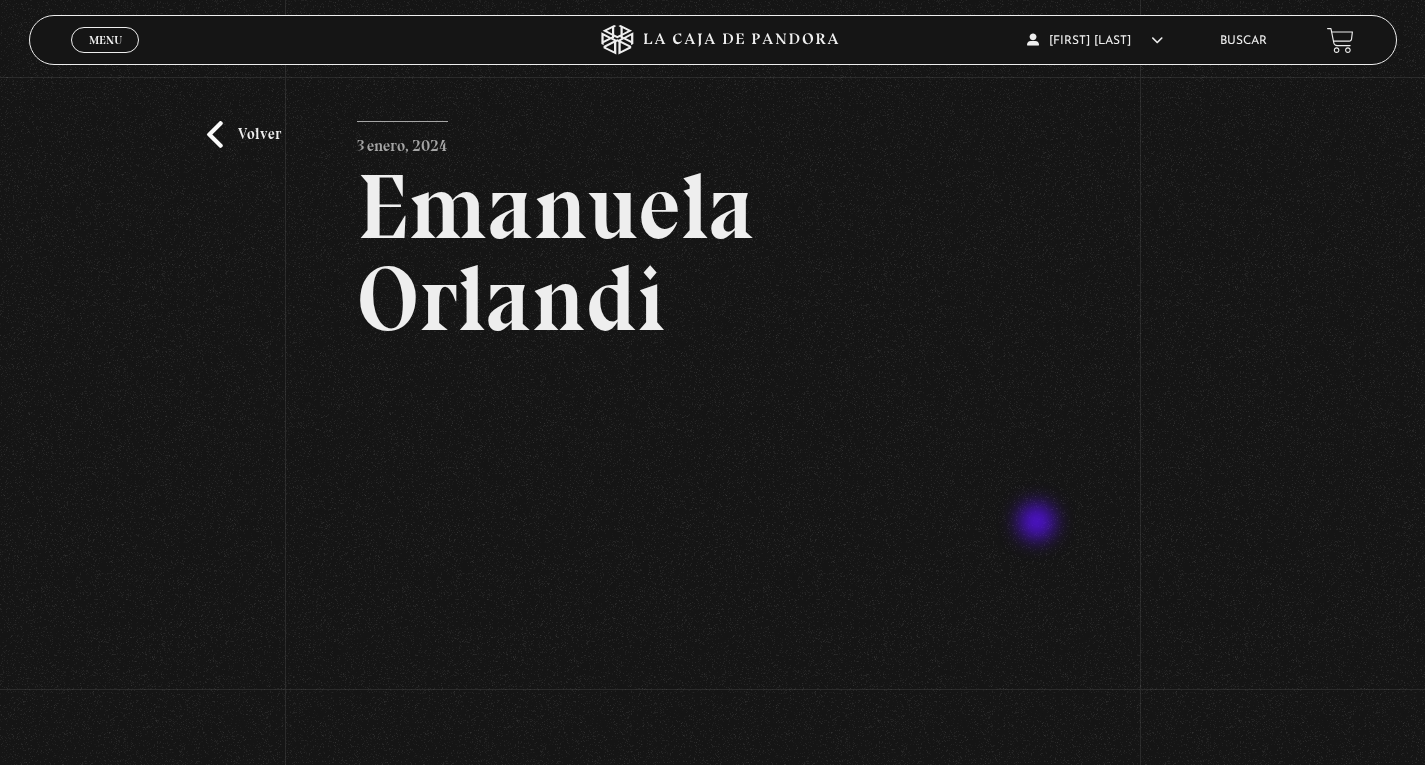 scroll, scrollTop: 0, scrollLeft: 0, axis: both 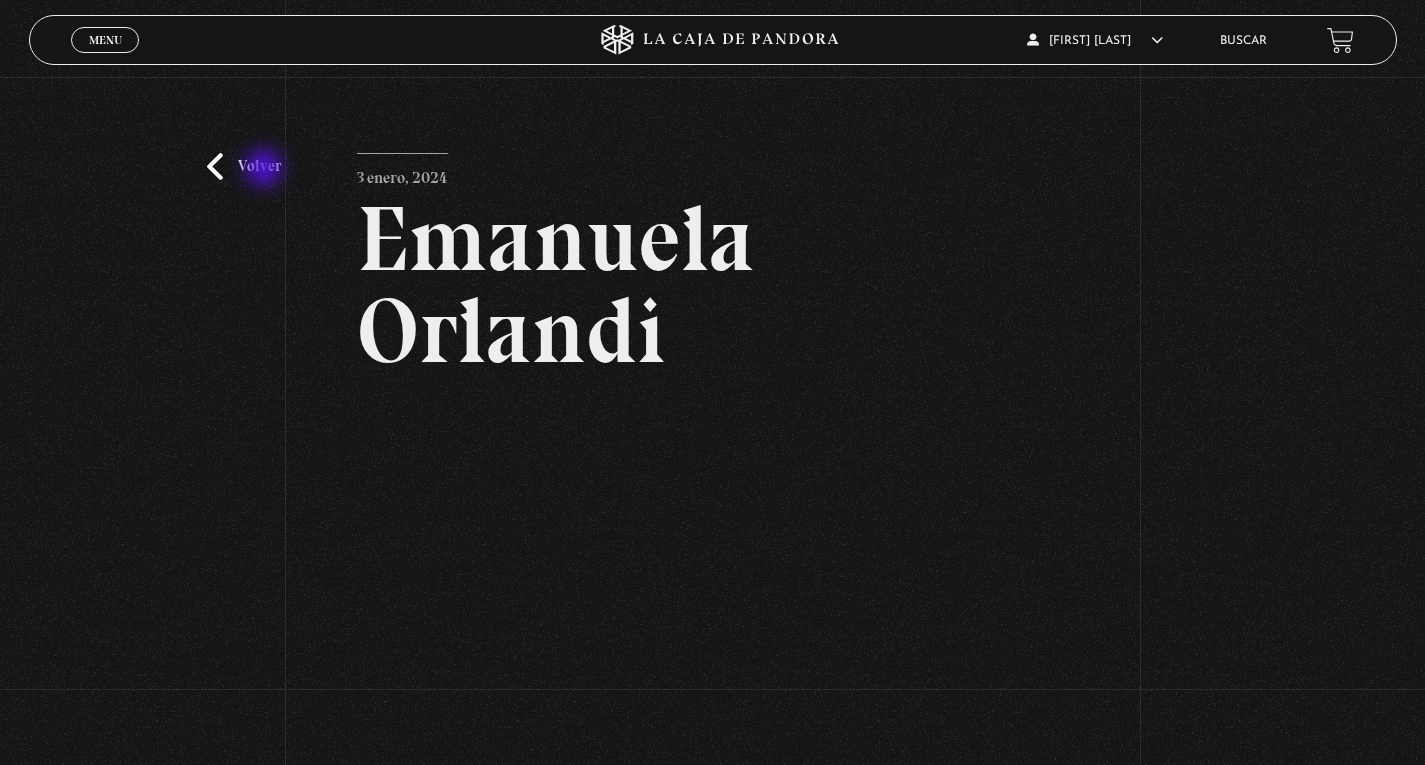 click on "Volver" at bounding box center [244, 166] 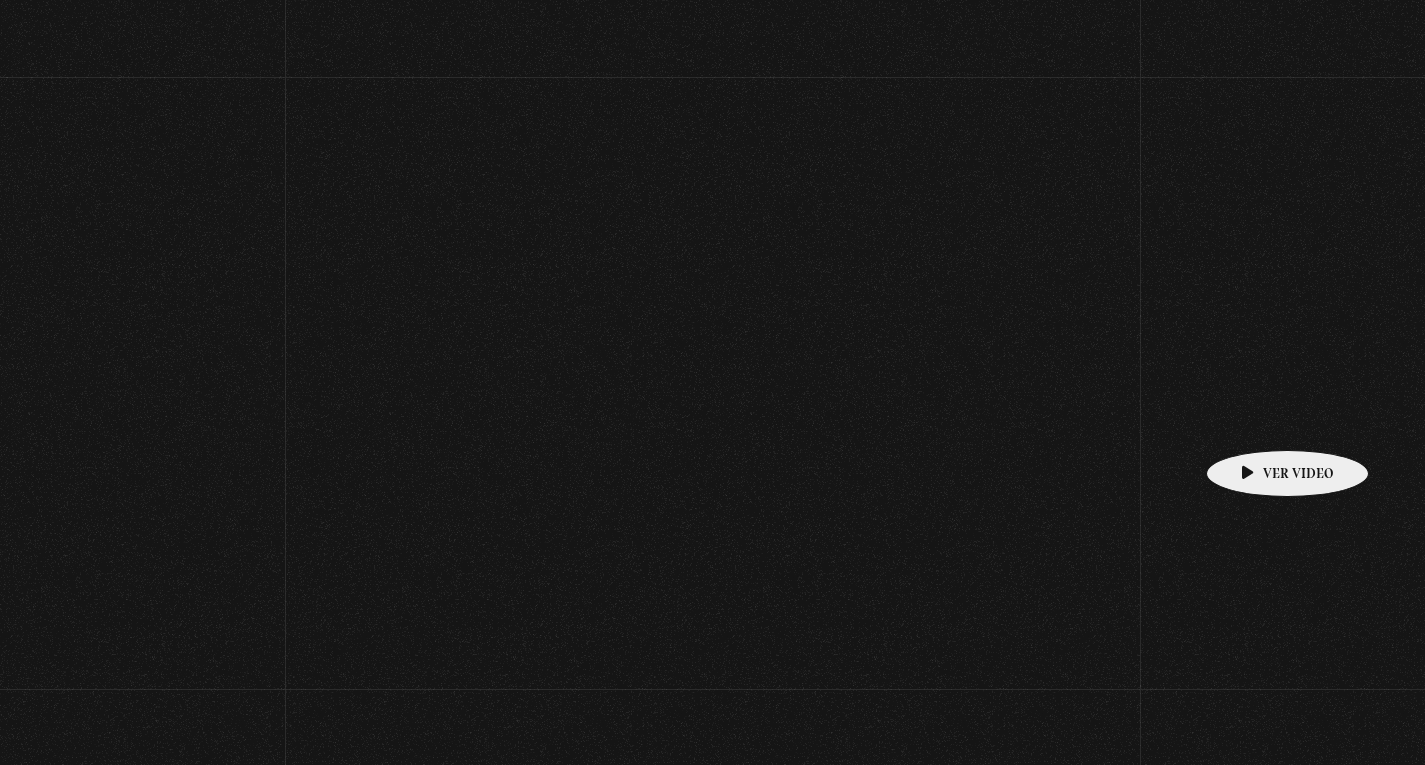 scroll, scrollTop: 3000, scrollLeft: 0, axis: vertical 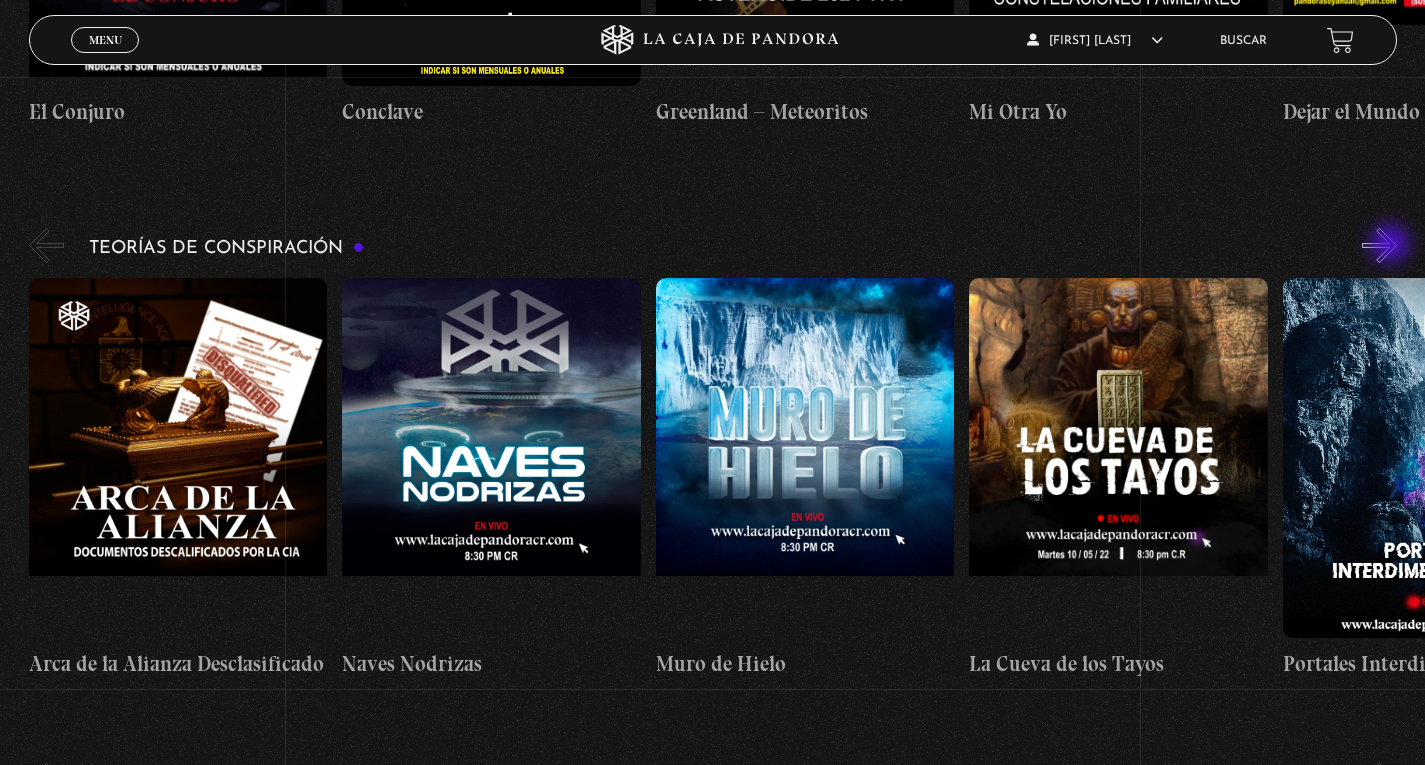 click on "»" at bounding box center (1379, 245) 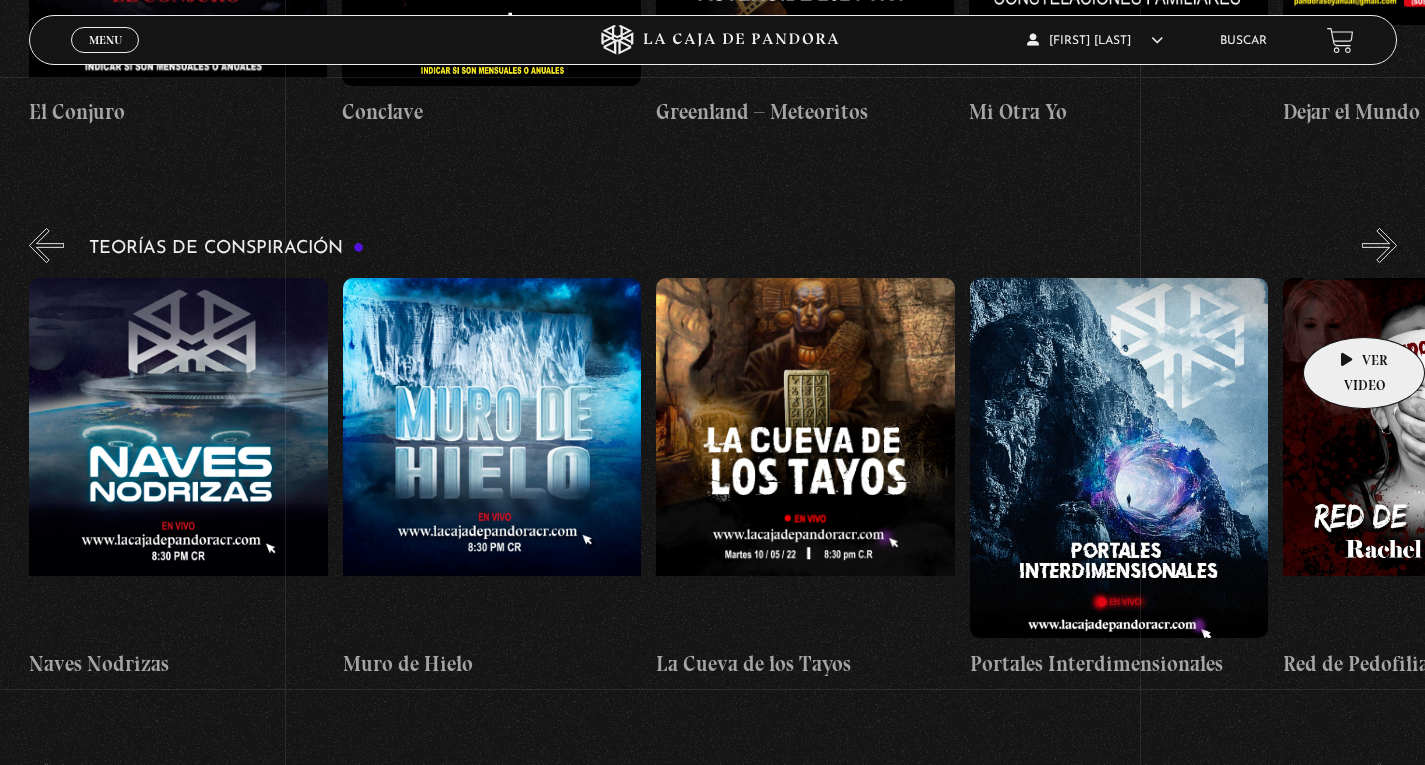 scroll, scrollTop: 0, scrollLeft: 314, axis: horizontal 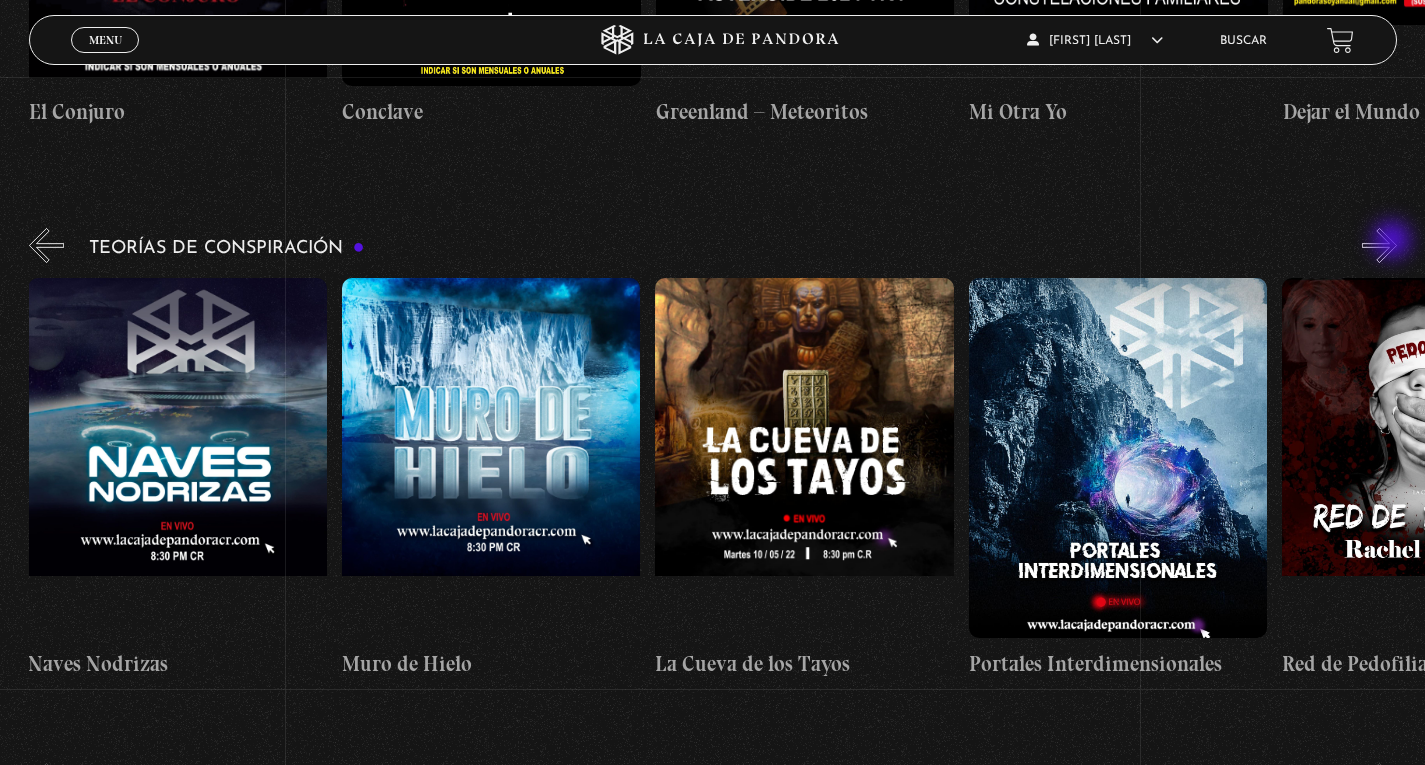 click on "»" at bounding box center [1379, 245] 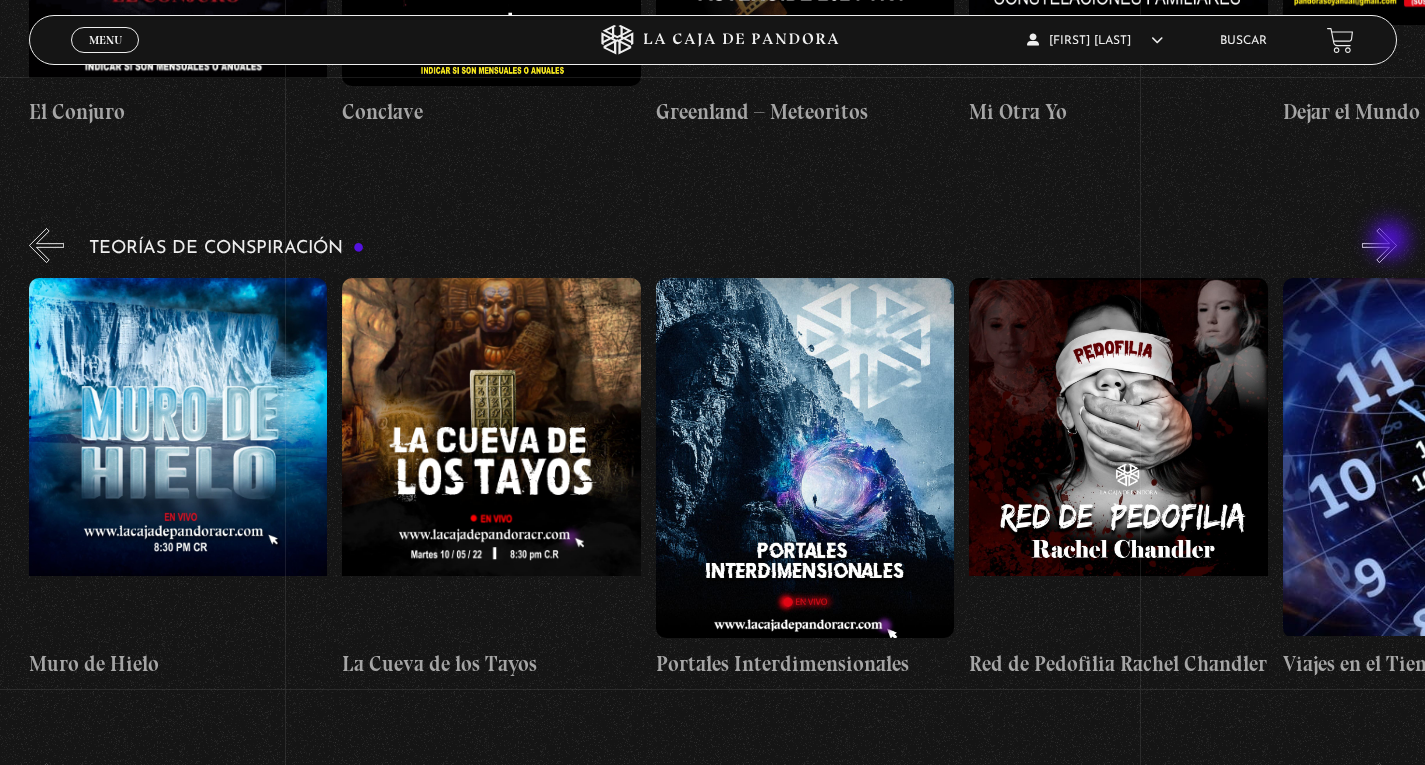 click on "»" at bounding box center (1379, 245) 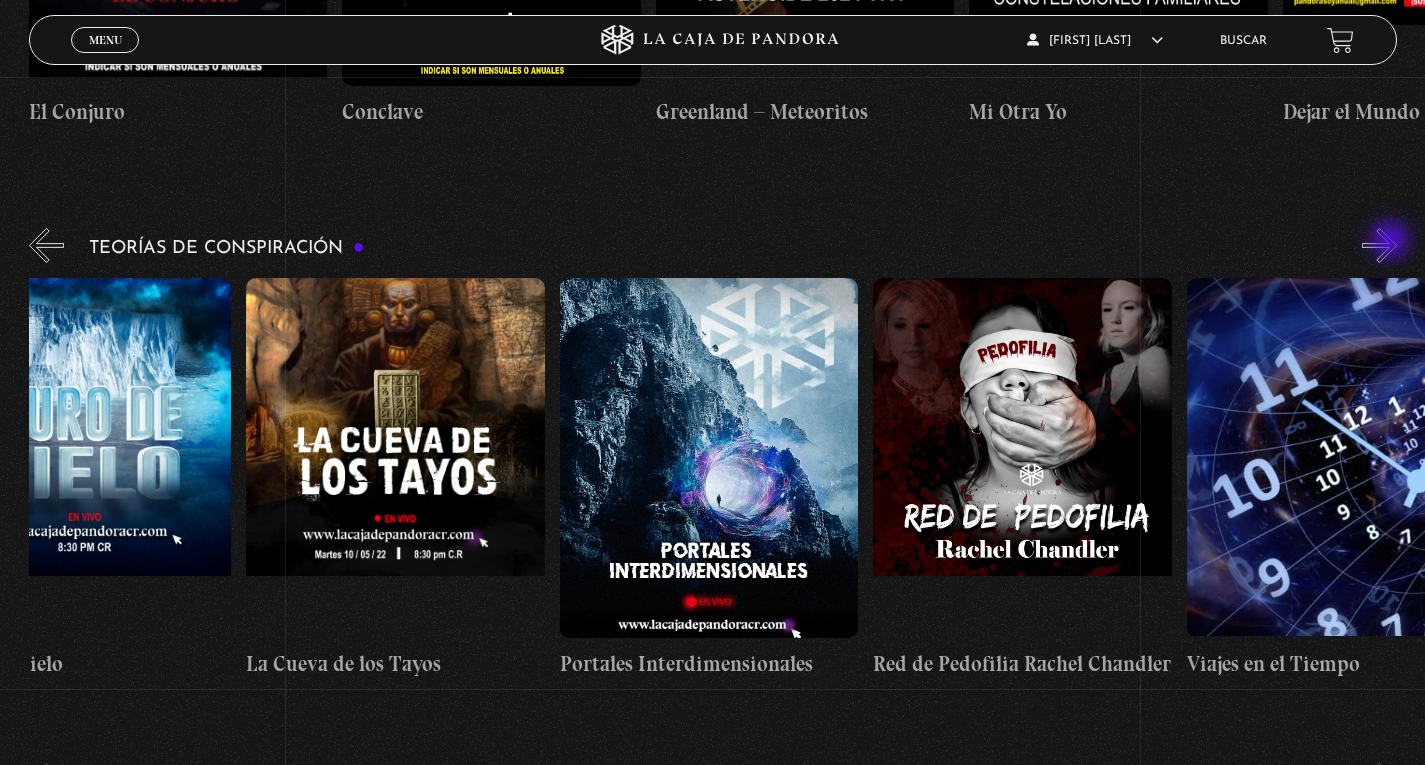 scroll, scrollTop: 0, scrollLeft: 784, axis: horizontal 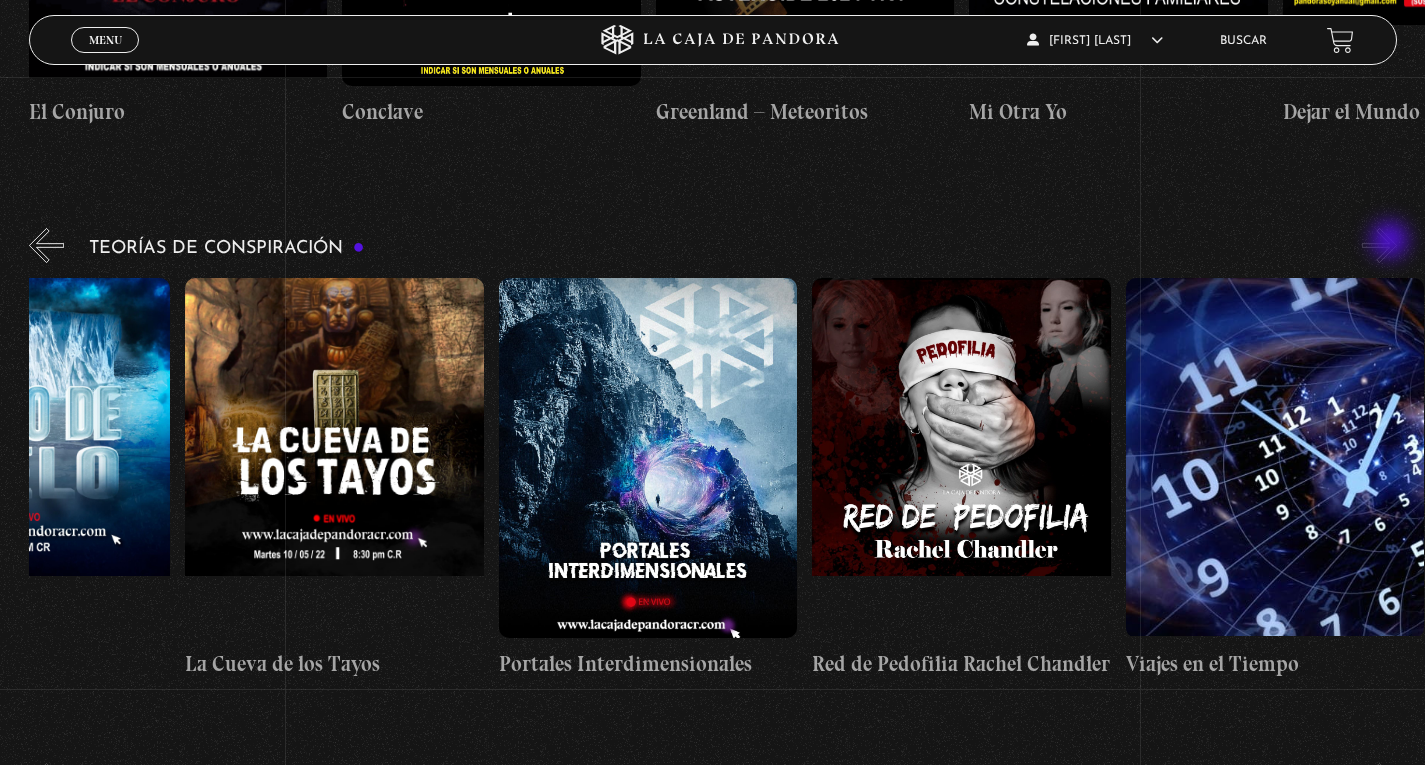 click on "»" at bounding box center (1379, 245) 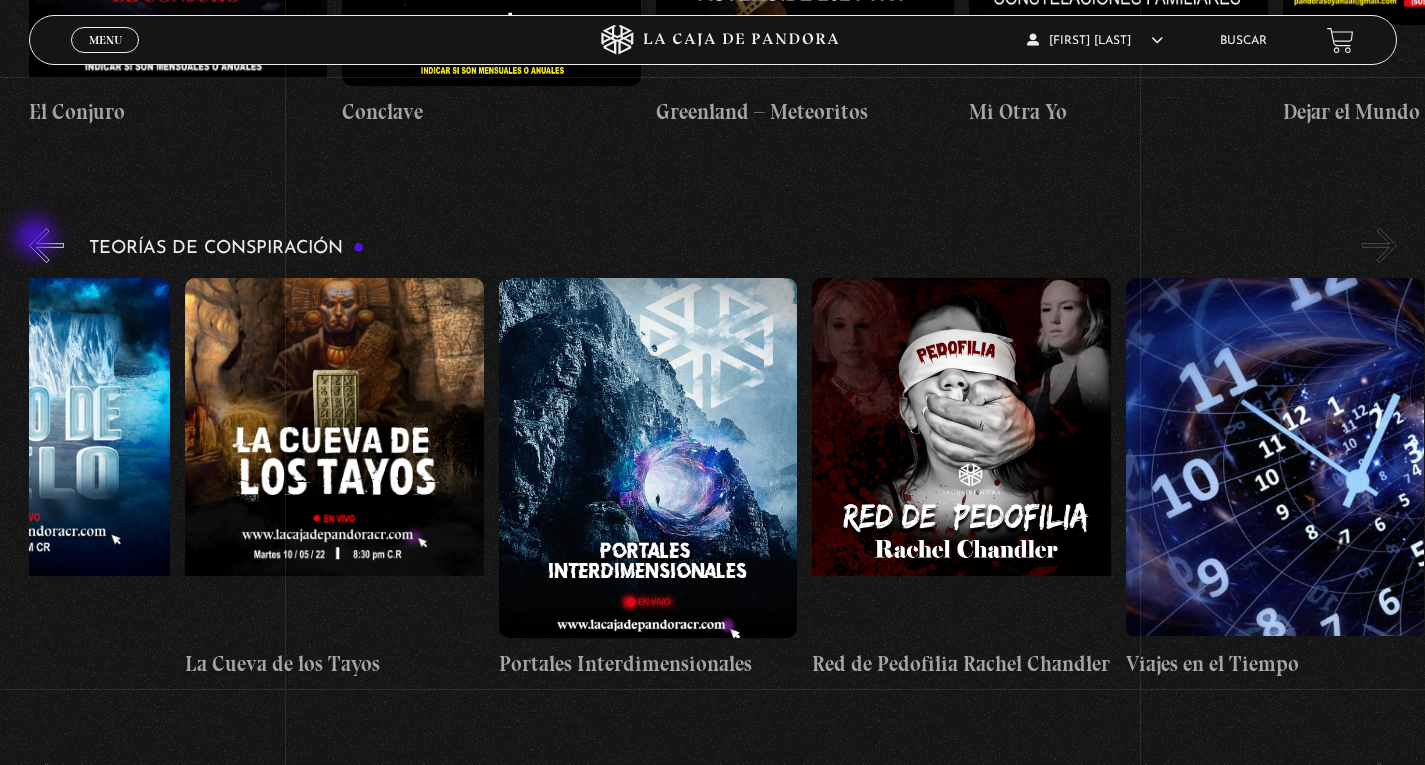 click on "«" at bounding box center (46, 245) 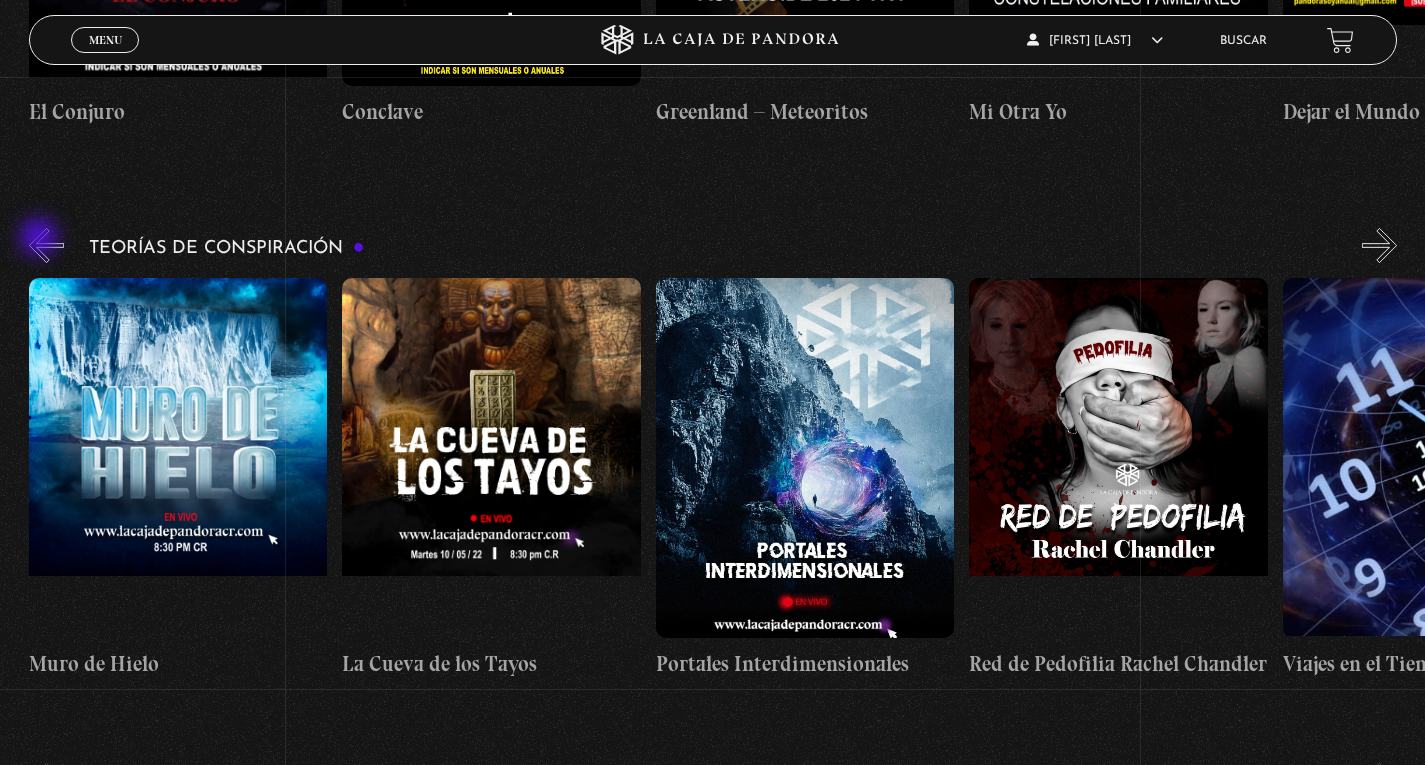 click on "«" at bounding box center (46, 245) 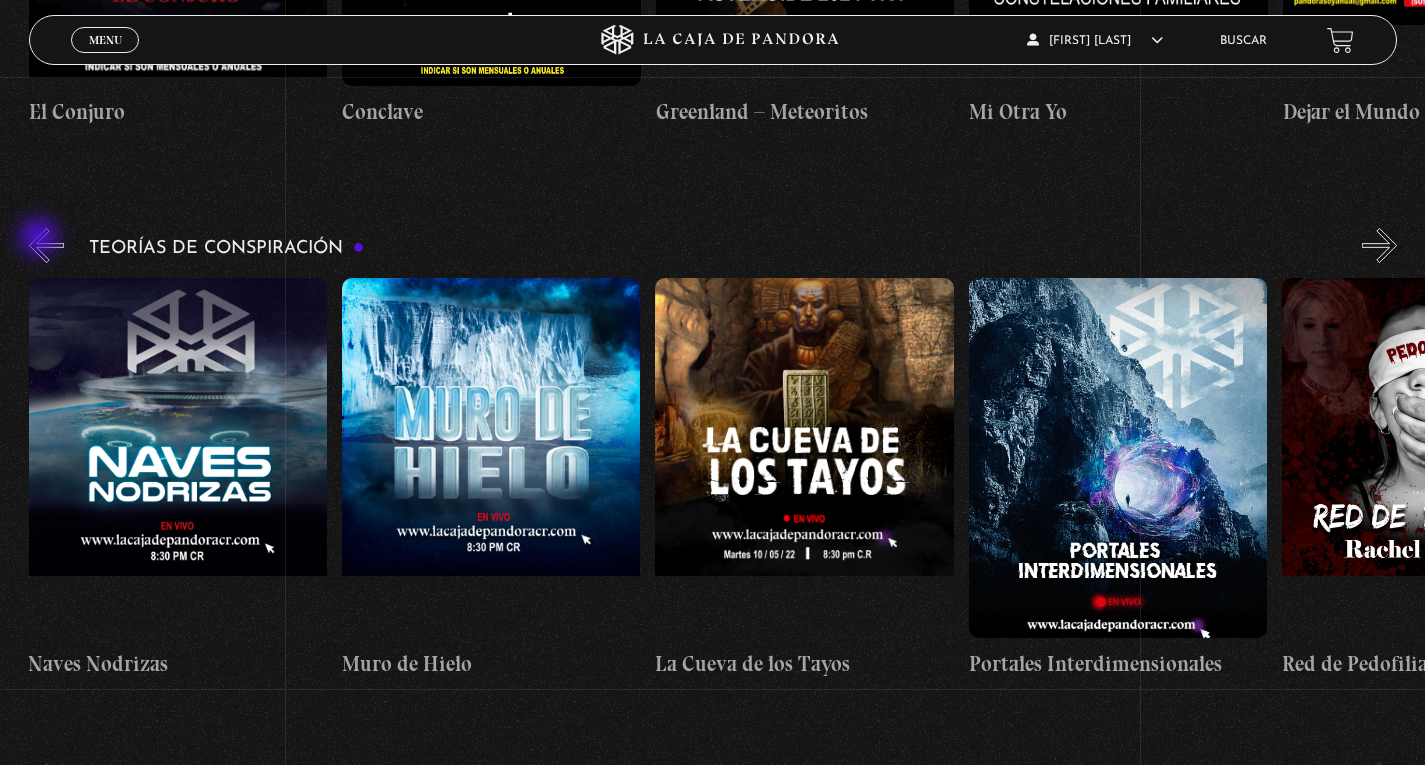 click on "«" at bounding box center (46, 245) 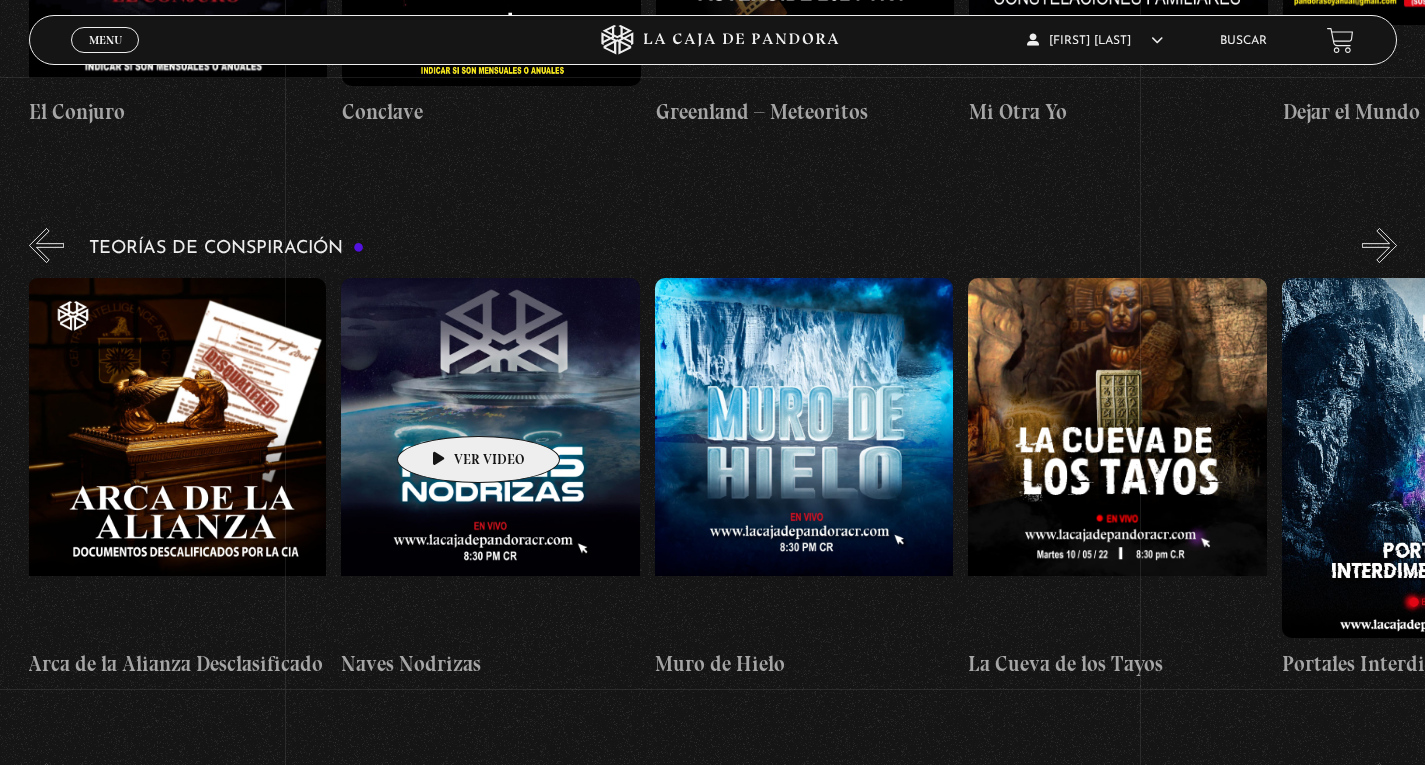 scroll, scrollTop: 0, scrollLeft: 1, axis: horizontal 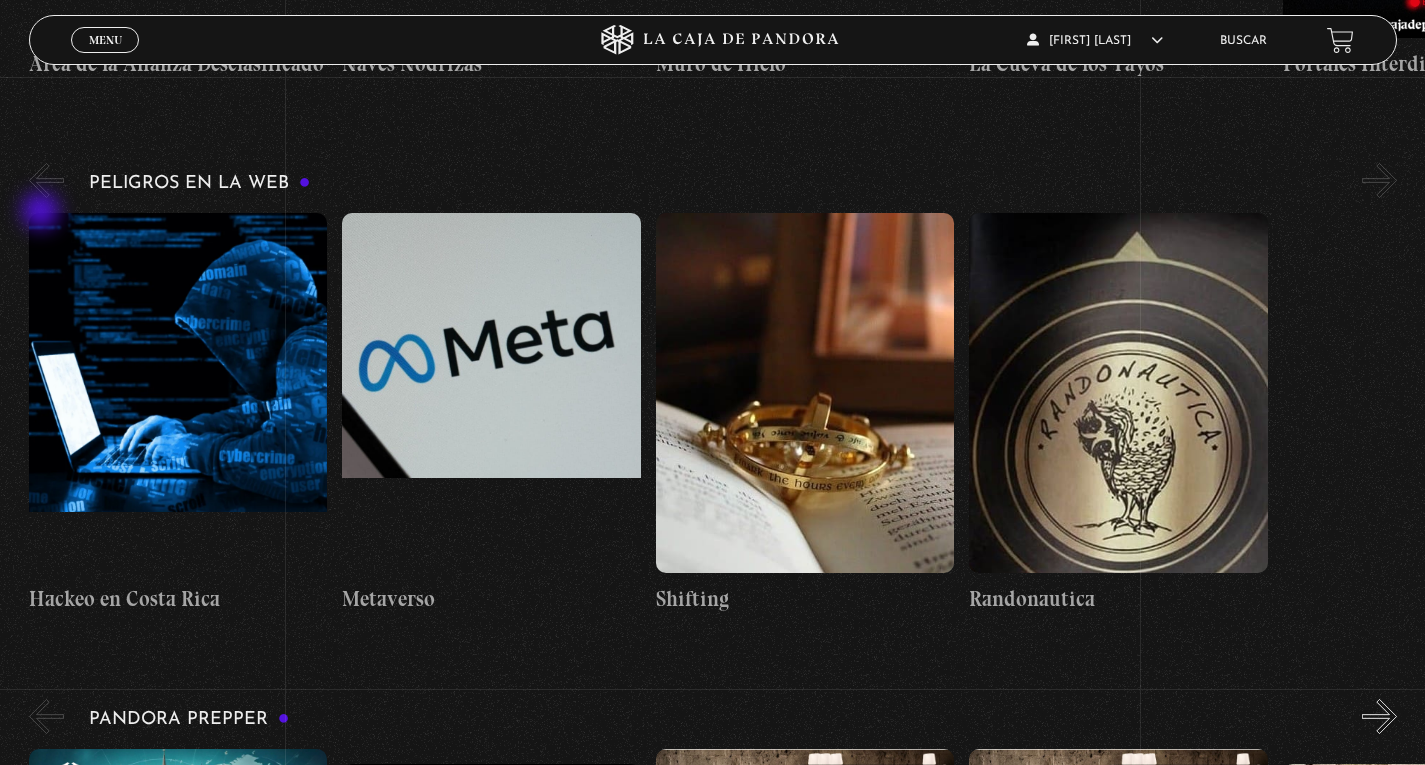 click on "«" at bounding box center (46, 180) 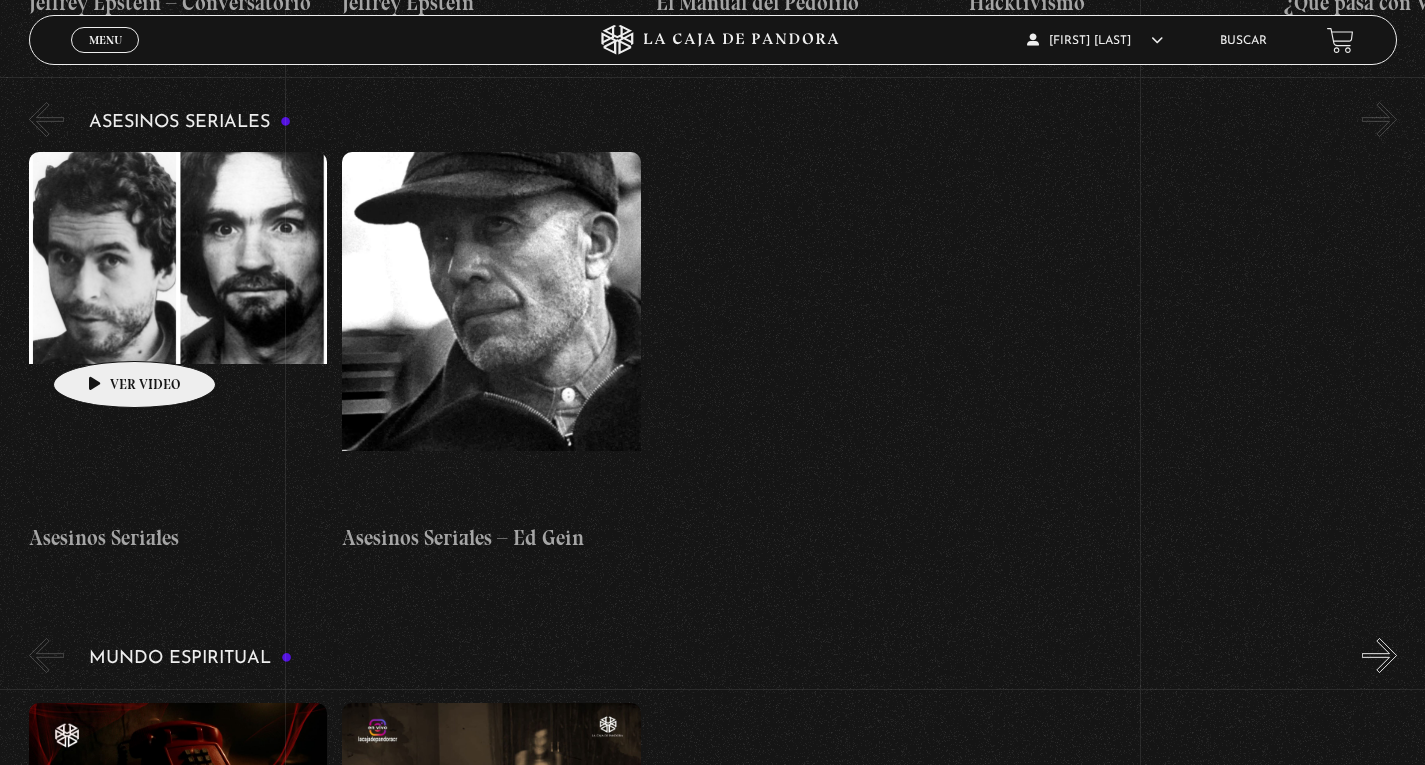 scroll, scrollTop: 5312, scrollLeft: 0, axis: vertical 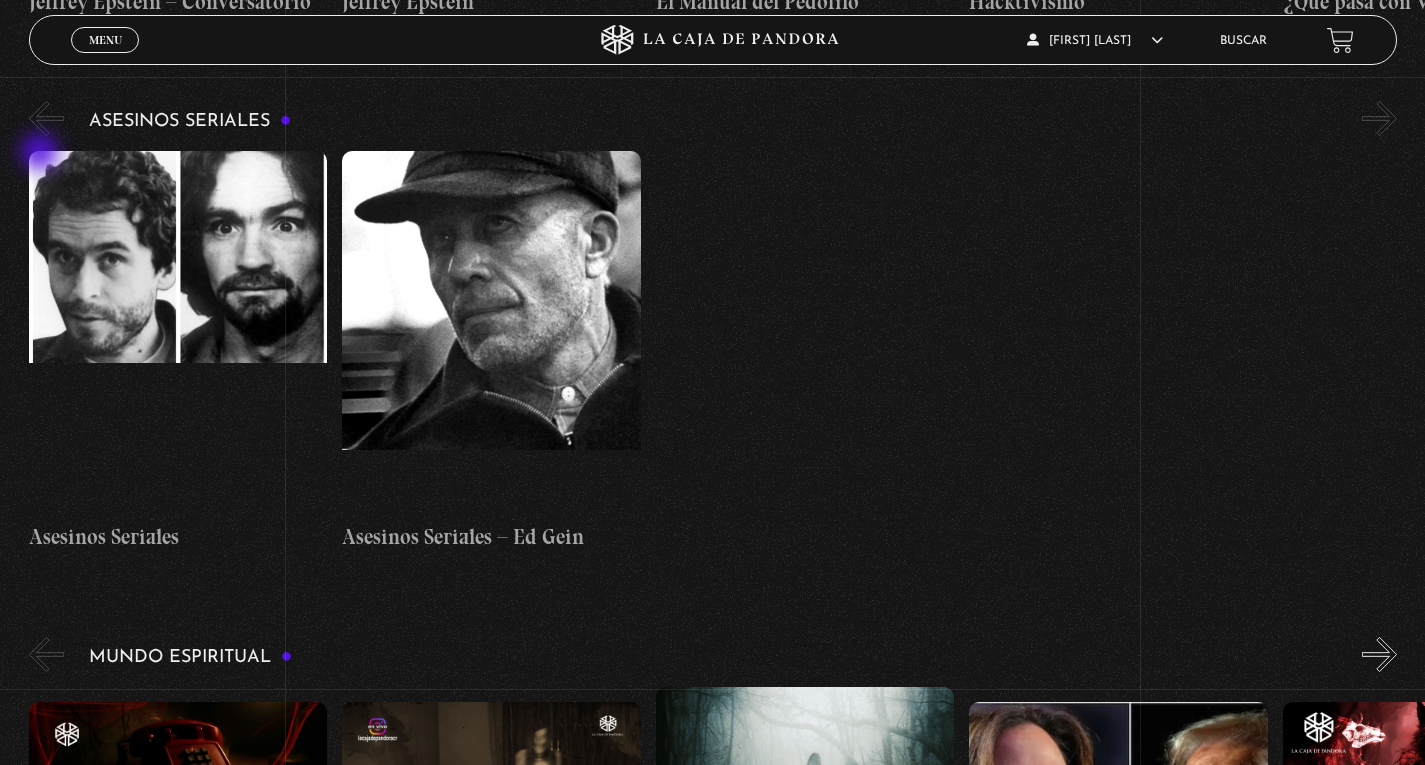 click on "«" at bounding box center (46, 118) 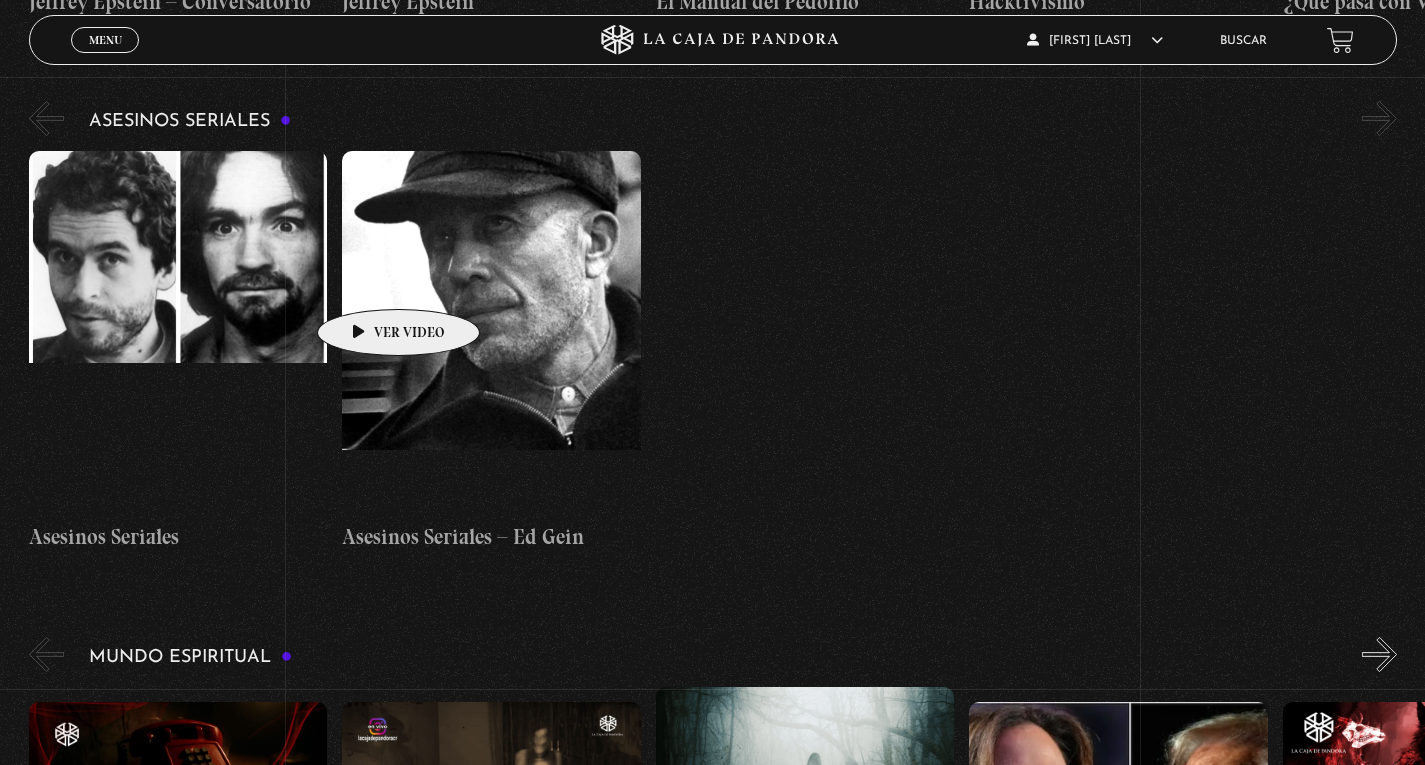 scroll, scrollTop: 5612, scrollLeft: 0, axis: vertical 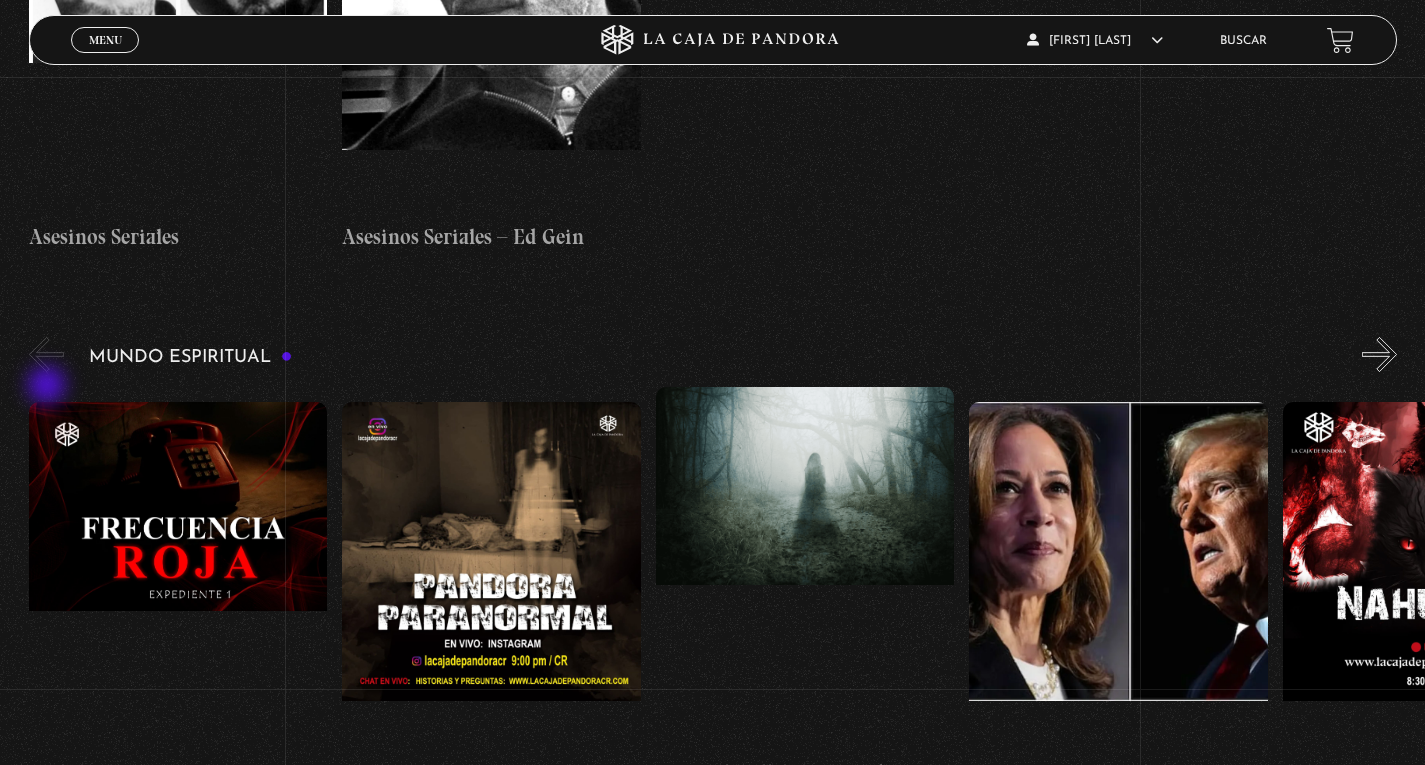 click on "«" at bounding box center [46, 354] 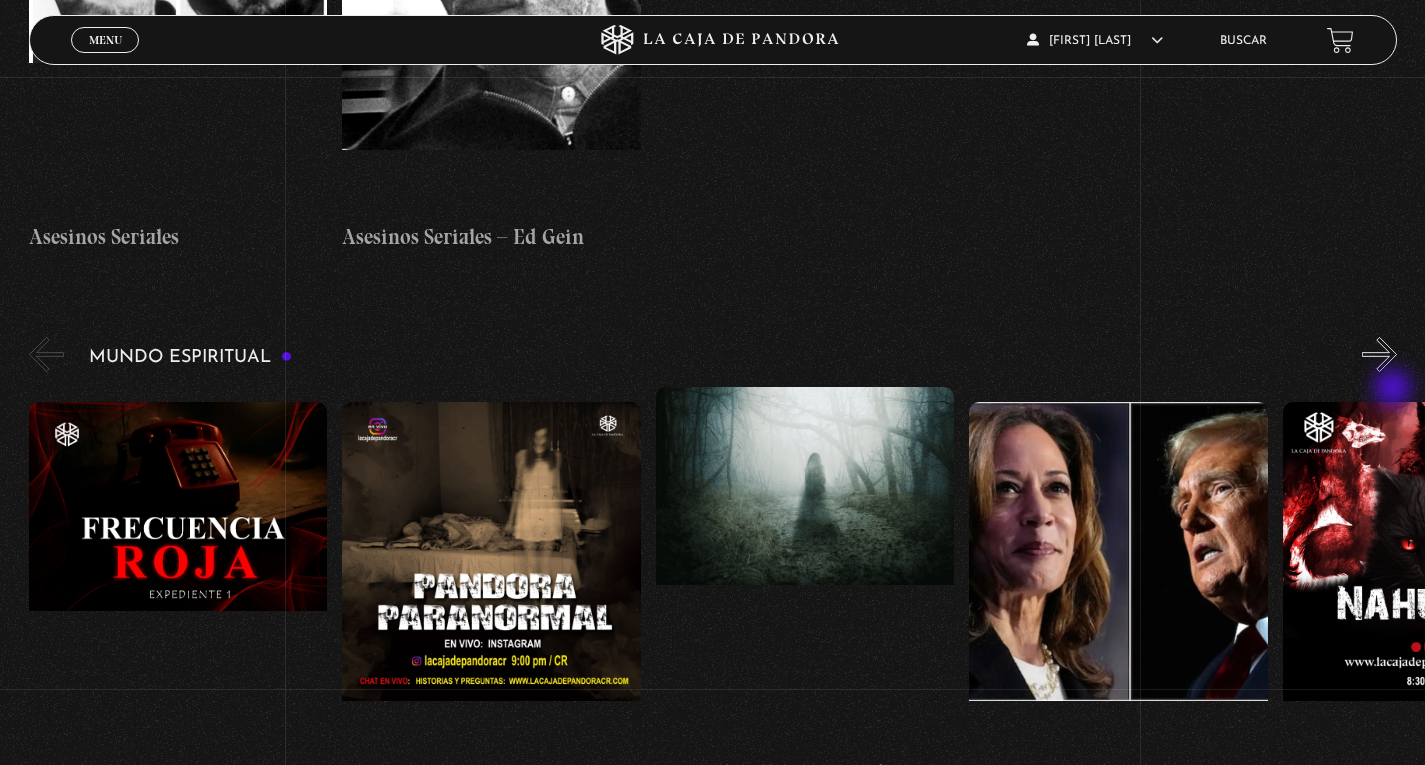click on "»" at bounding box center (1379, 354) 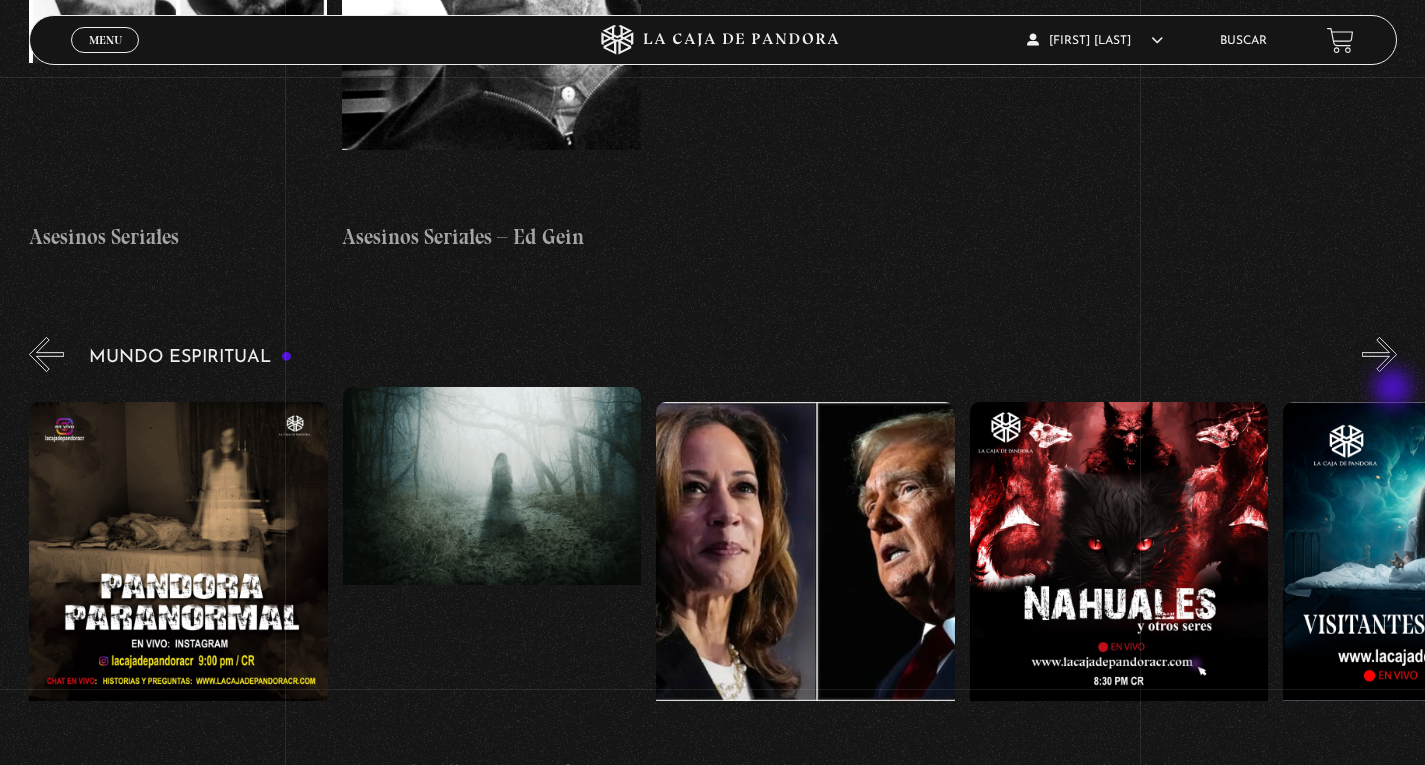 click on "»" at bounding box center [1379, 354] 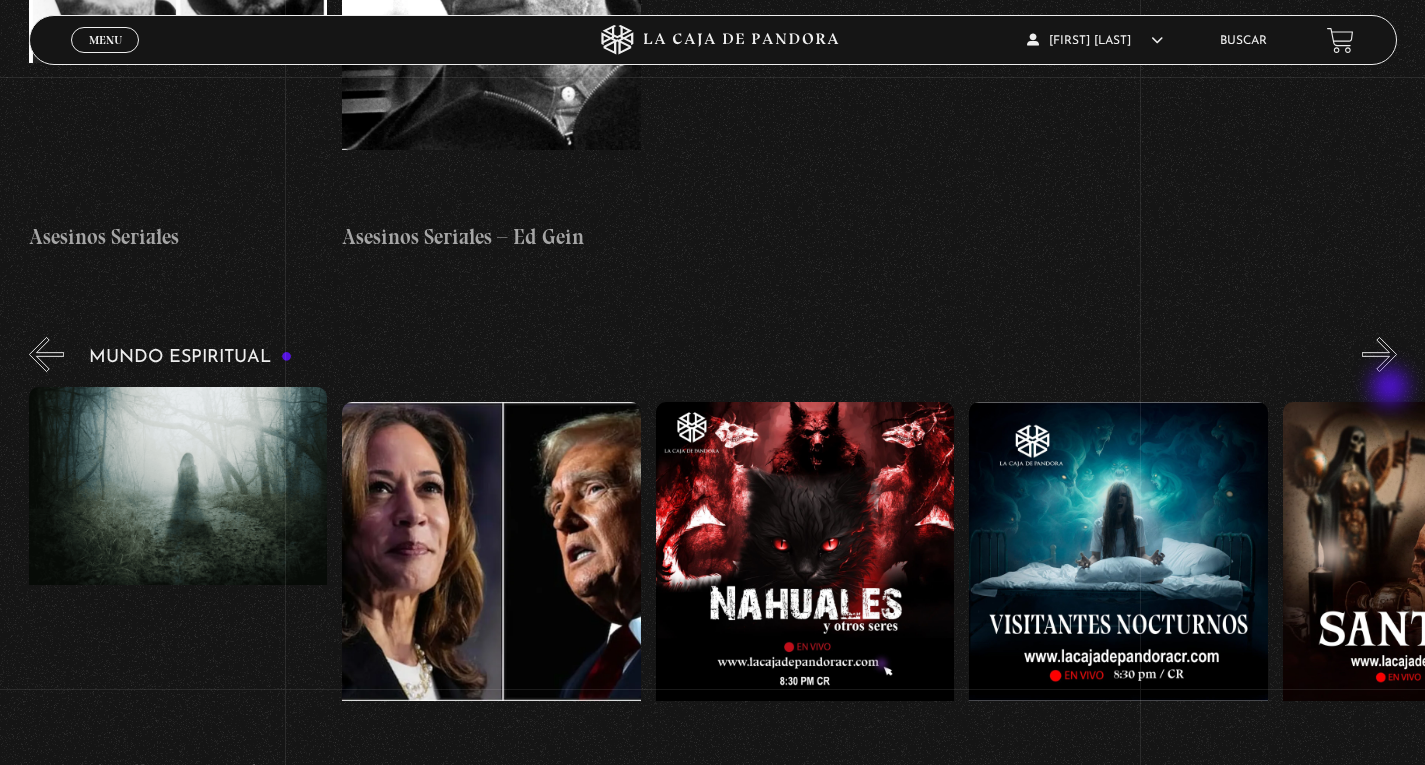 click on "»" at bounding box center (1379, 354) 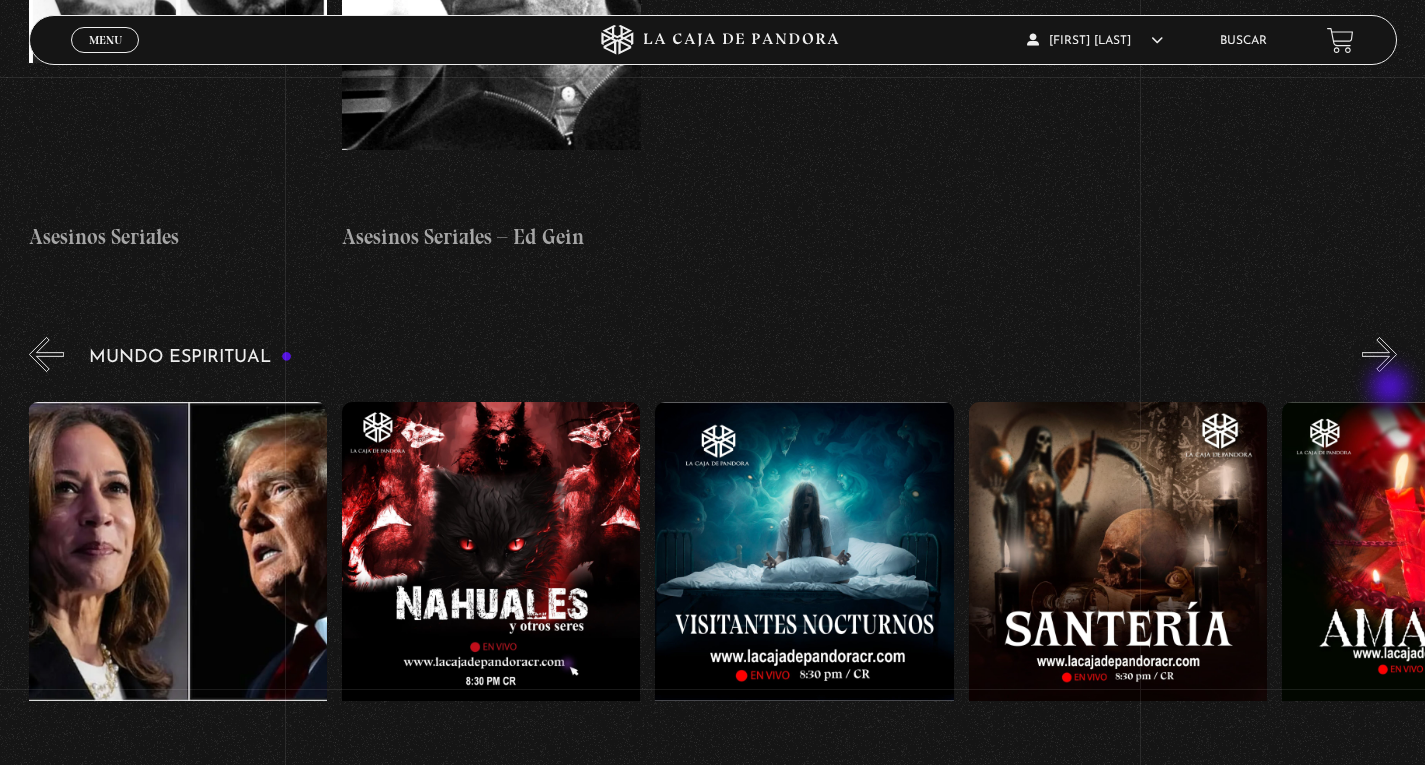 click on "»" at bounding box center (1379, 354) 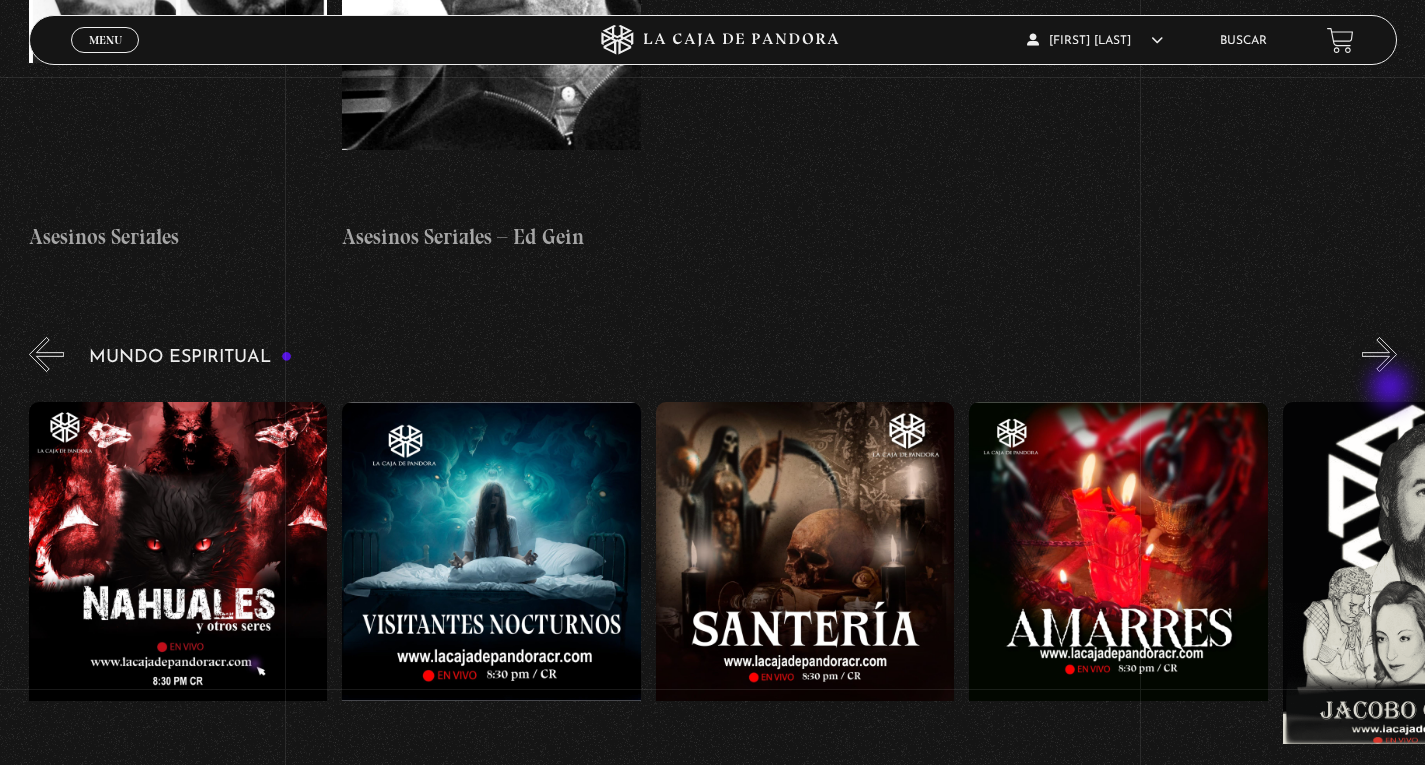 click on "»" at bounding box center (1379, 354) 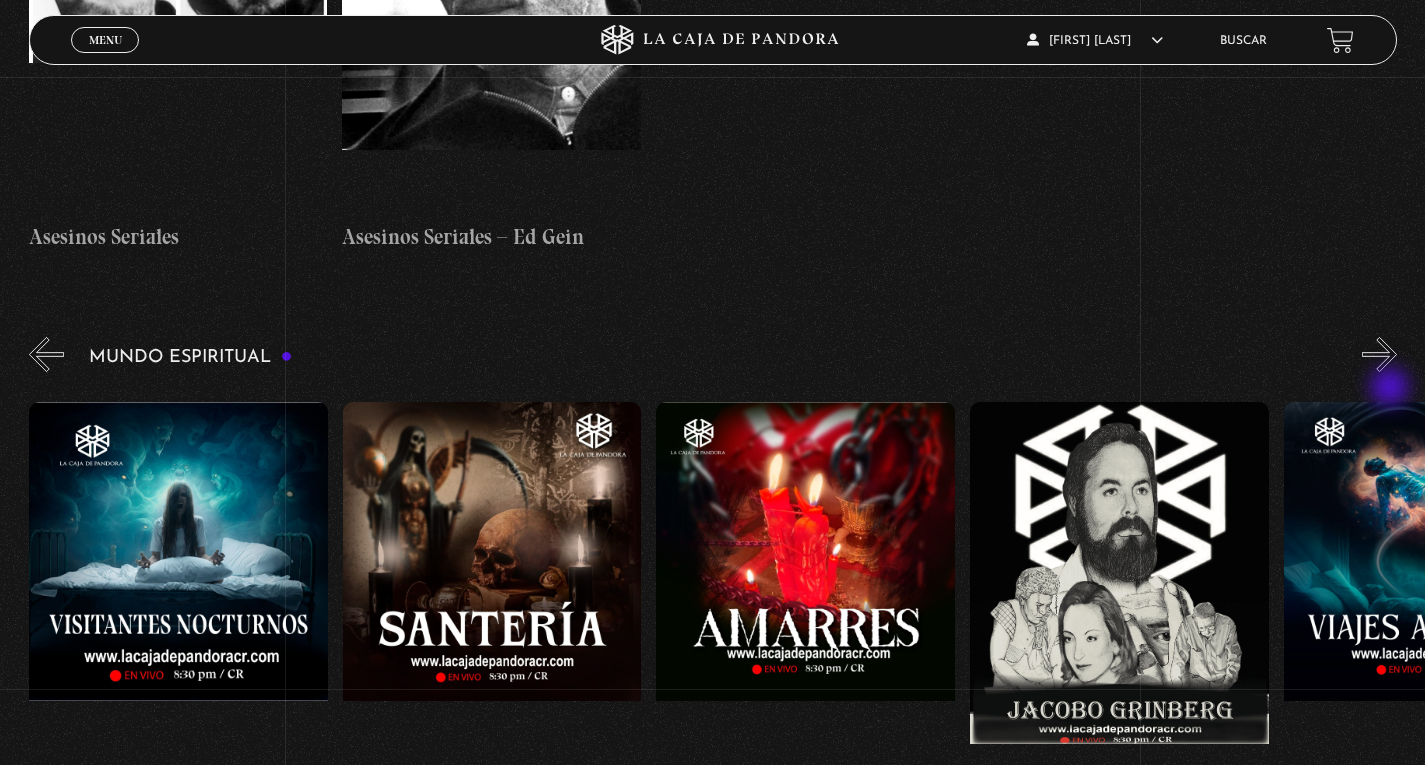 scroll, scrollTop: 0, scrollLeft: 1568, axis: horizontal 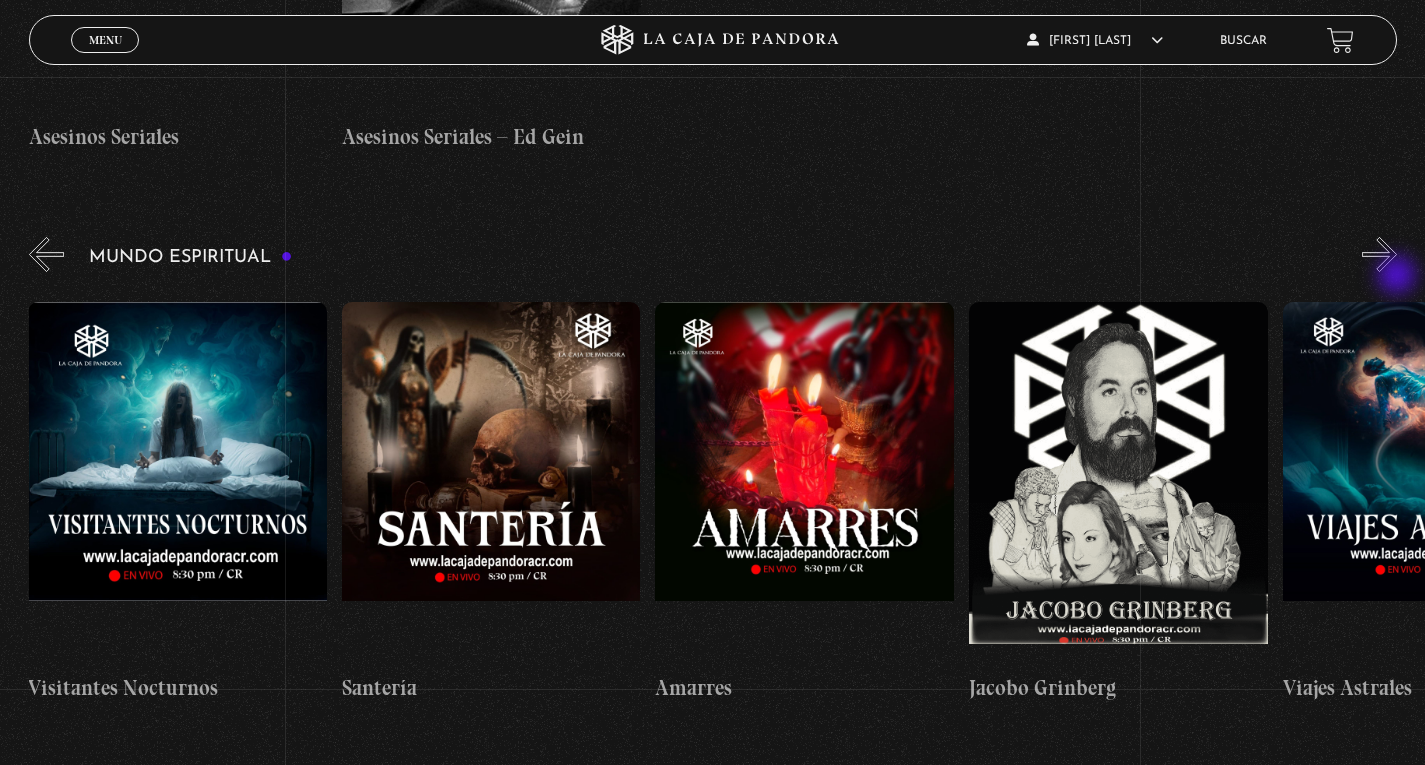 click on "»" at bounding box center (1379, 254) 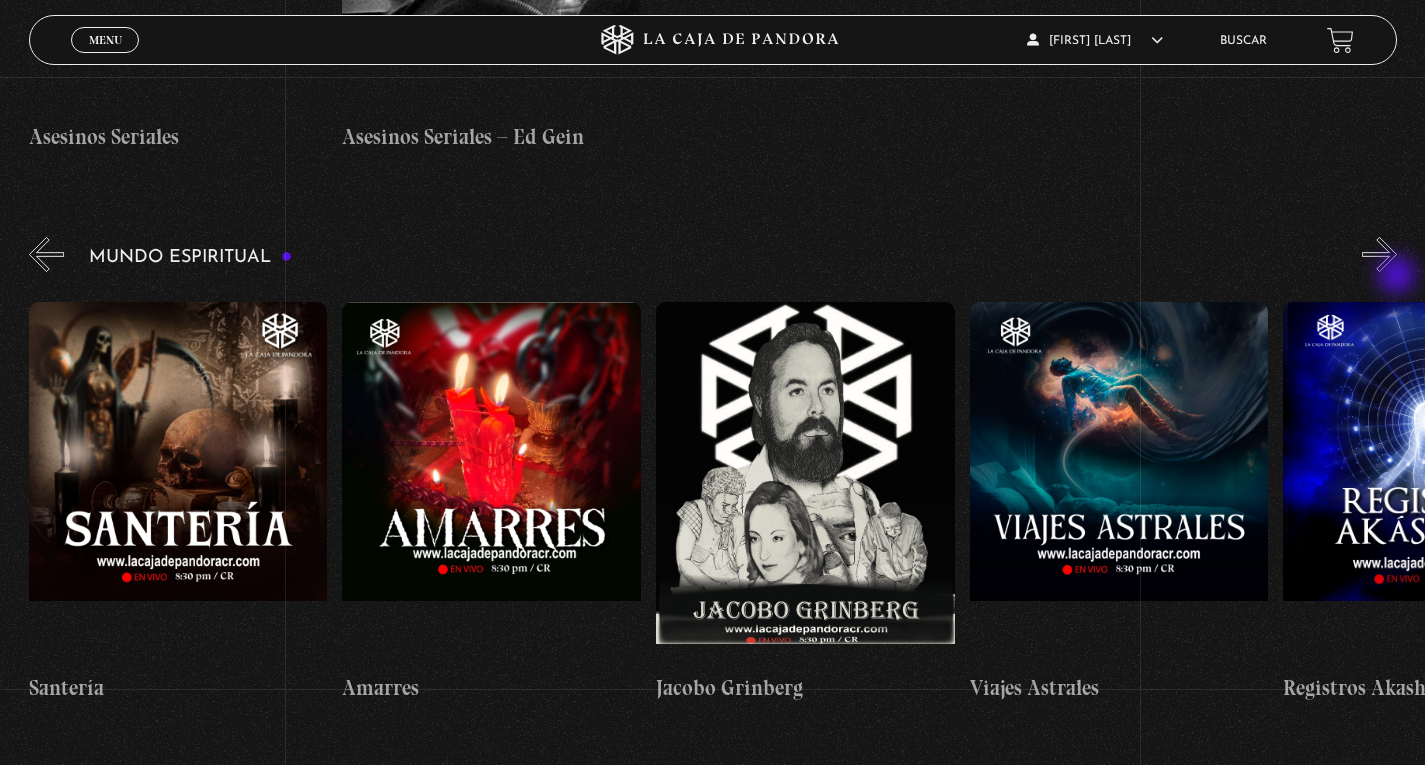 click on "»" at bounding box center (1379, 254) 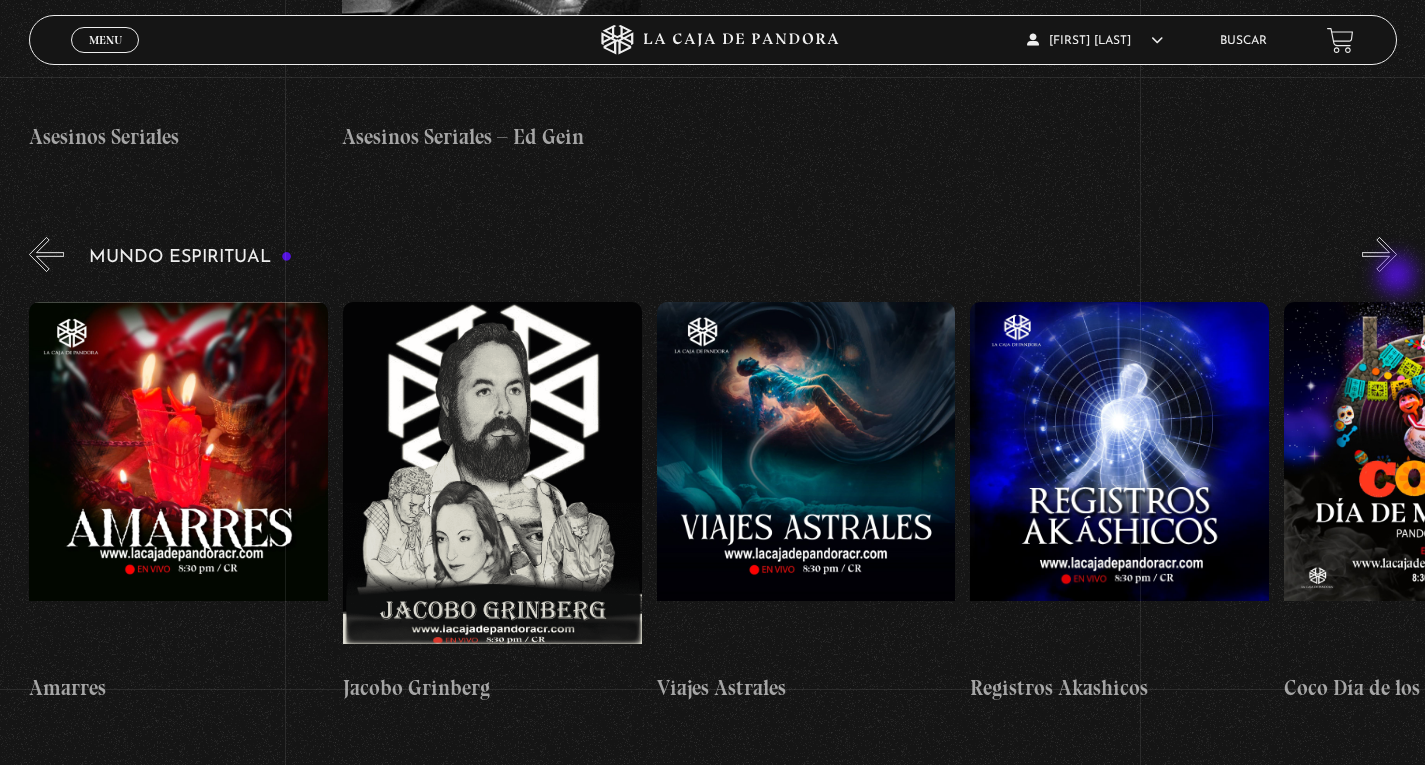 scroll, scrollTop: 0, scrollLeft: 2195, axis: horizontal 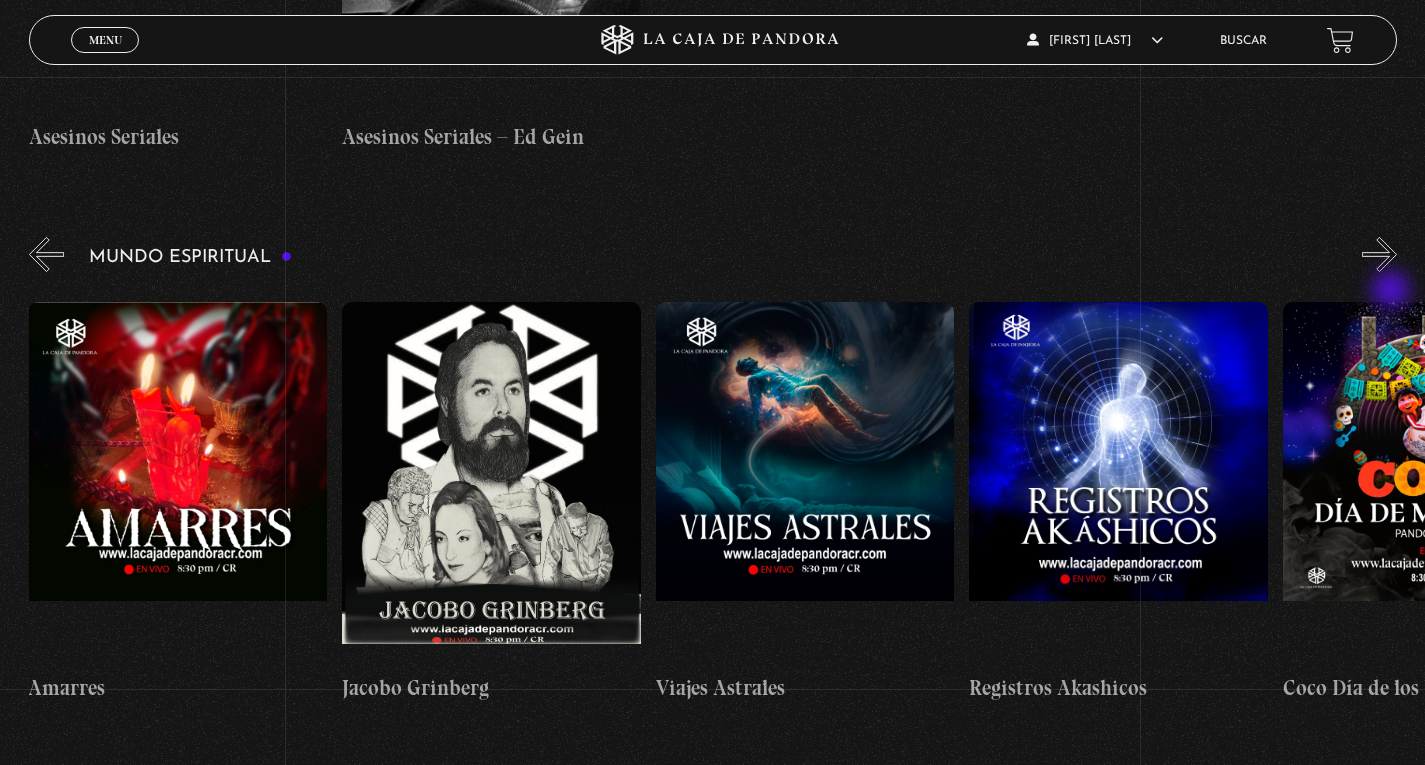 click on "»" at bounding box center [1379, 254] 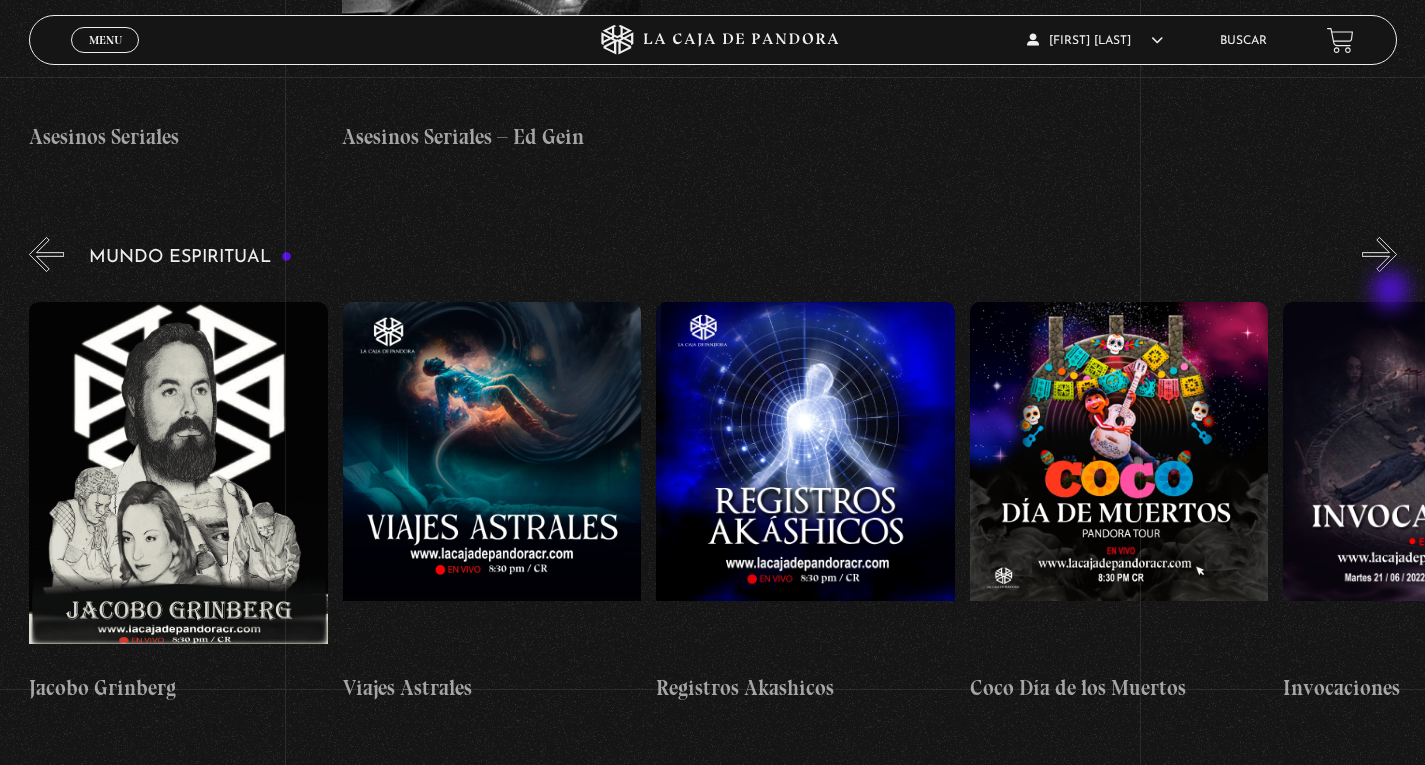 click on "»" at bounding box center [1379, 254] 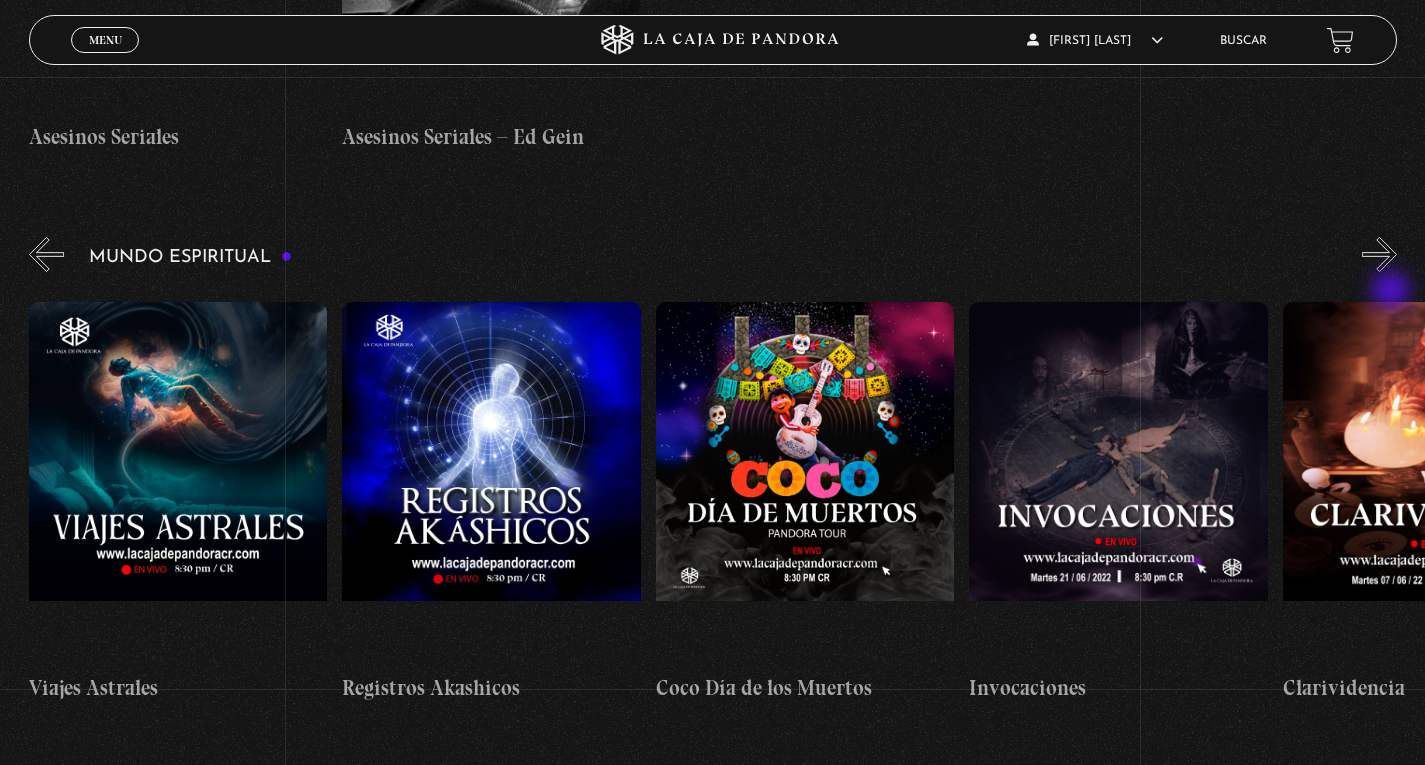 click on "»" at bounding box center [1379, 254] 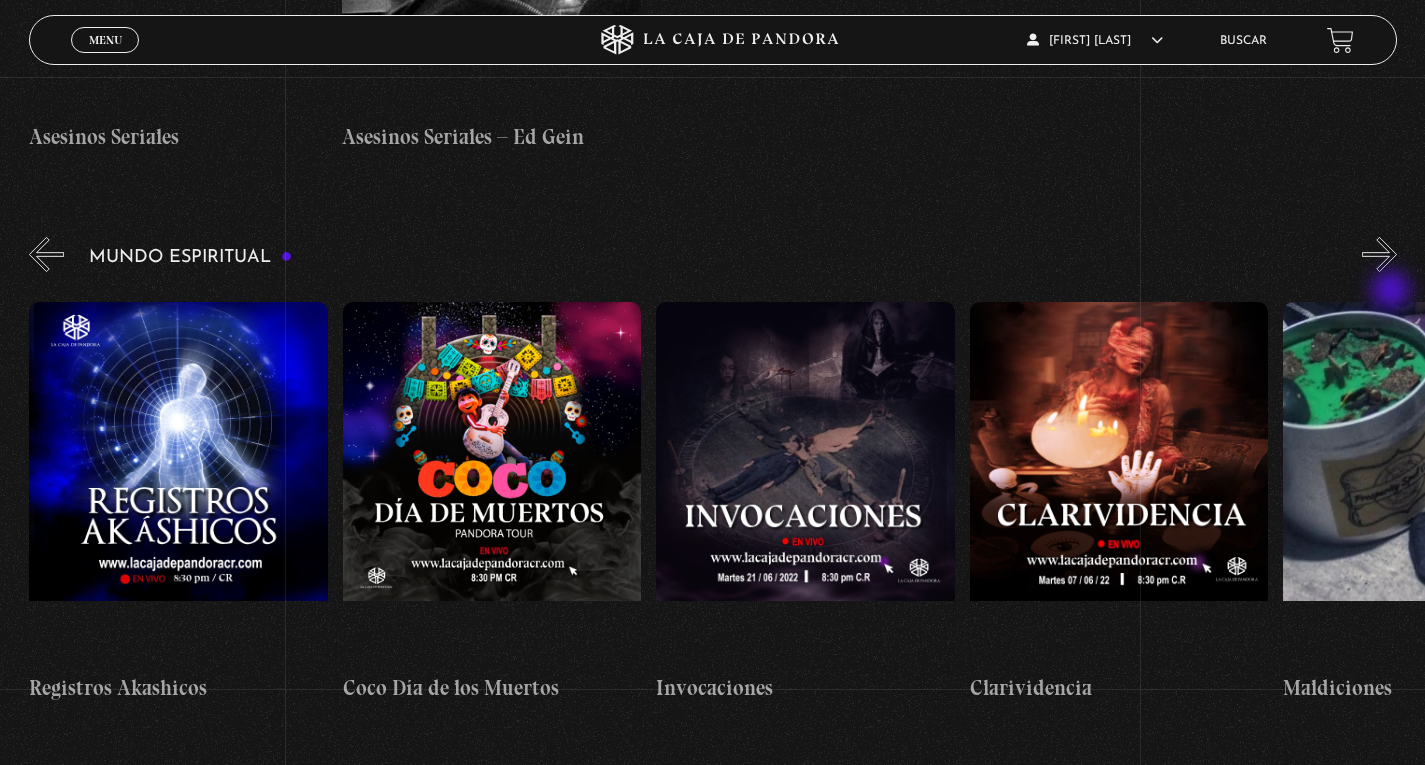 scroll, scrollTop: 0, scrollLeft: 3136, axis: horizontal 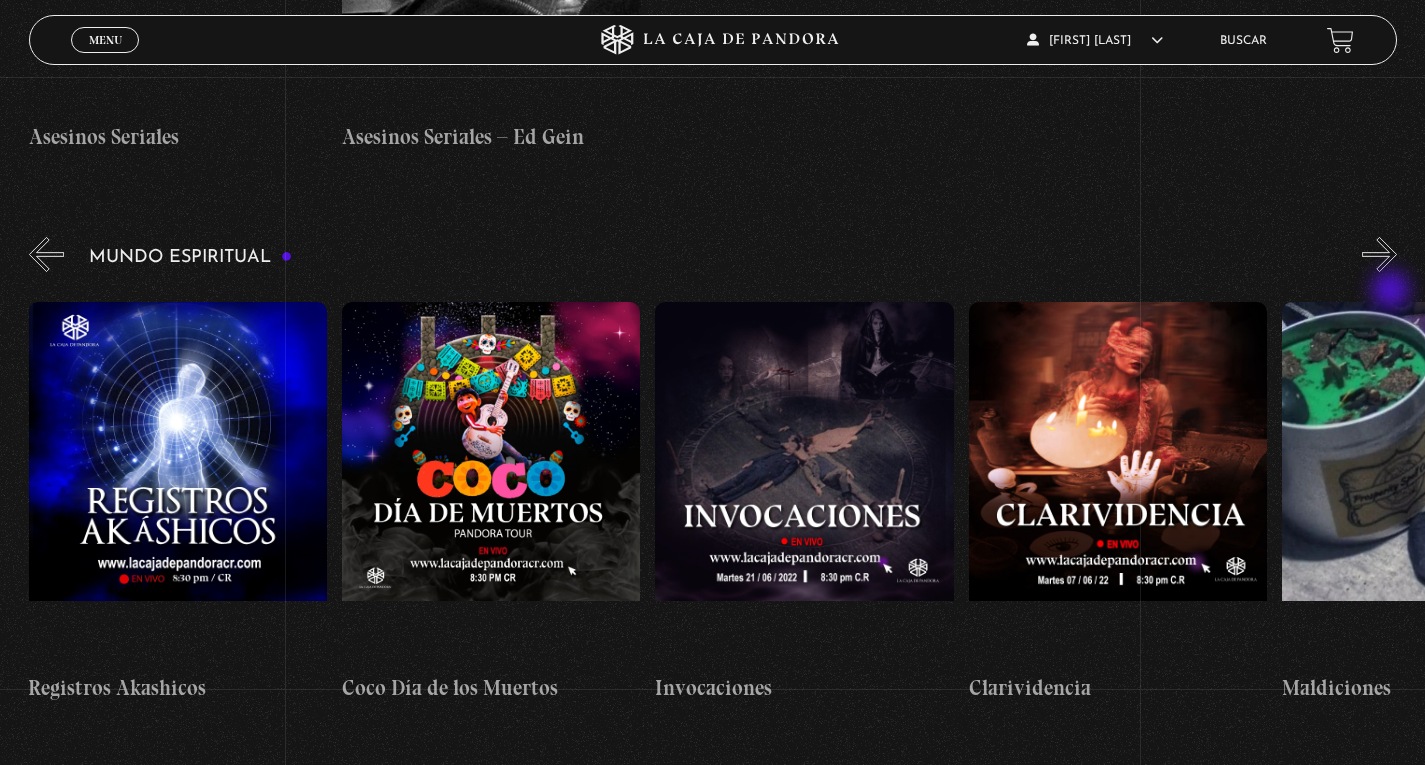 click on "»" at bounding box center (1379, 254) 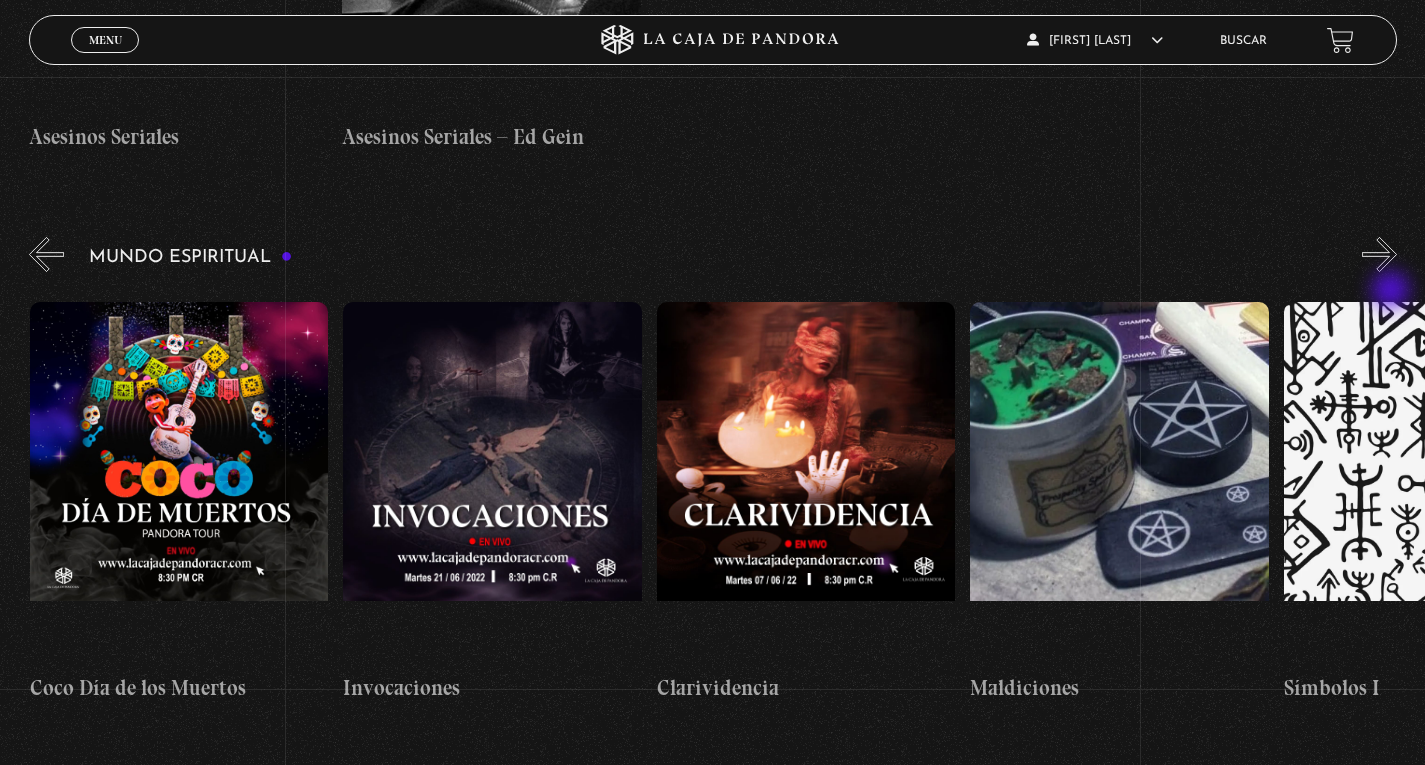 scroll, scrollTop: 0, scrollLeft: 3449, axis: horizontal 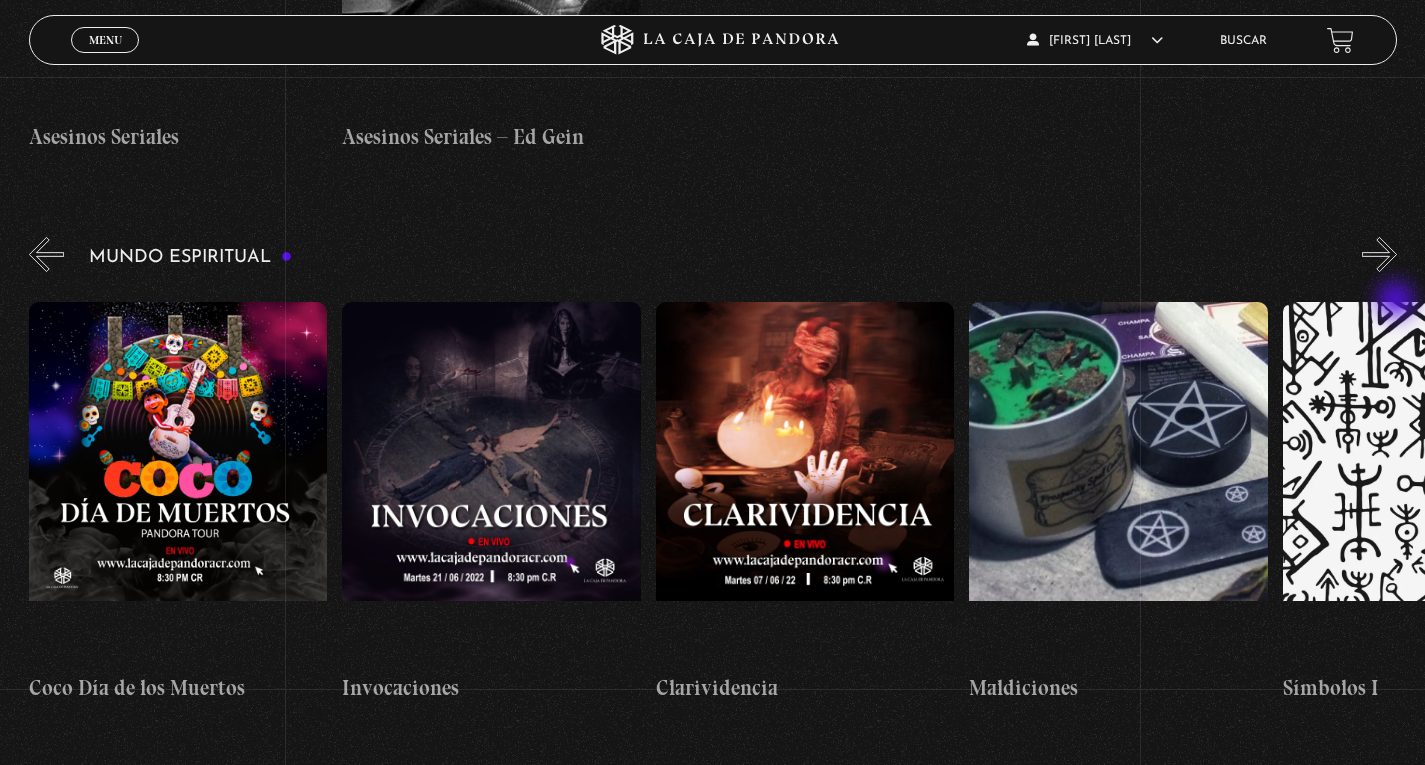 click on "»" at bounding box center [1379, 254] 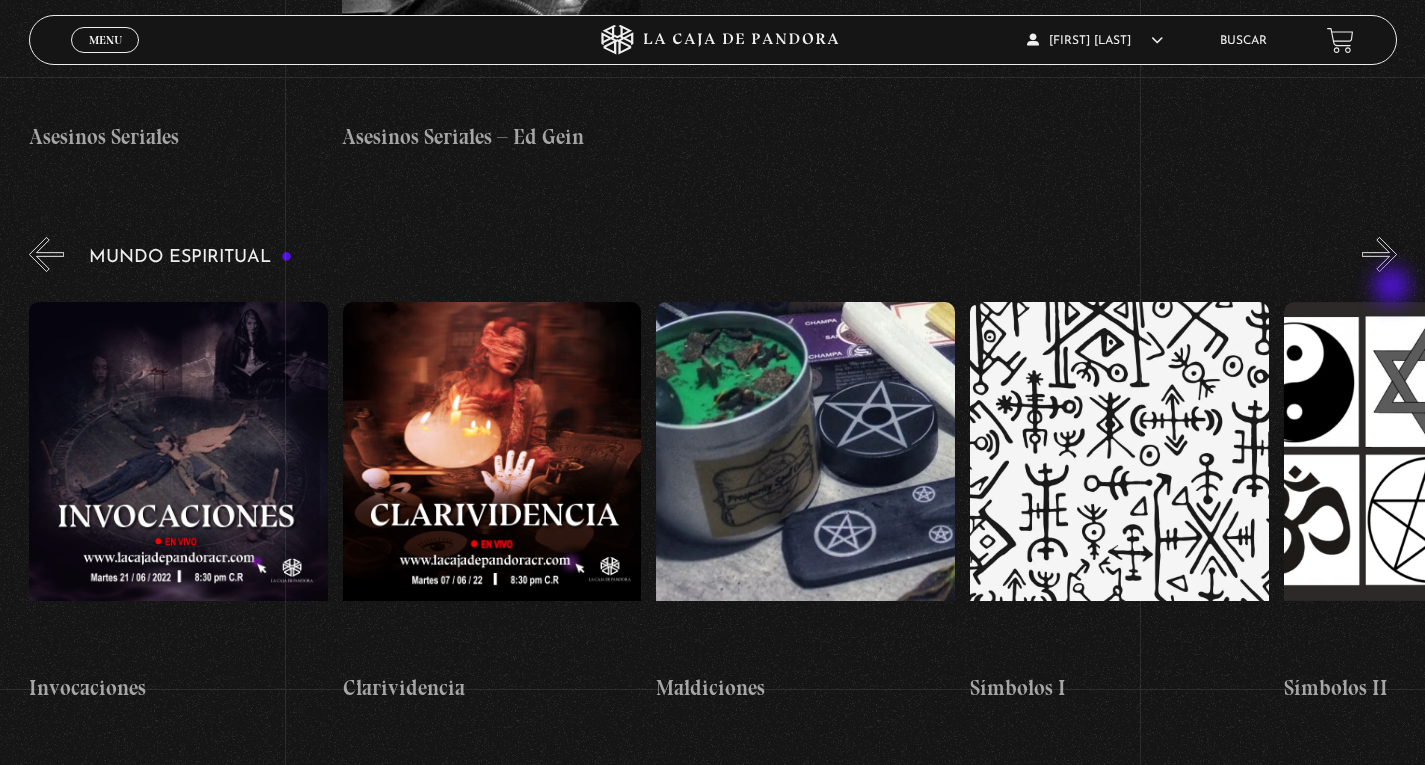 click on "»" at bounding box center (1379, 254) 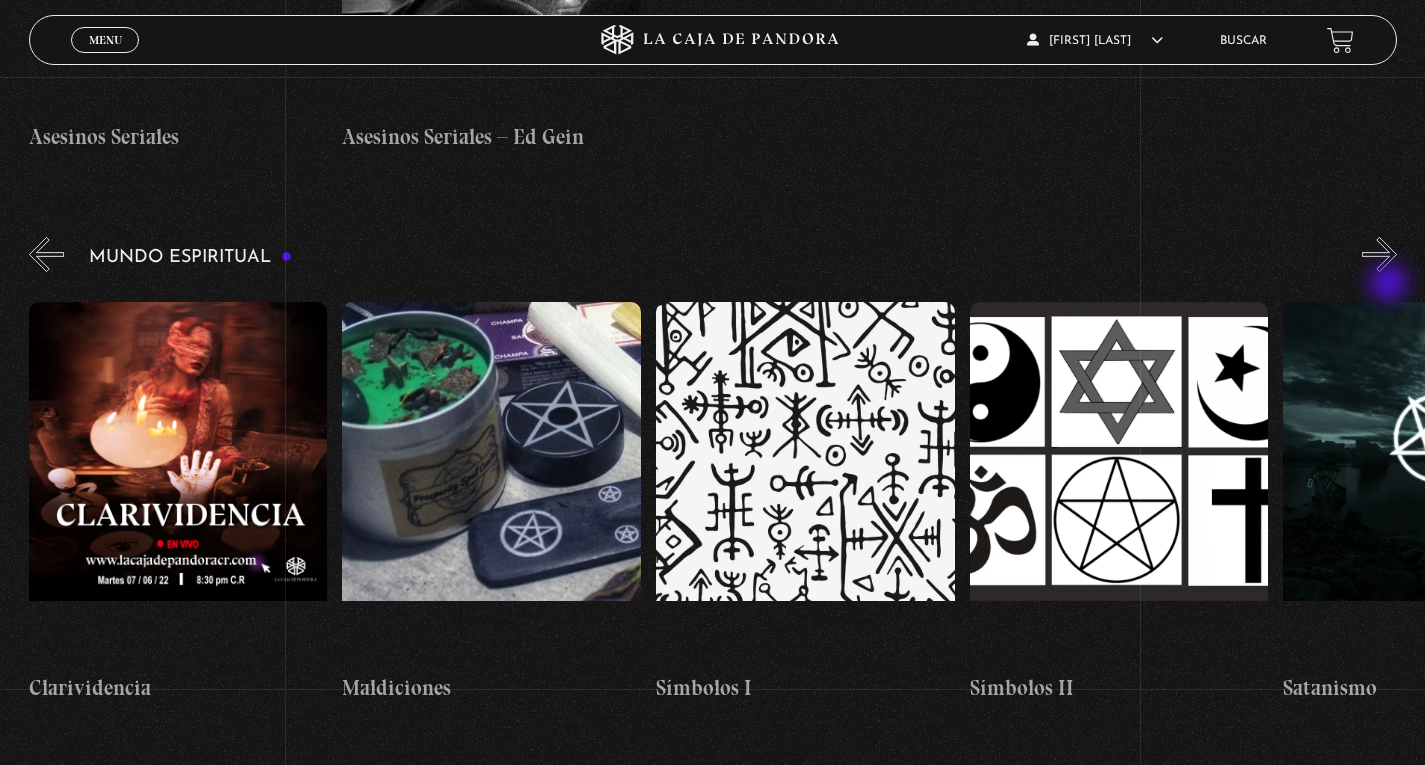 click on "»" at bounding box center (1379, 254) 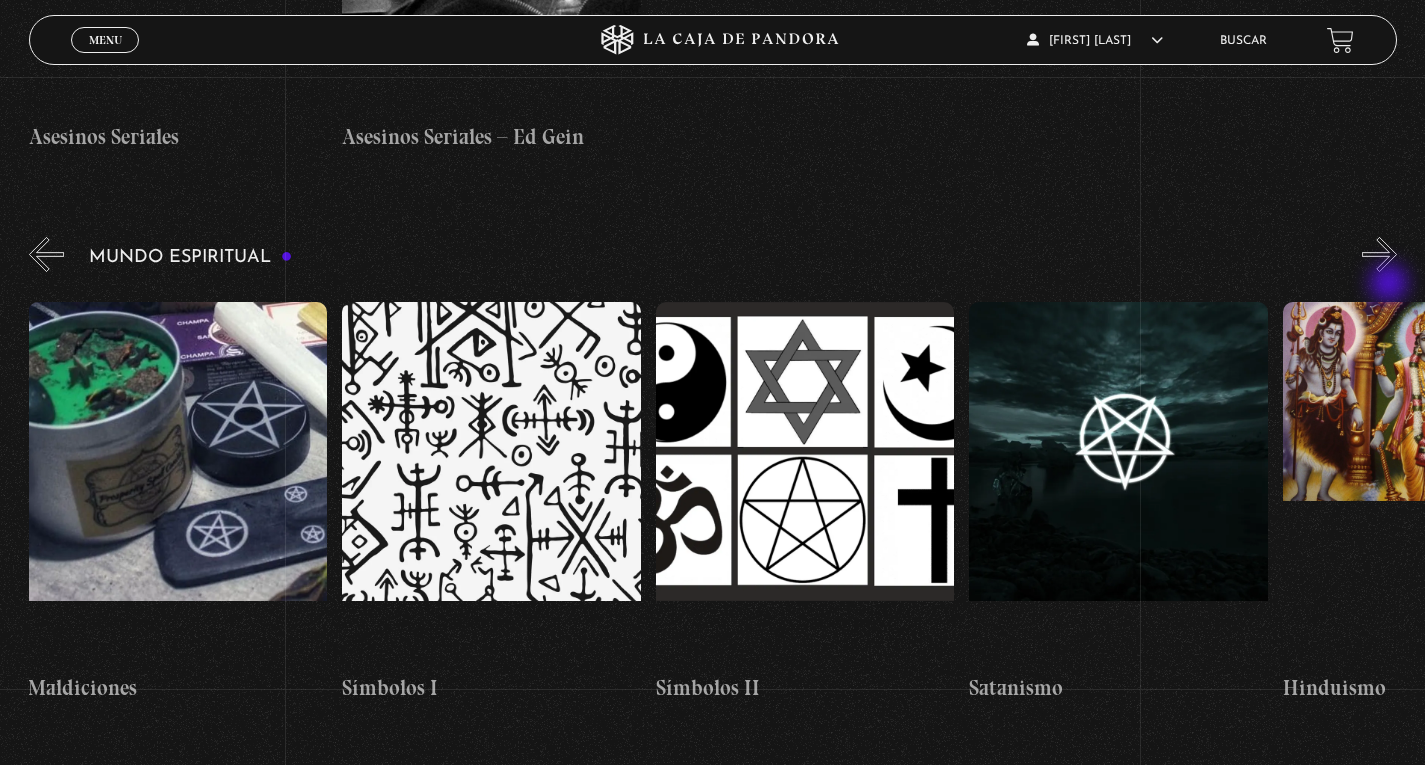 click on "»" at bounding box center [1379, 254] 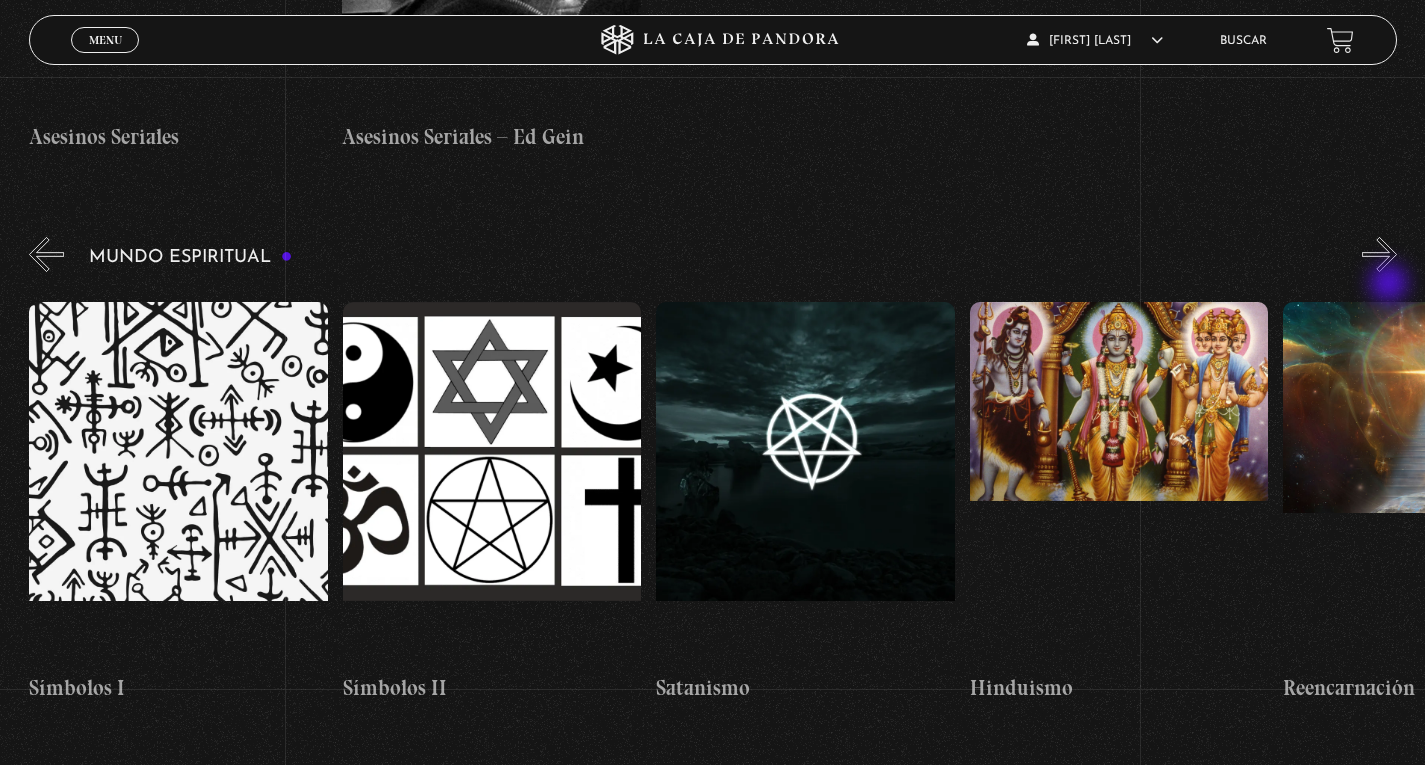 click on "»" at bounding box center (1379, 254) 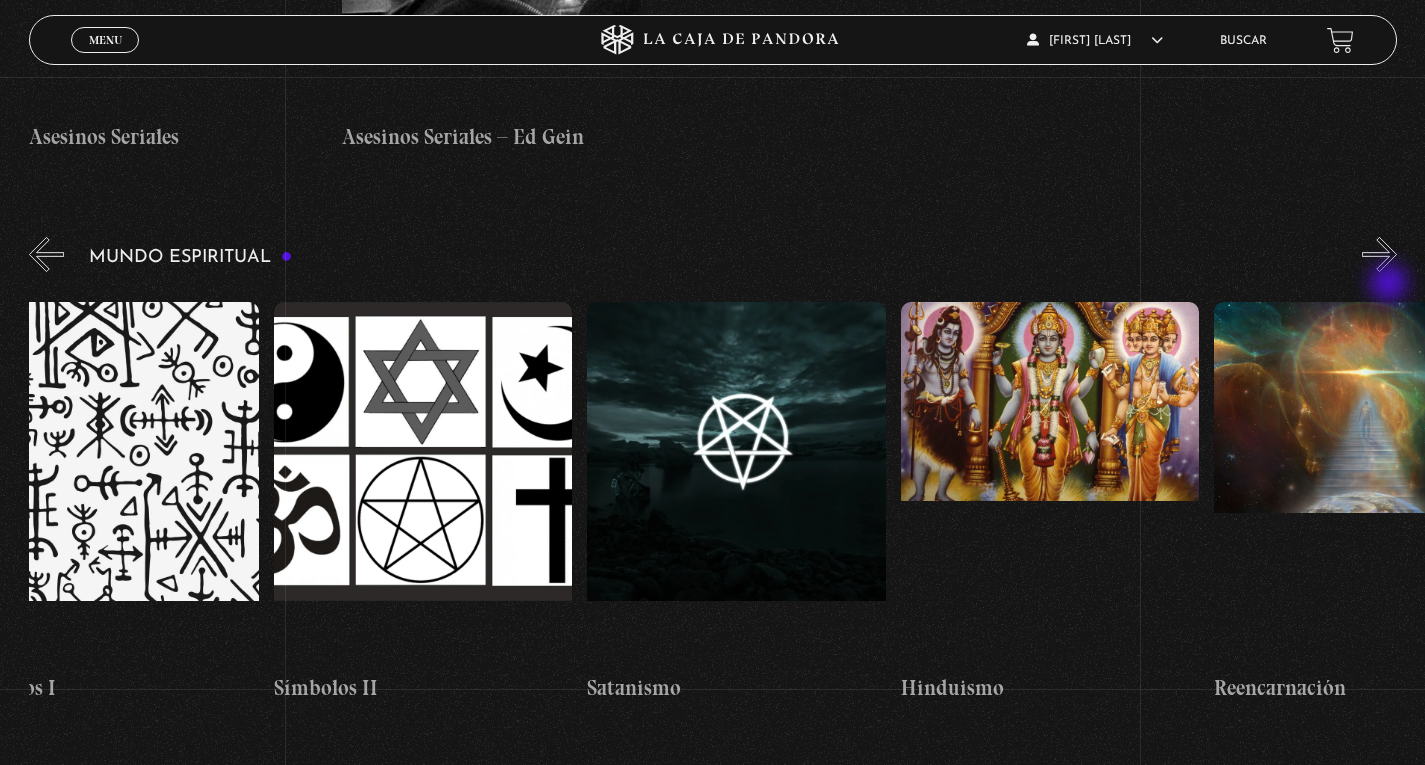 scroll, scrollTop: 0, scrollLeft: 4860, axis: horizontal 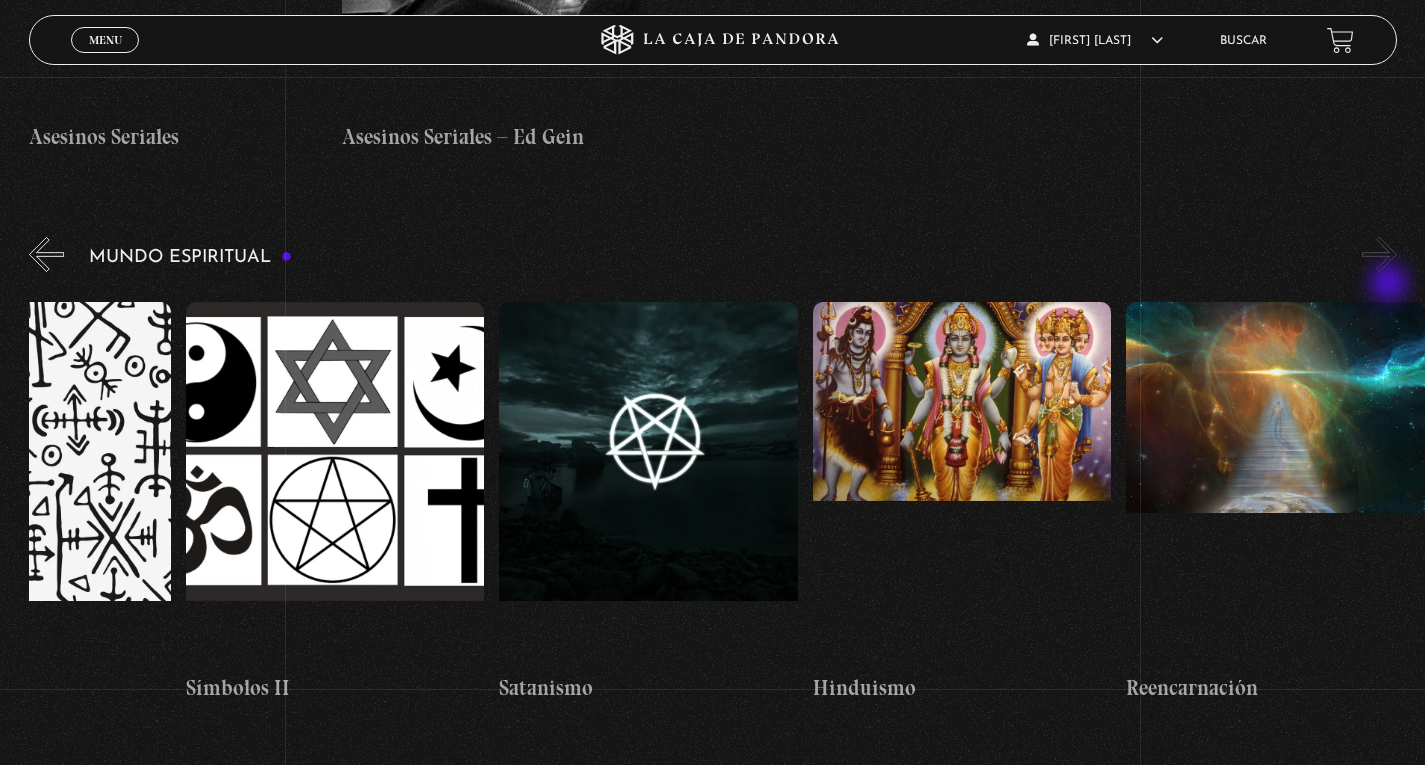 click on "»" at bounding box center (1379, 254) 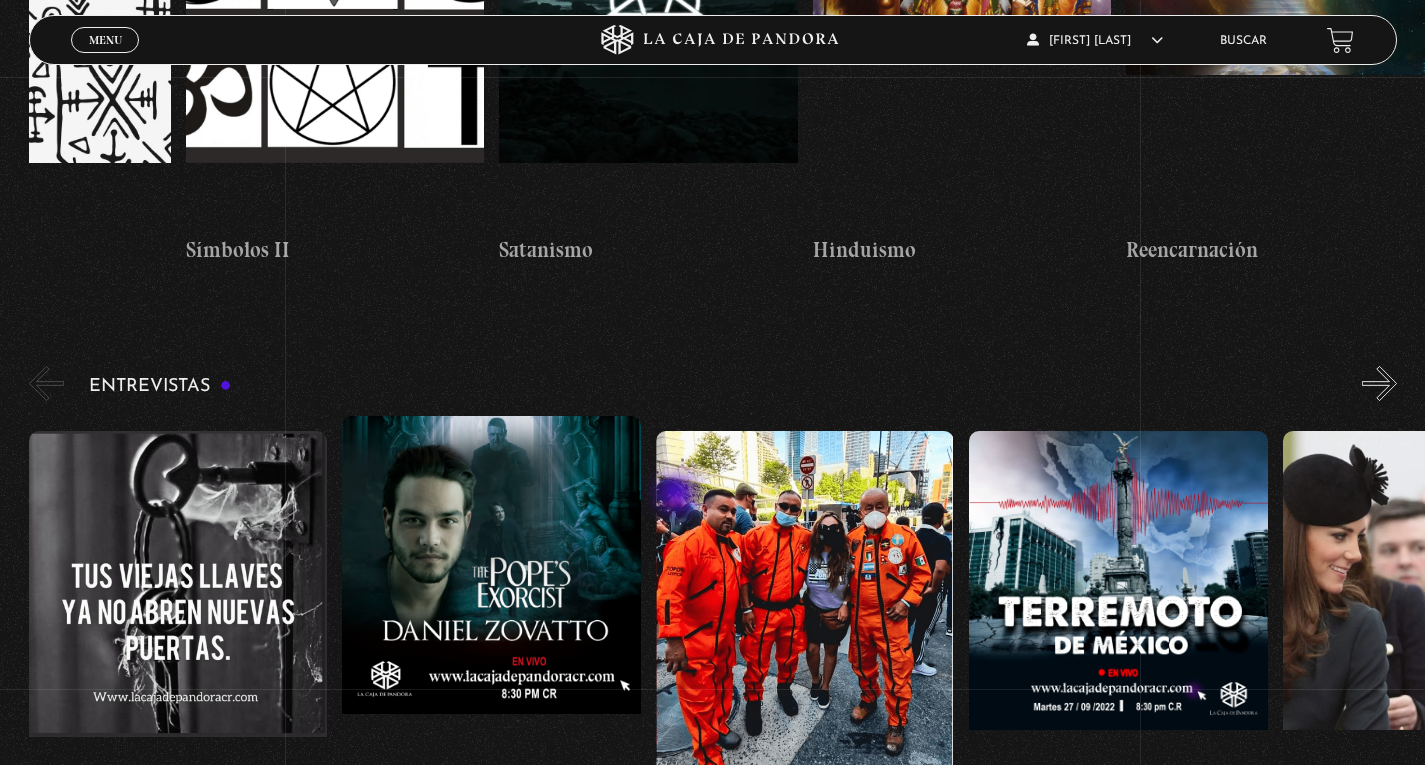 scroll, scrollTop: 6212, scrollLeft: 0, axis: vertical 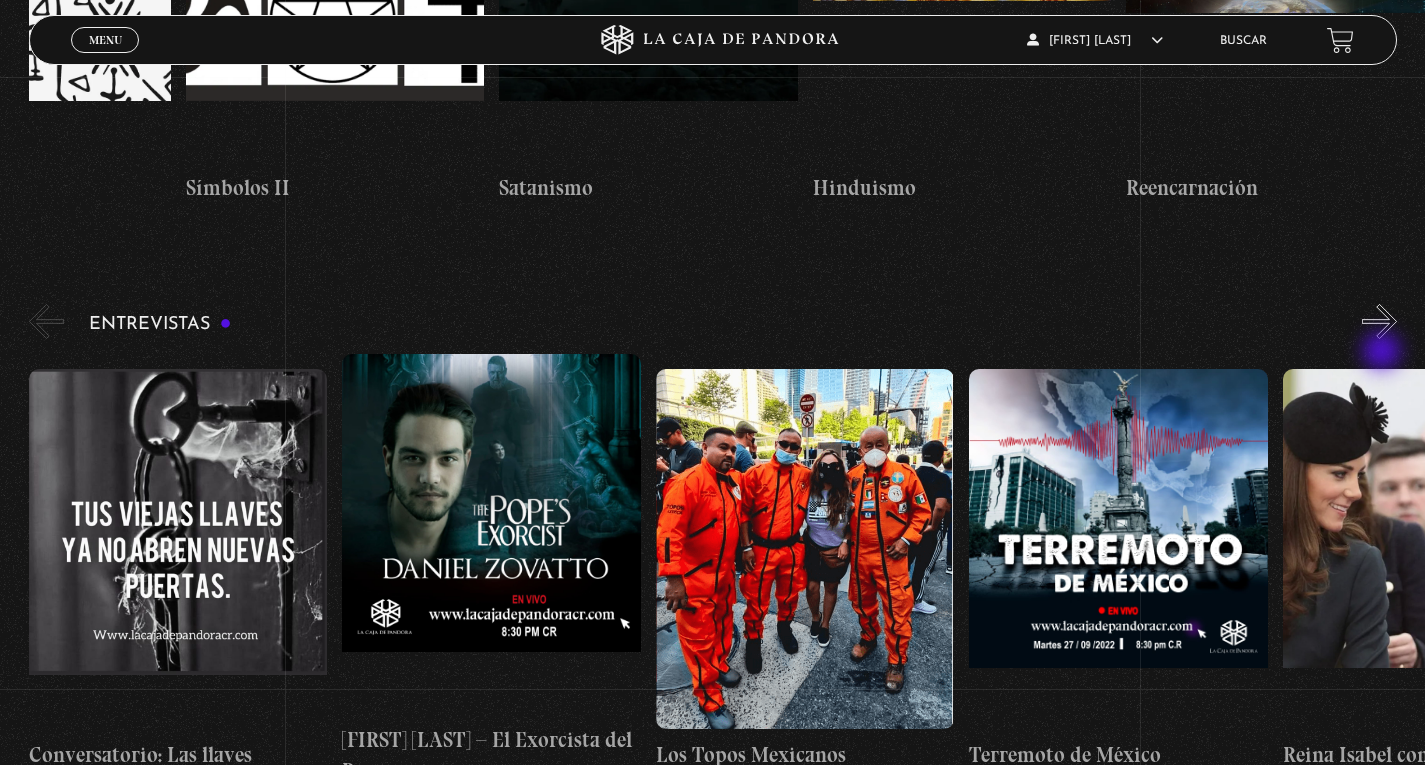 click on "»" at bounding box center (1379, 321) 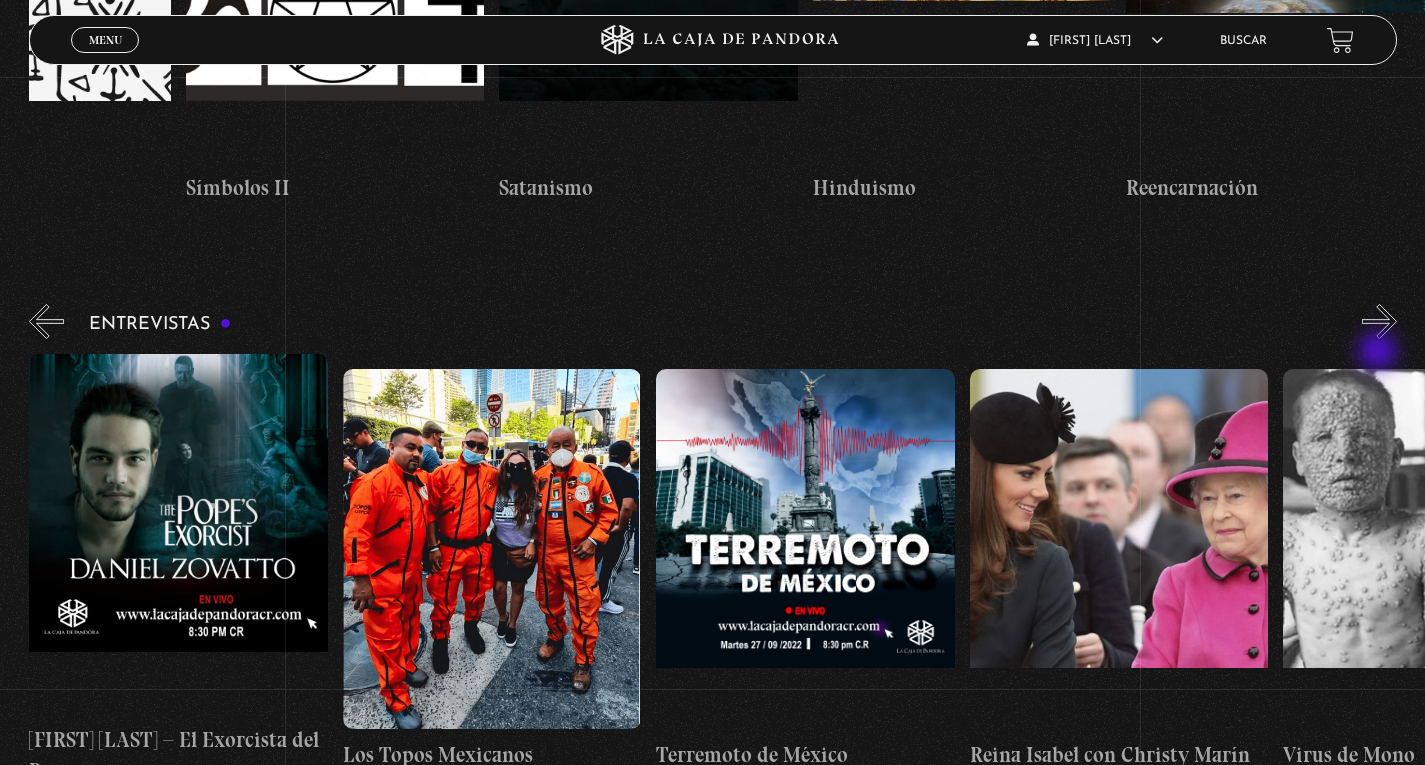 click on "»" at bounding box center [1379, 321] 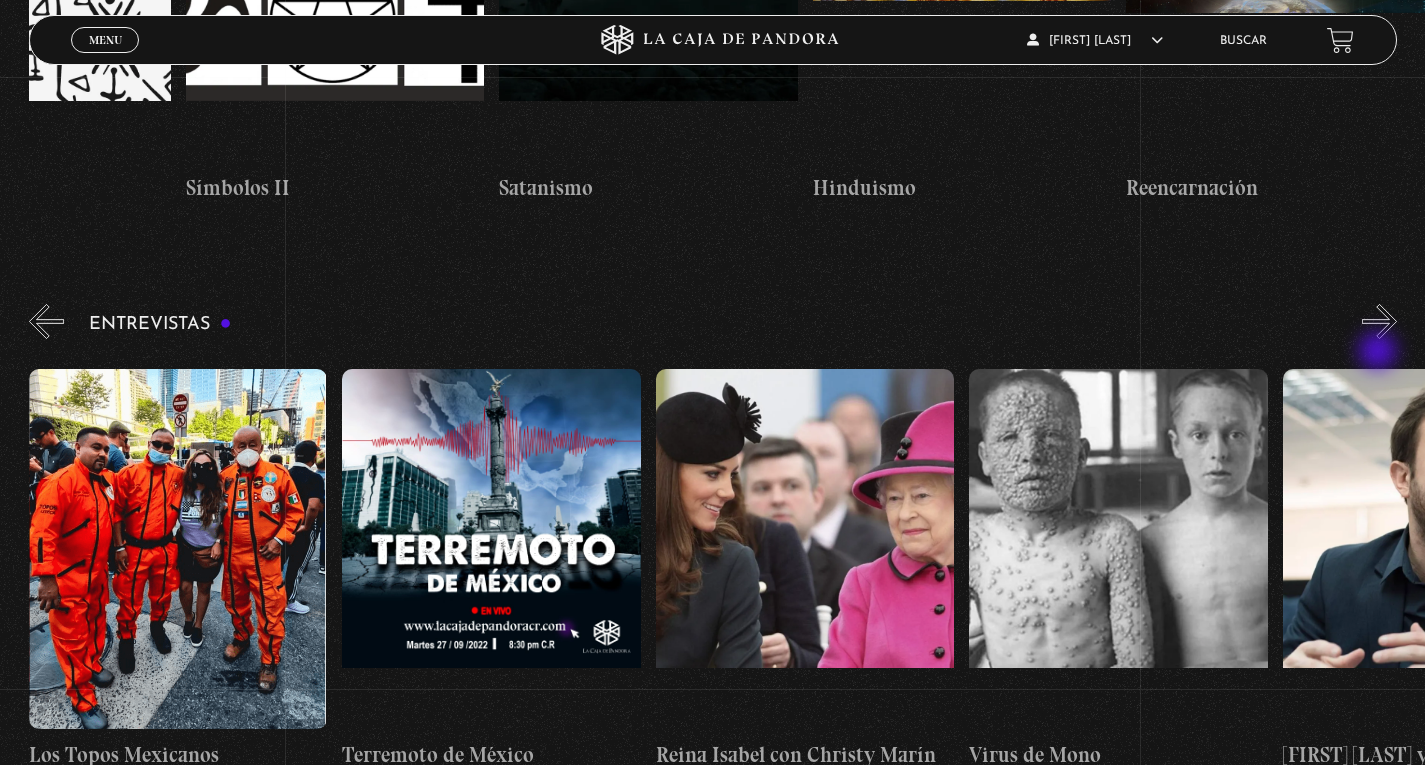 click on "»" at bounding box center [1379, 321] 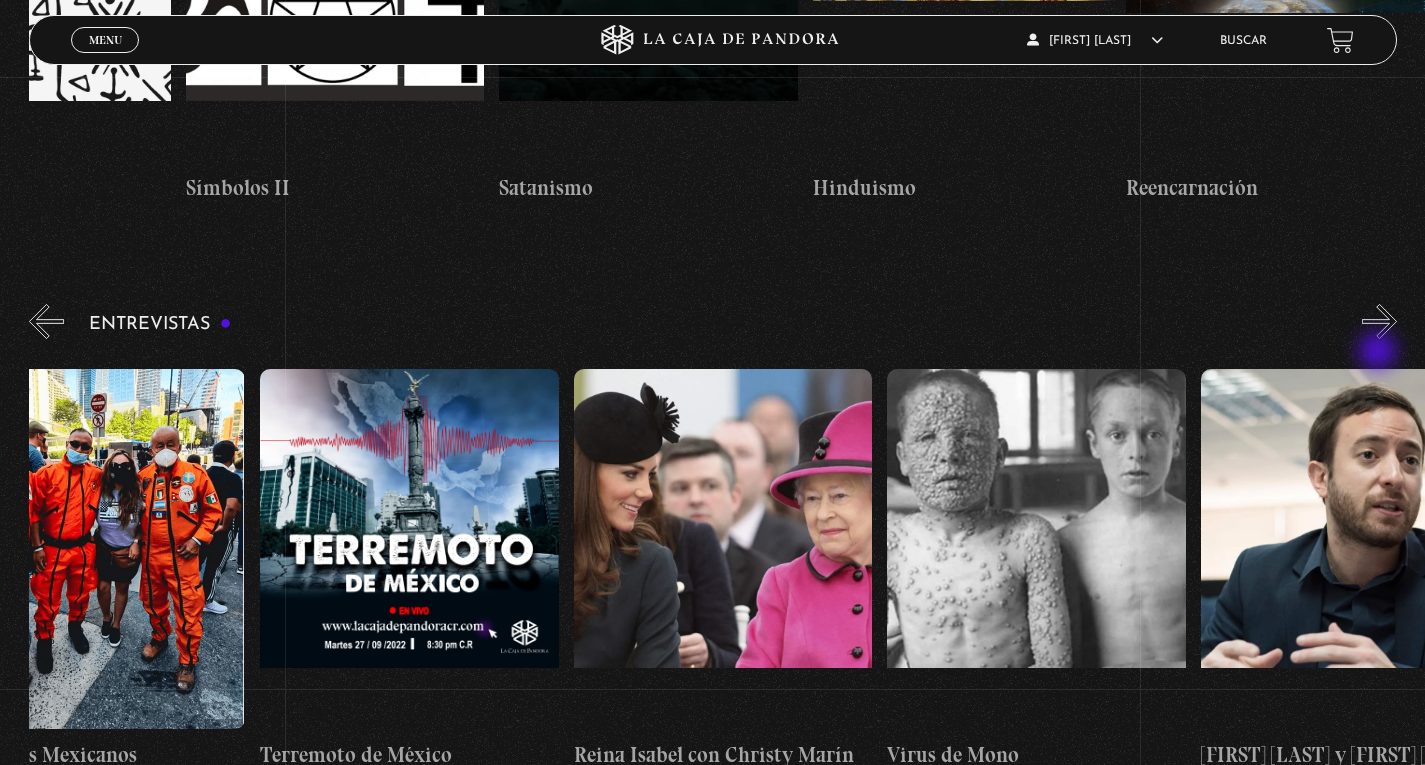scroll, scrollTop: 0, scrollLeft: 784, axis: horizontal 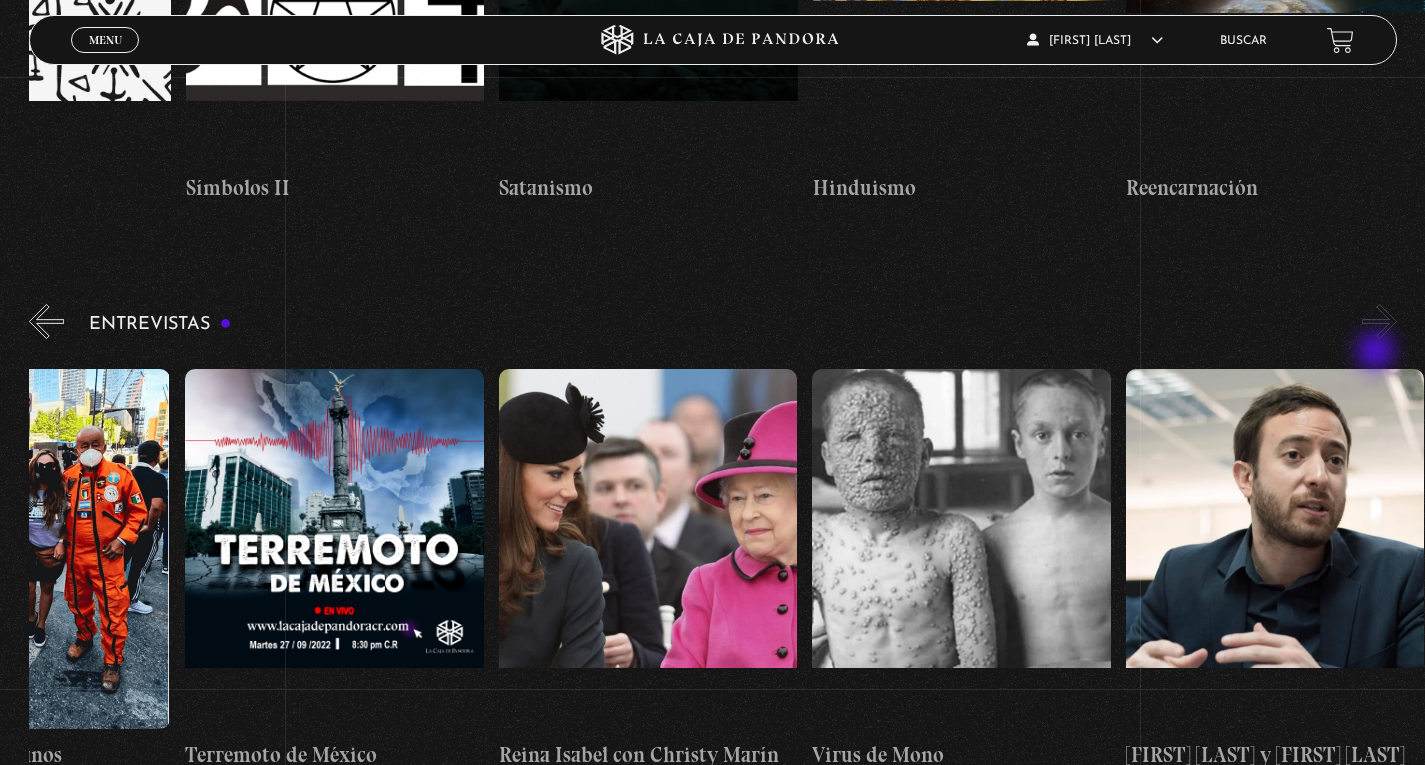 click on "»" at bounding box center [1379, 321] 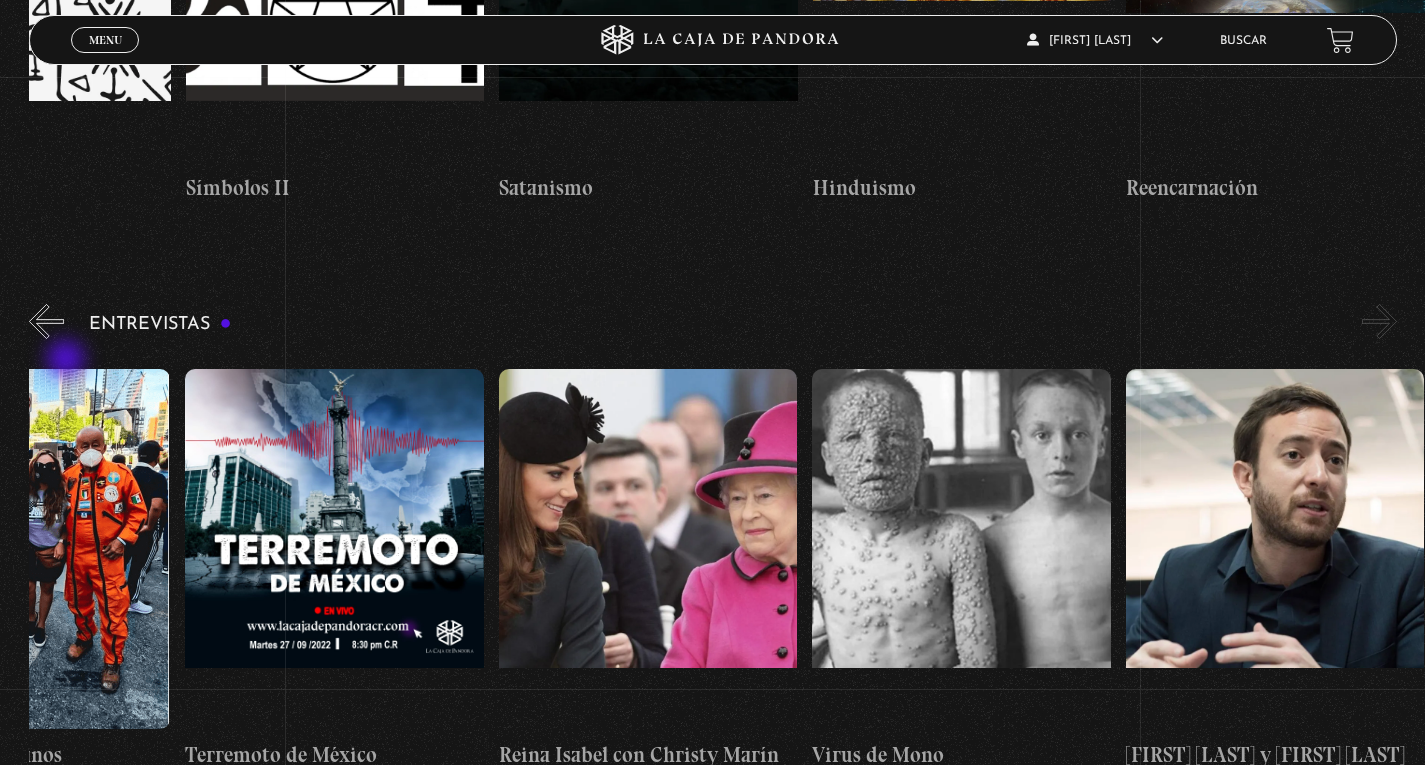 click on "Entrevistas
Conversatorio: Las llaves
Daniel Zovatto – El Exorcista del Papa
Los Topos Mexicanos
Terremoto de México
«" at bounding box center [727, 543] 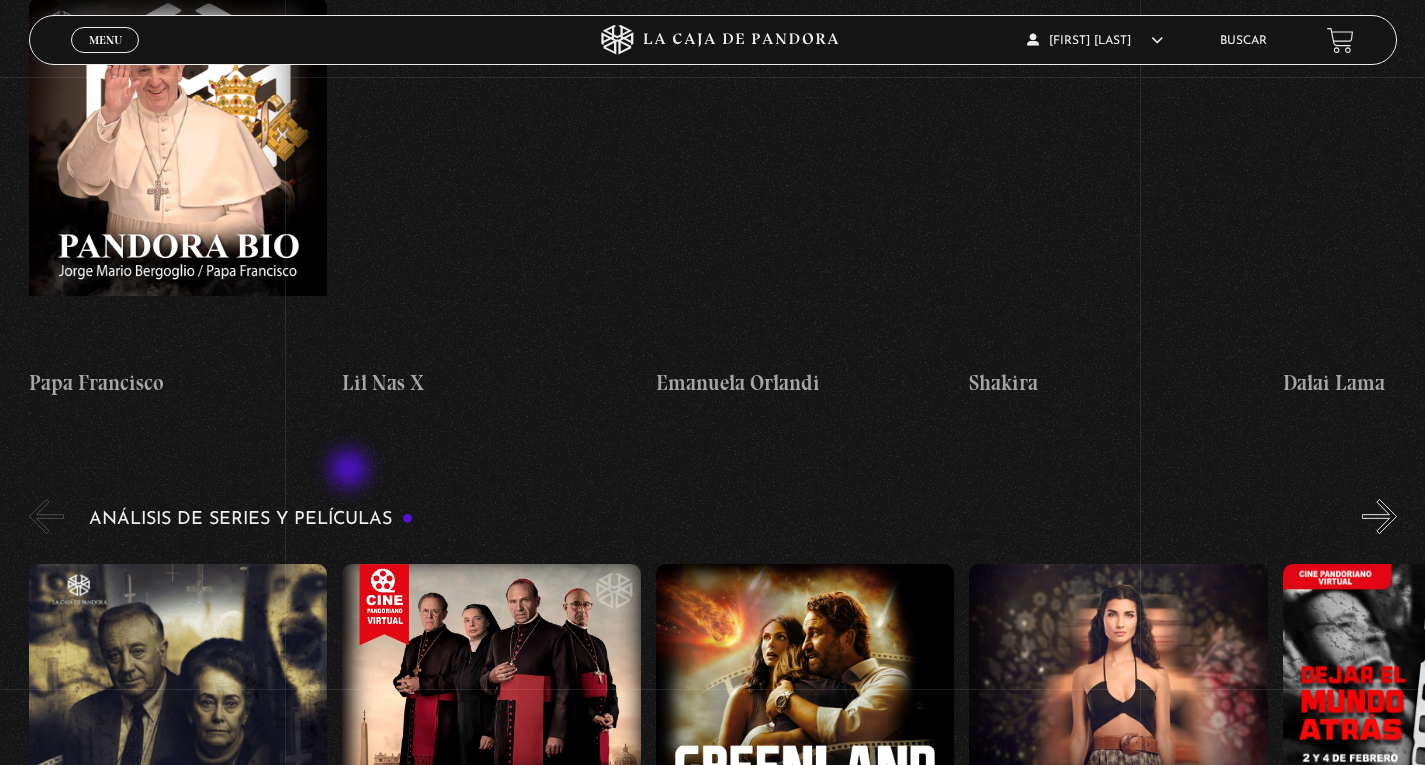scroll, scrollTop: 2474, scrollLeft: 0, axis: vertical 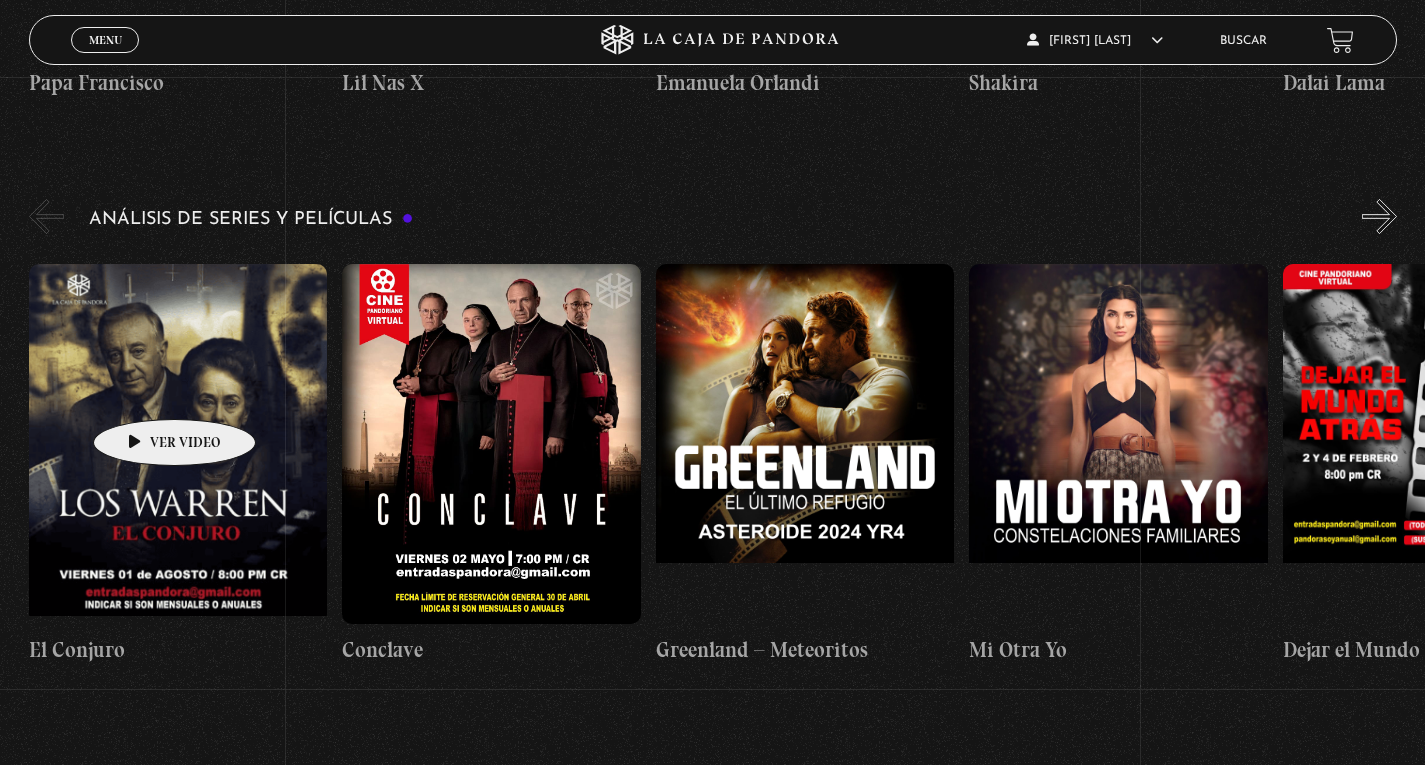 click at bounding box center (178, 444) 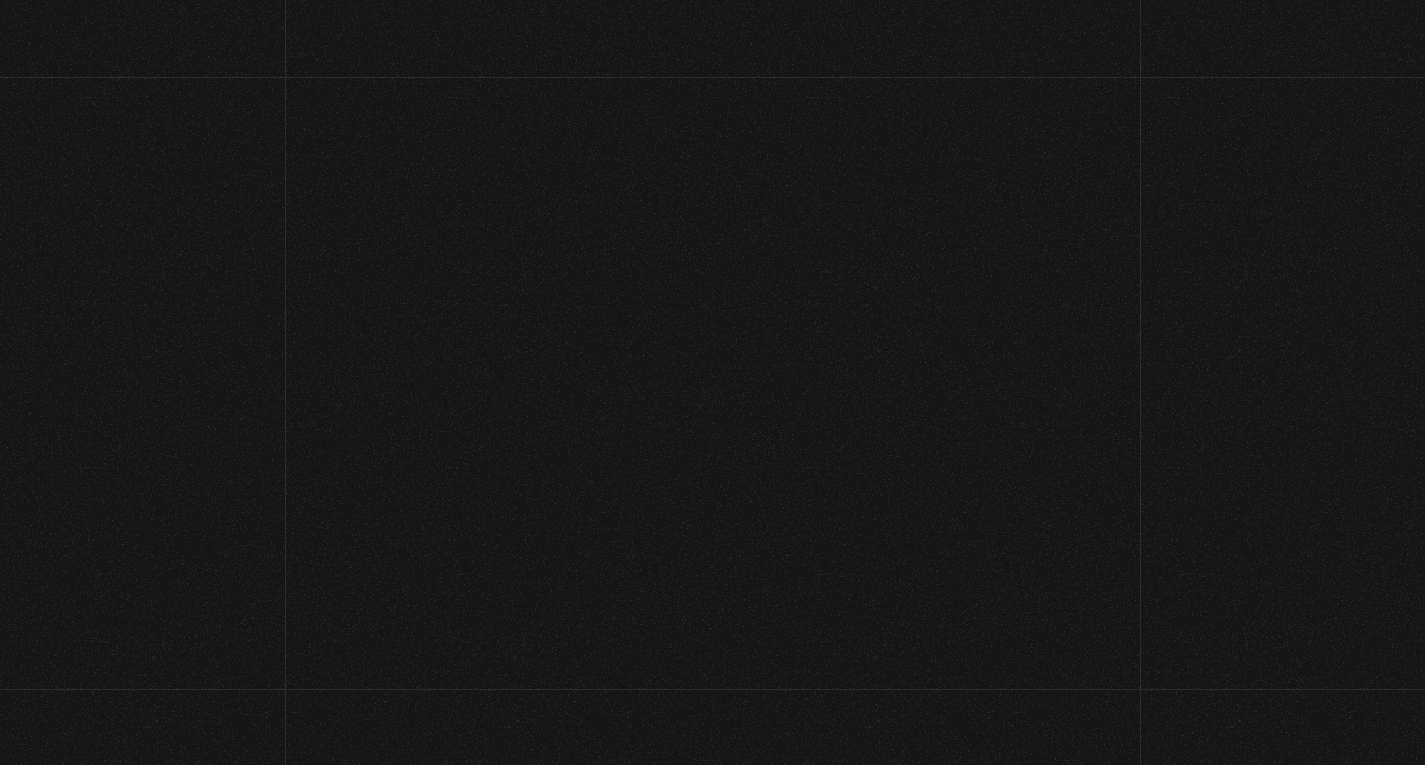 scroll, scrollTop: 0, scrollLeft: 0, axis: both 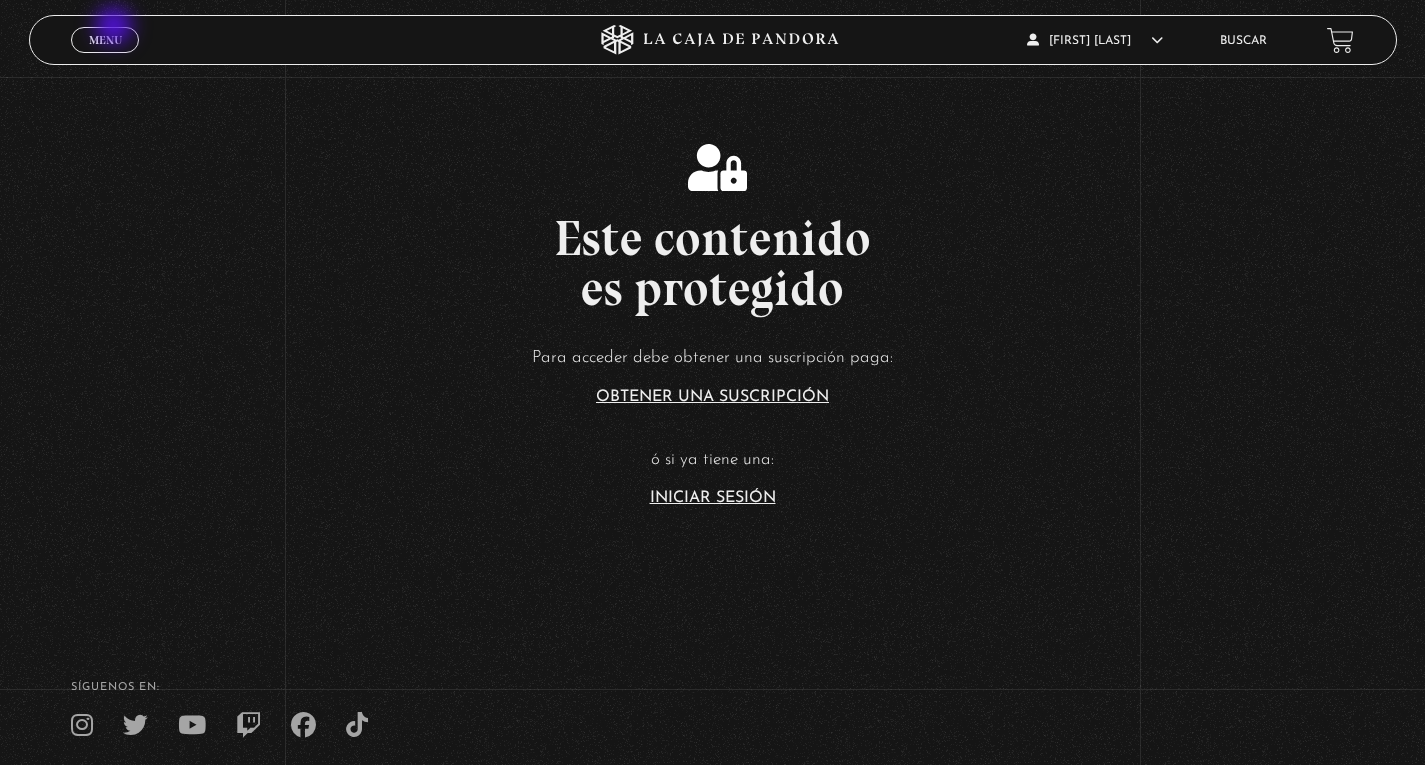 click on "Menu Cerrar" at bounding box center (105, 40) 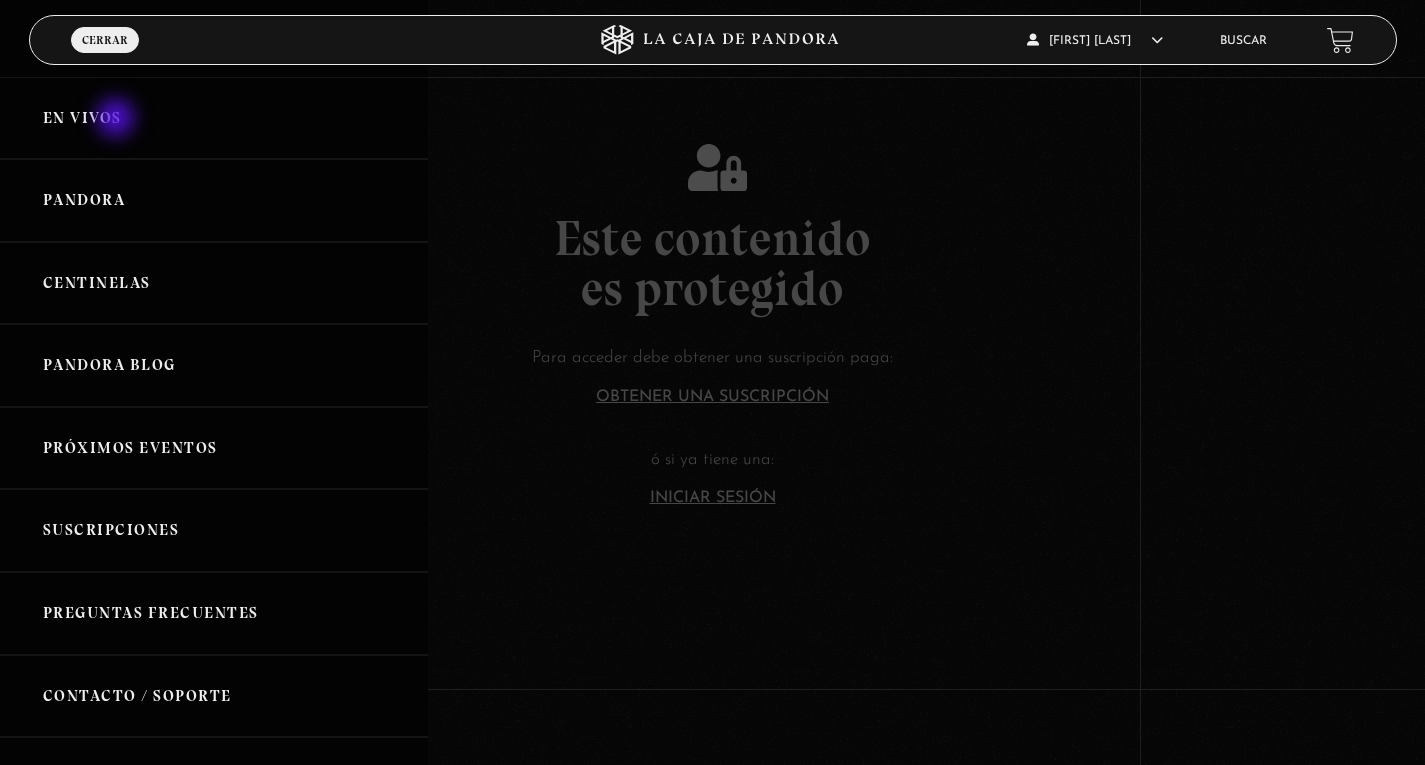 click on "En vivos" at bounding box center [214, 118] 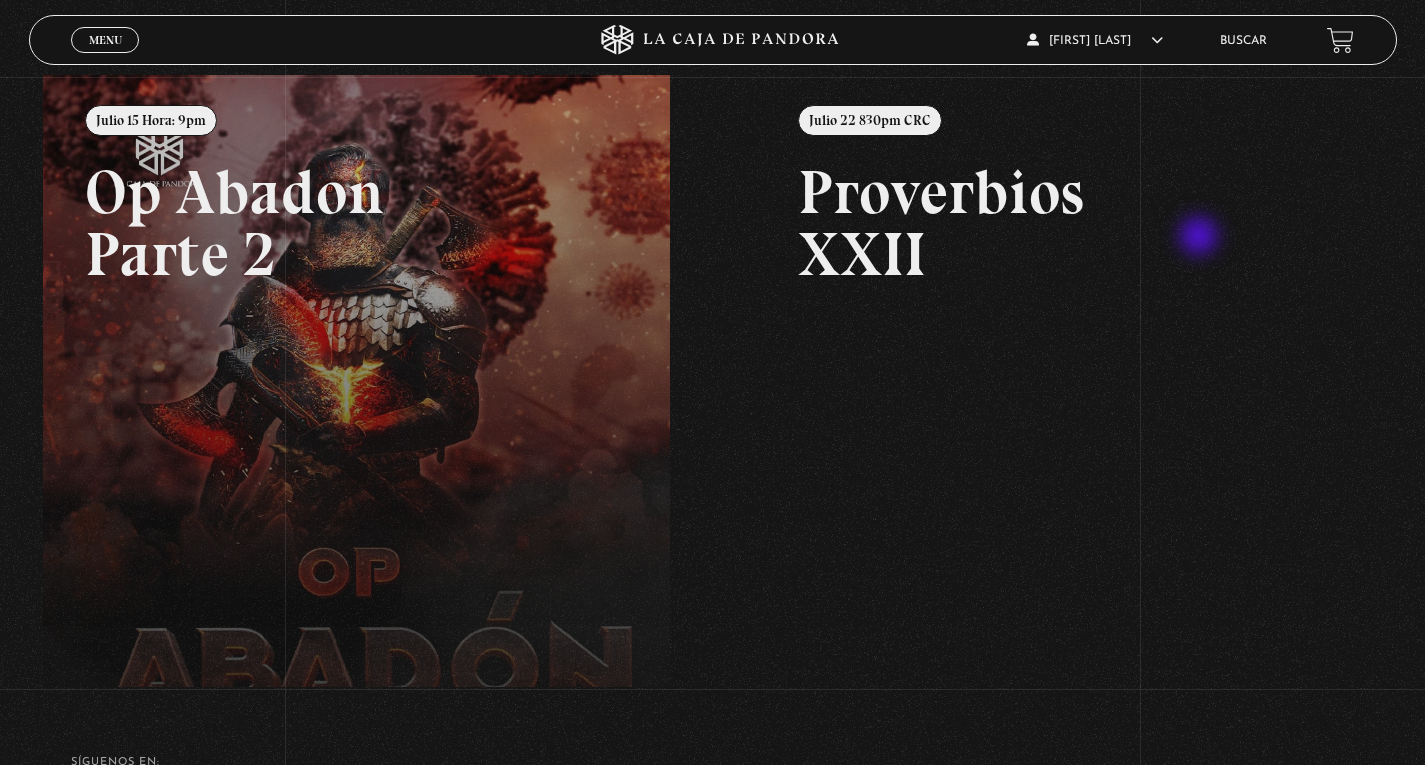 scroll, scrollTop: 75, scrollLeft: 0, axis: vertical 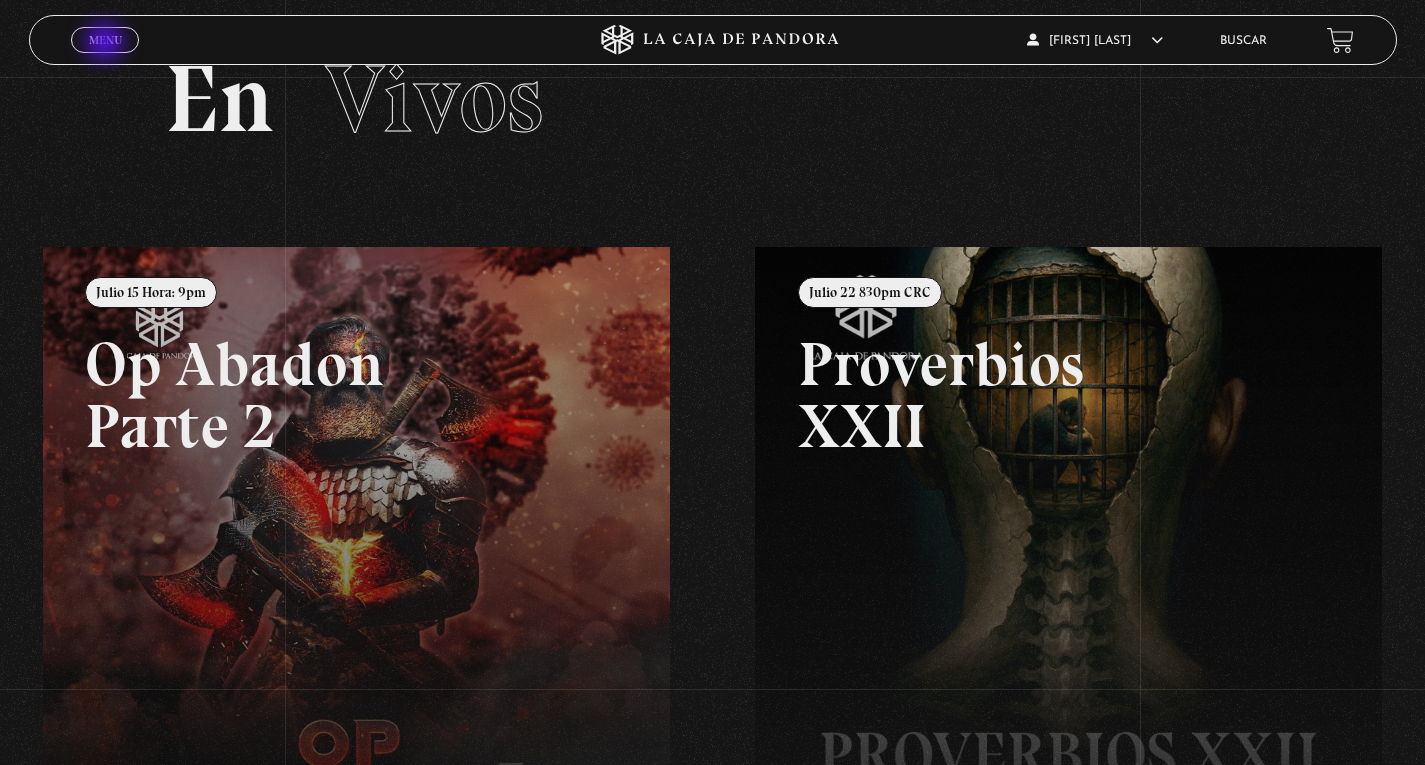 click on "Menu" at bounding box center (105, 40) 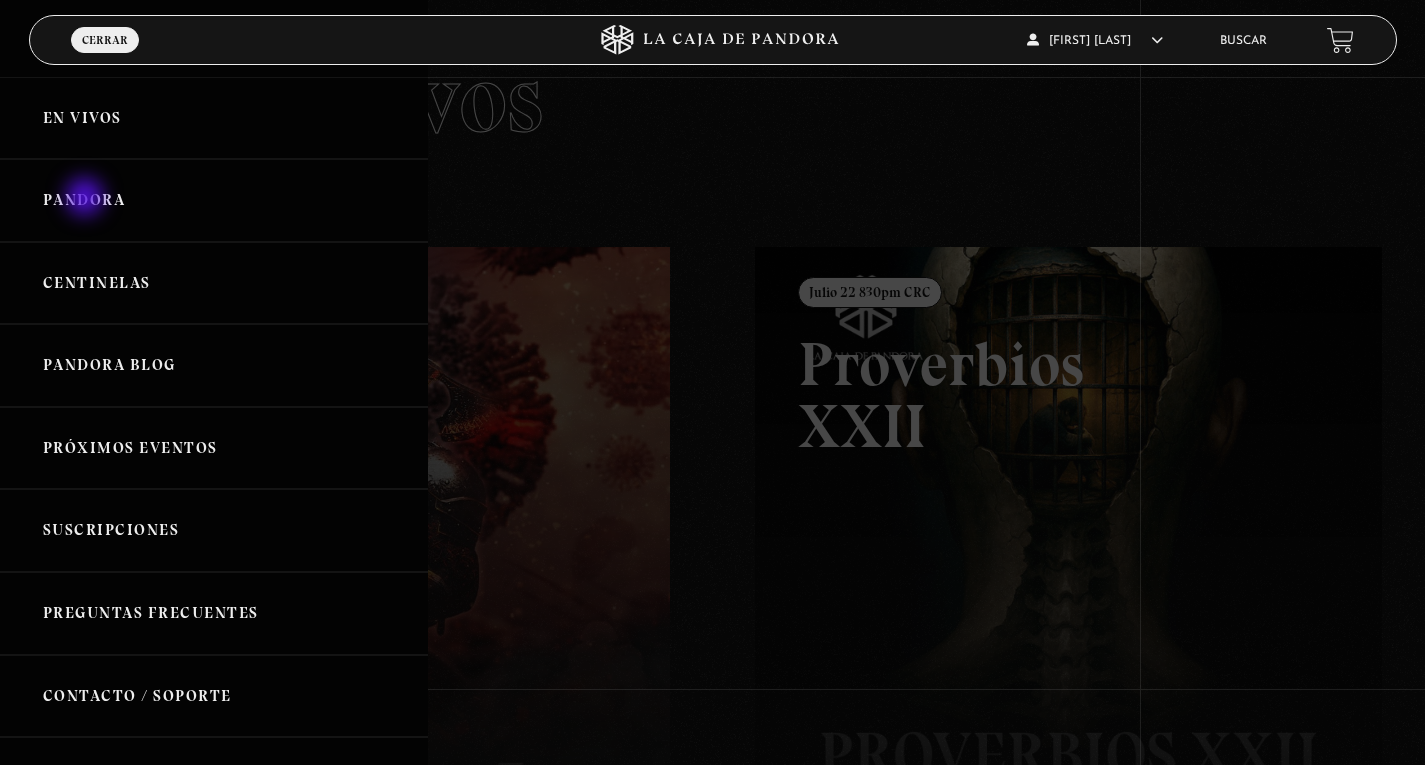 click on "Pandora" at bounding box center (214, 200) 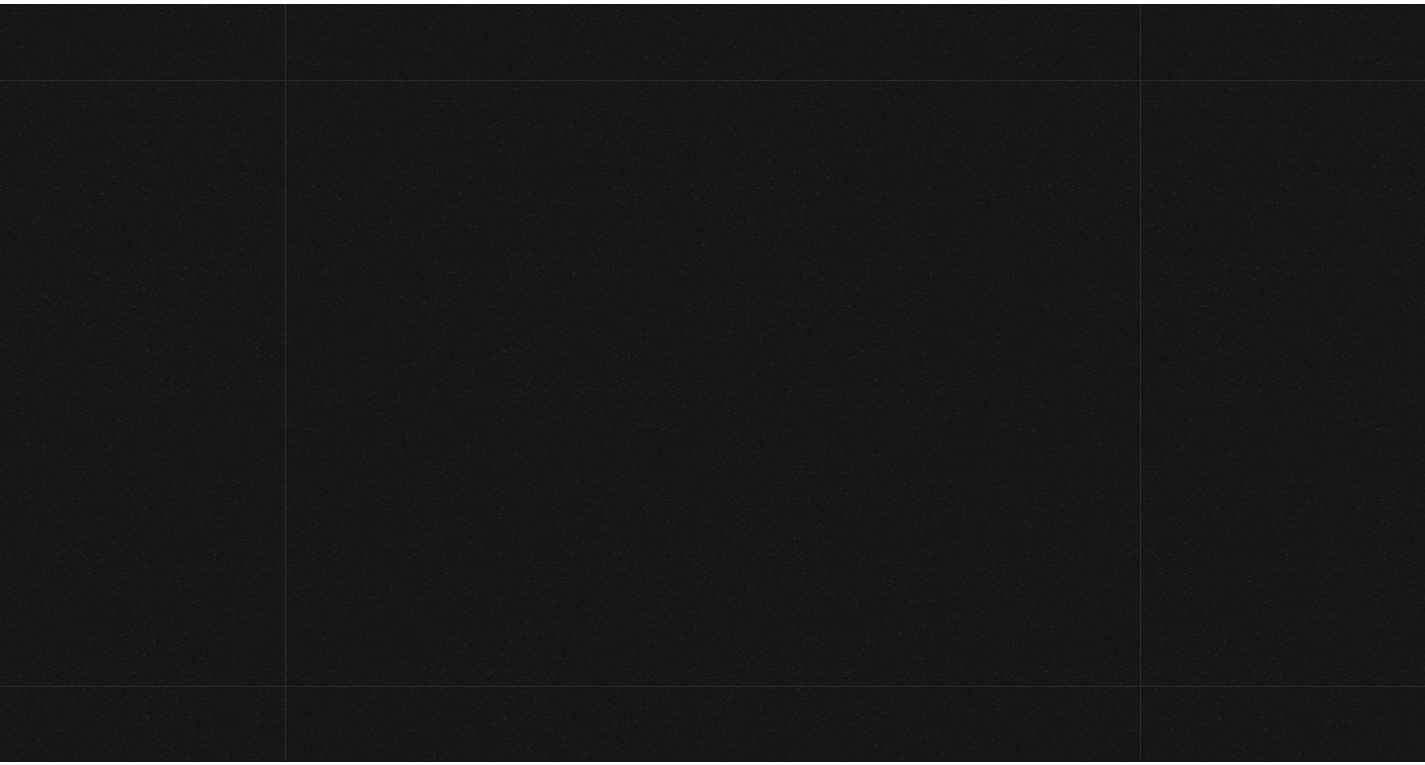 scroll, scrollTop: 0, scrollLeft: 0, axis: both 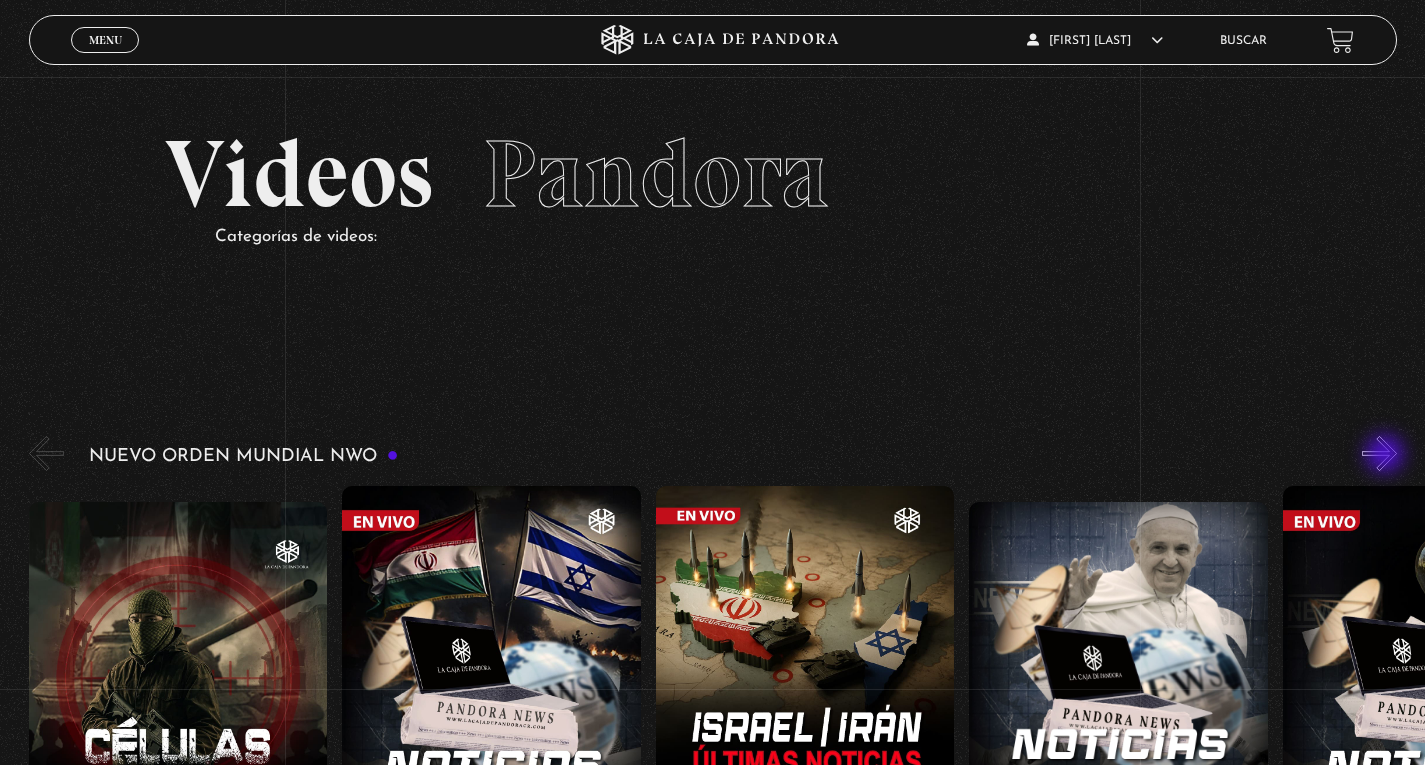 click on "»" at bounding box center (1379, 453) 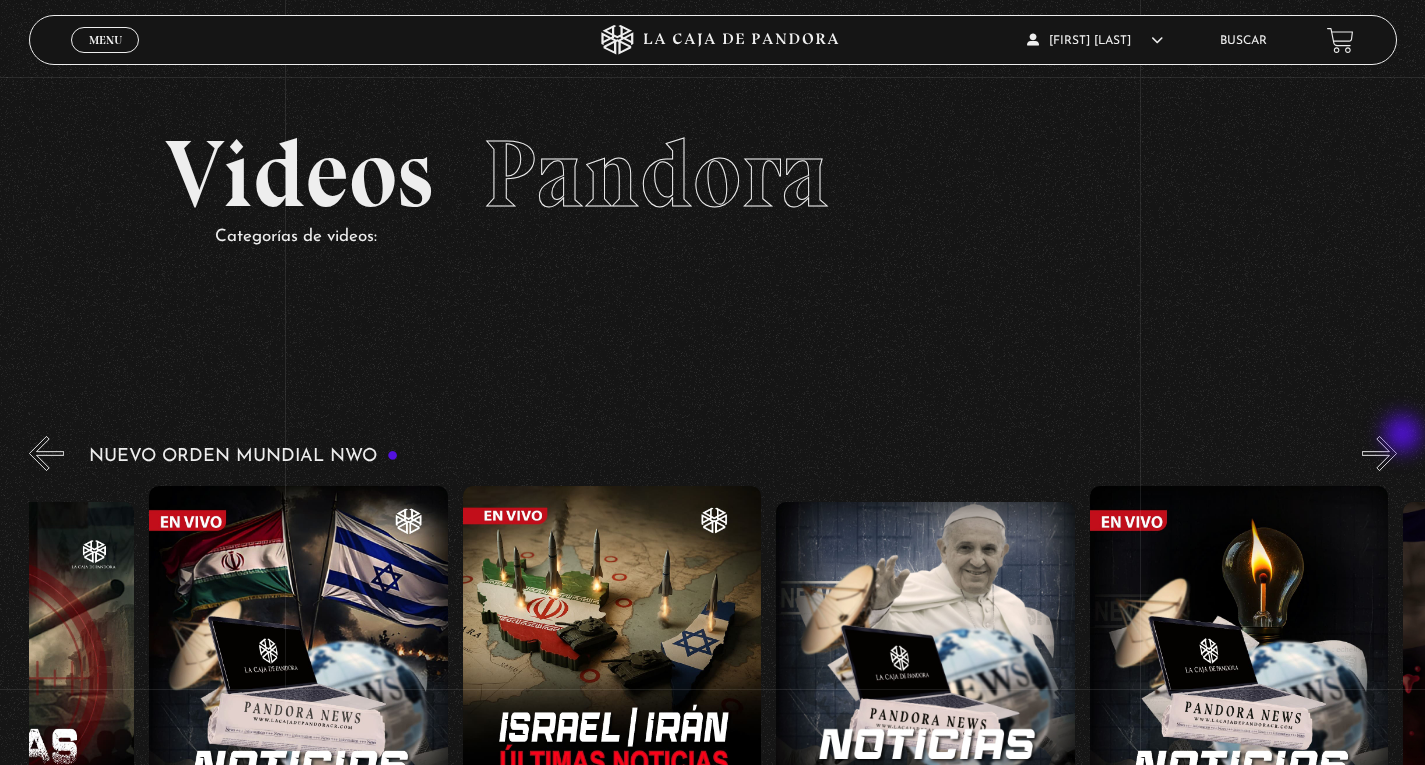 scroll, scrollTop: 0, scrollLeft: 307, axis: horizontal 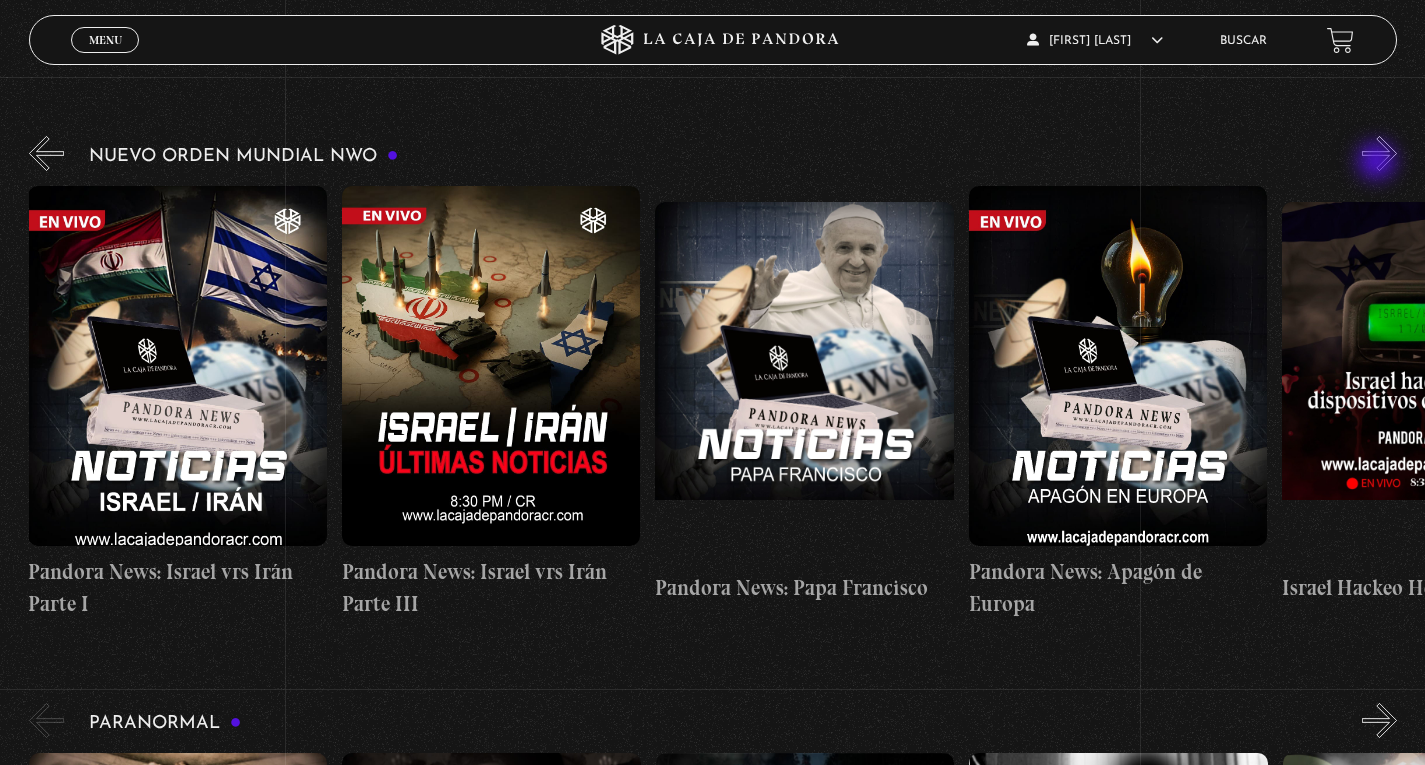 click on "»" at bounding box center (1379, 153) 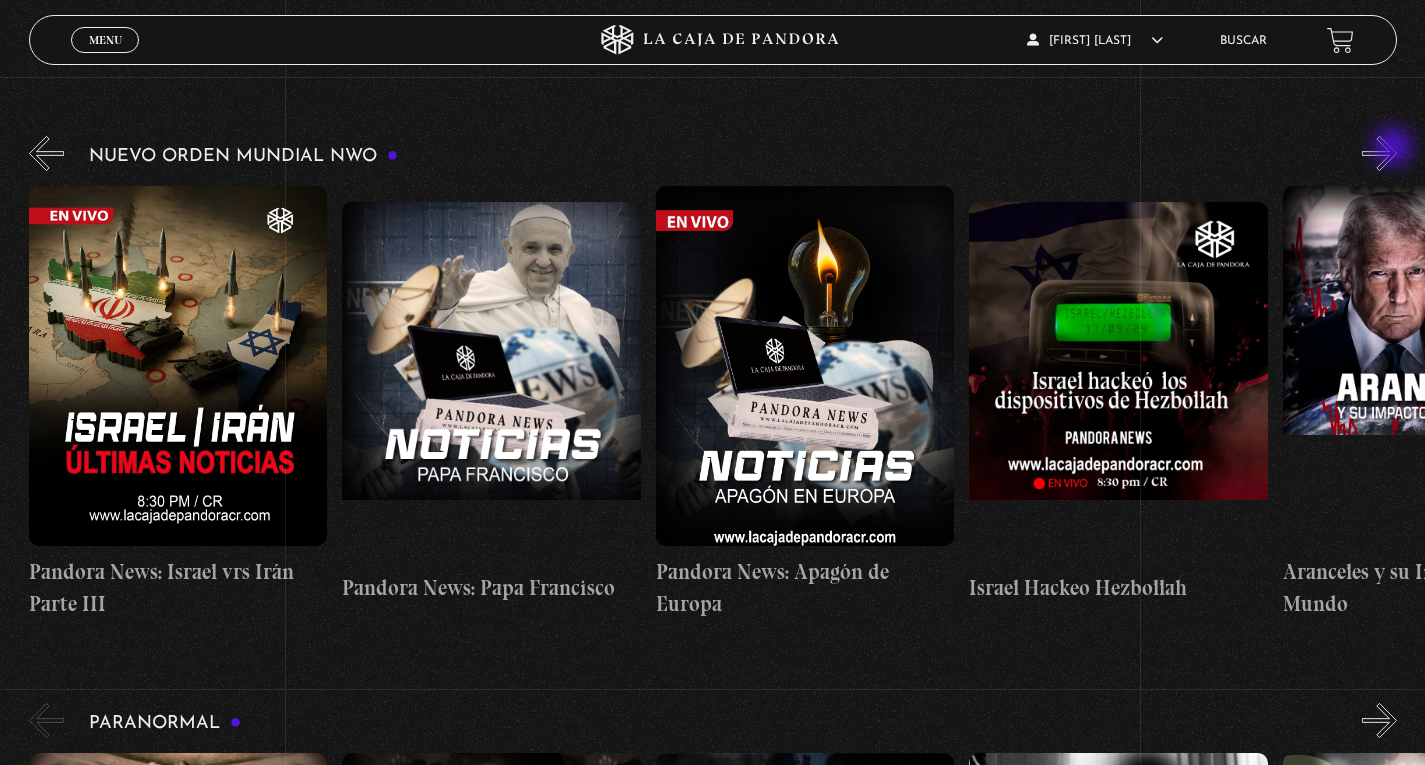 click on "»" at bounding box center (1379, 153) 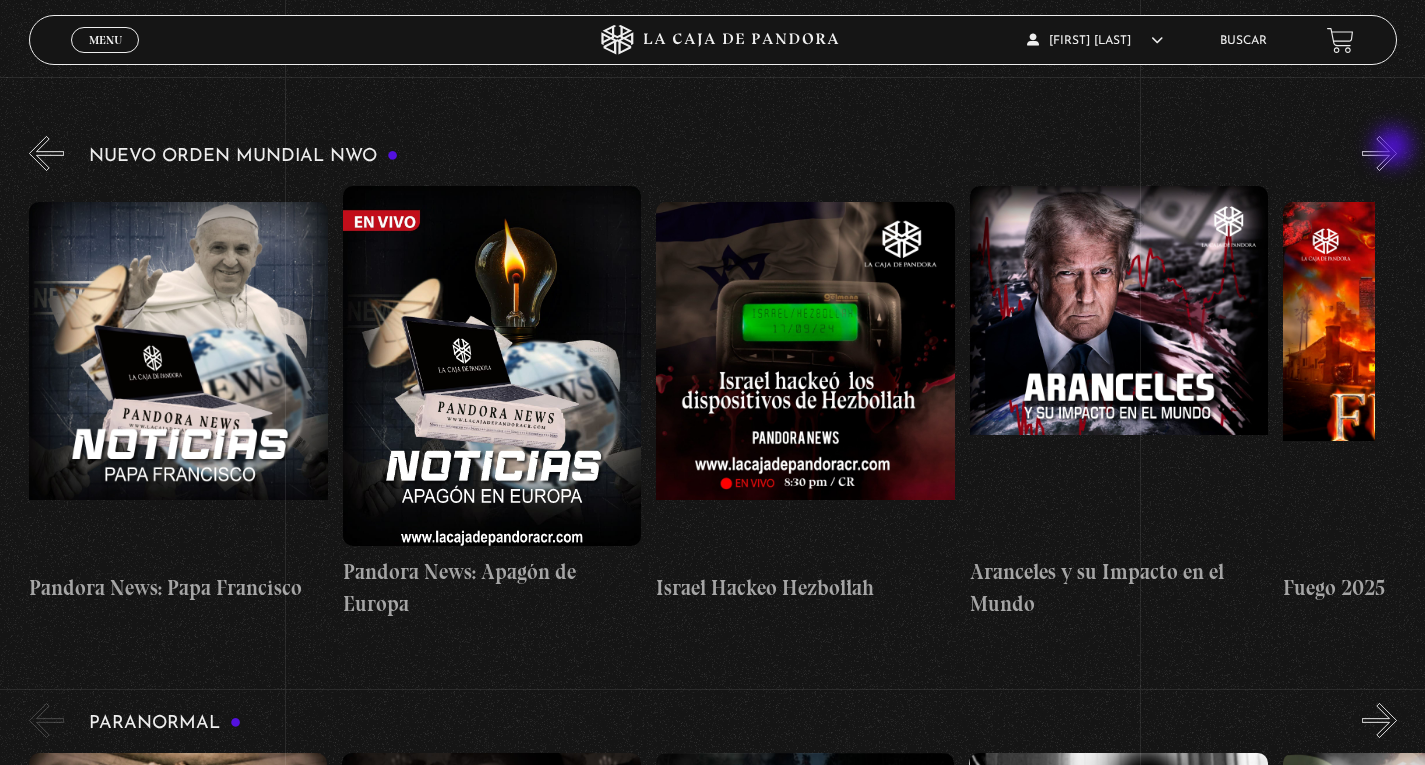 click on "»" at bounding box center [1379, 153] 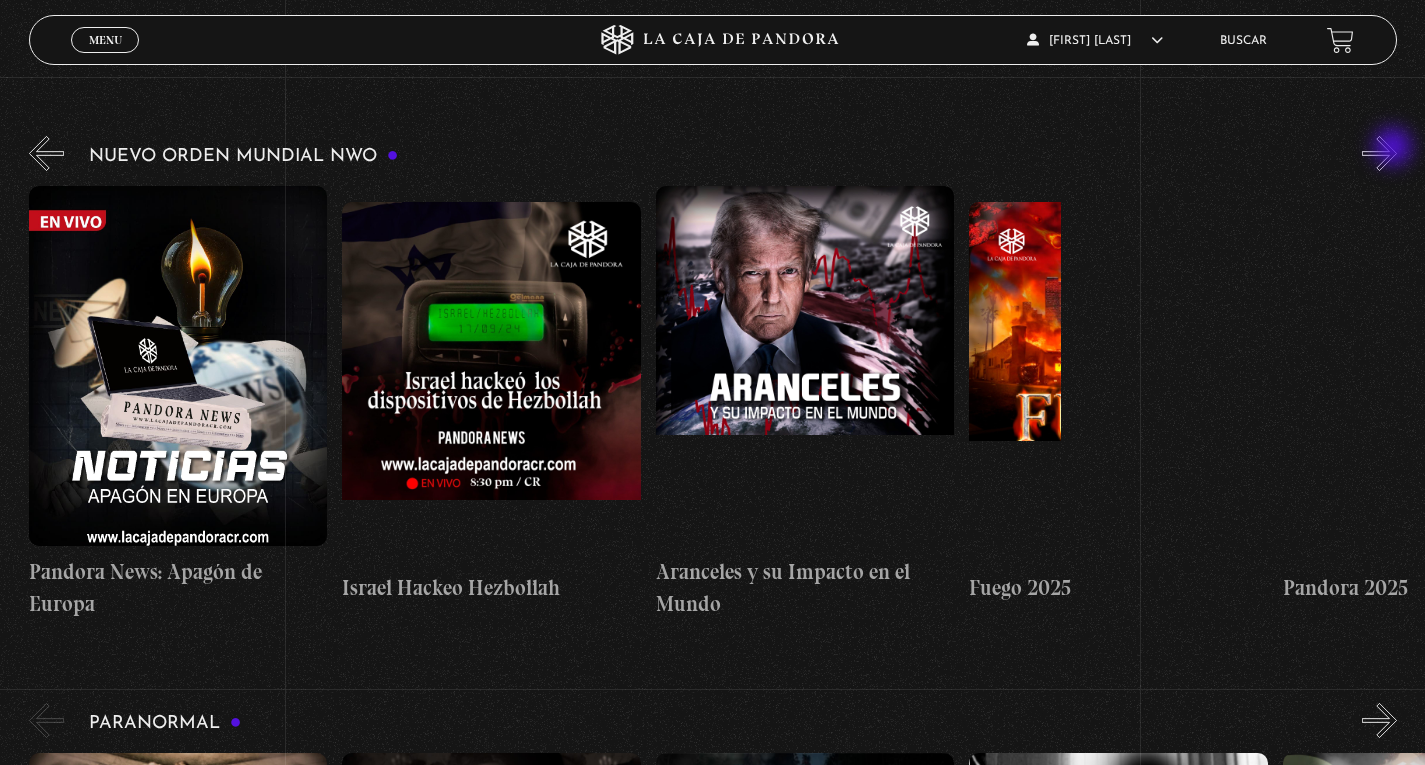 click on "»" at bounding box center [1379, 153] 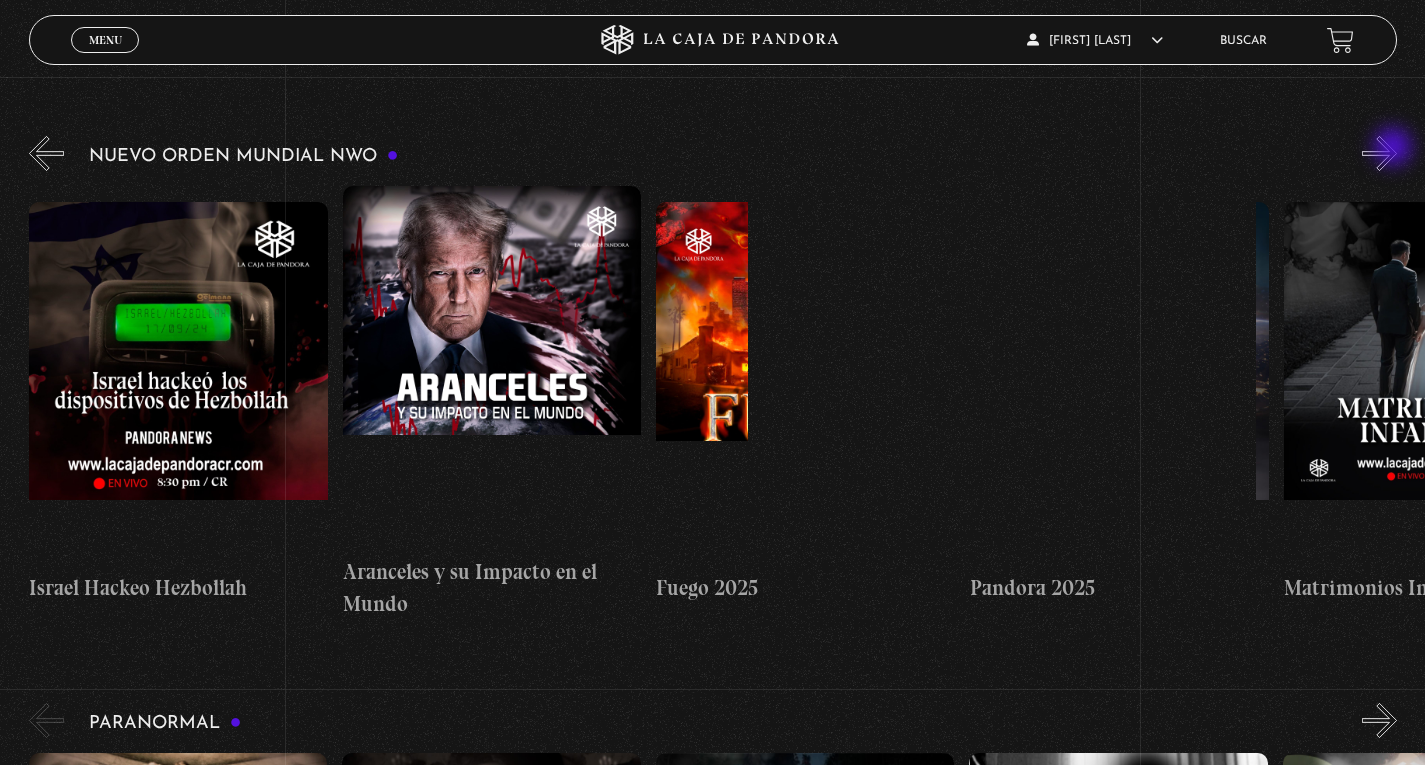 click on "»" at bounding box center (1379, 153) 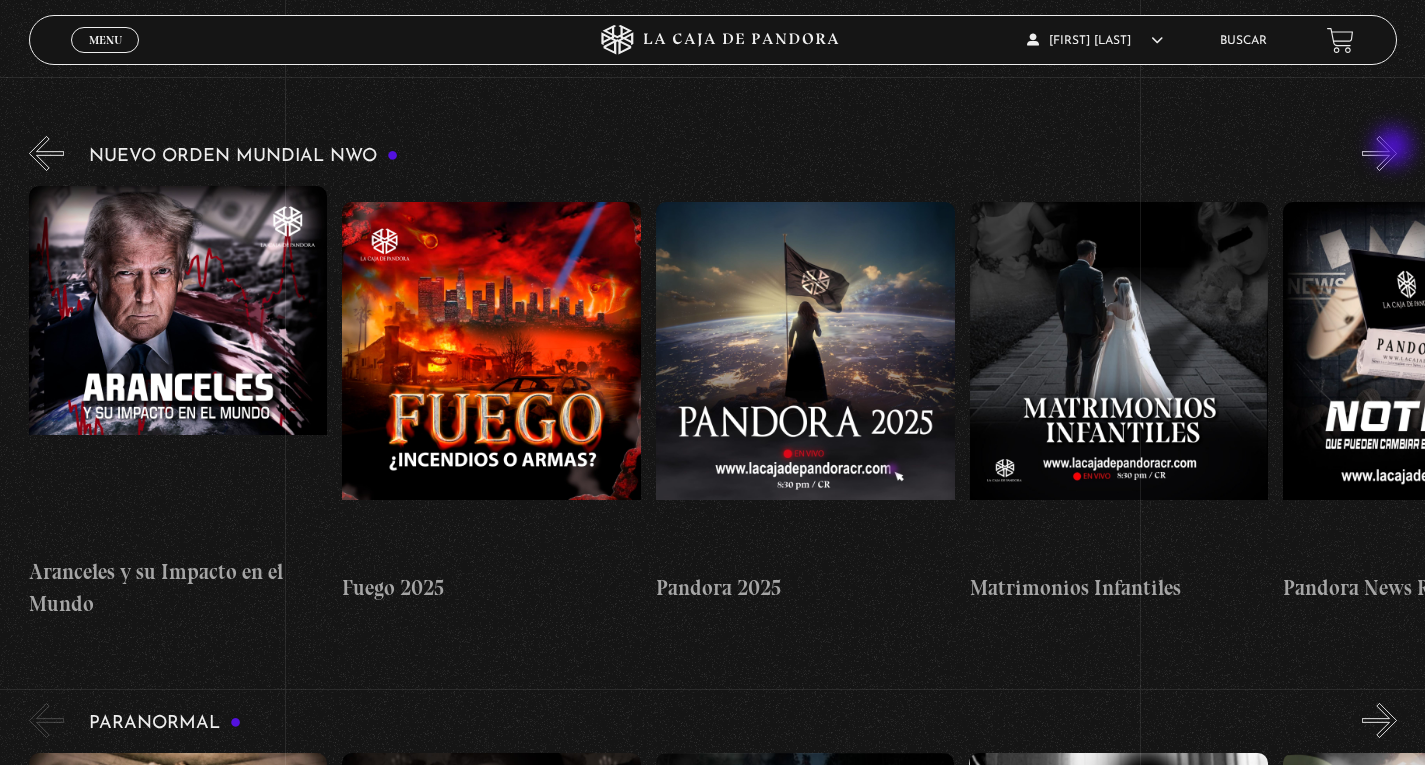 click on "»" at bounding box center [1379, 153] 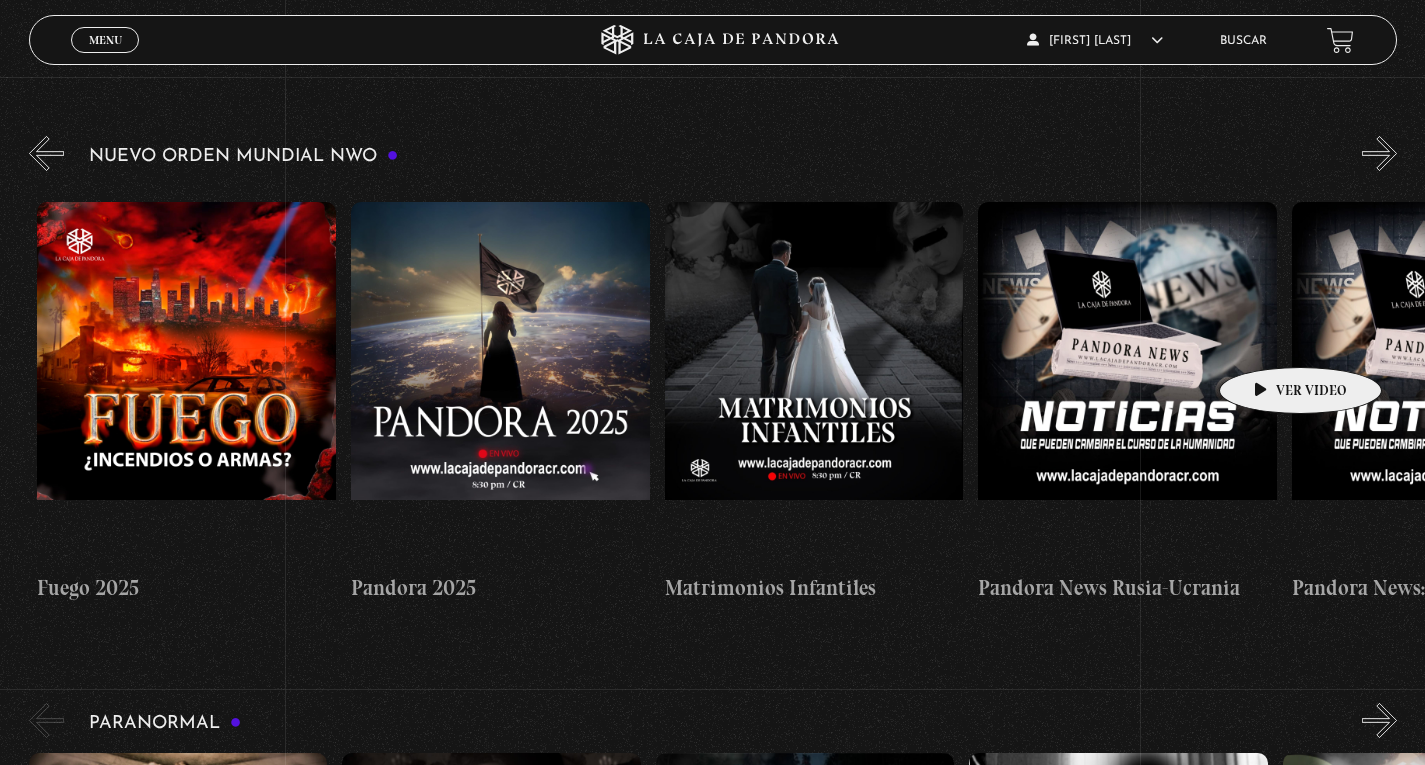 scroll, scrollTop: 0, scrollLeft: 2194, axis: horizontal 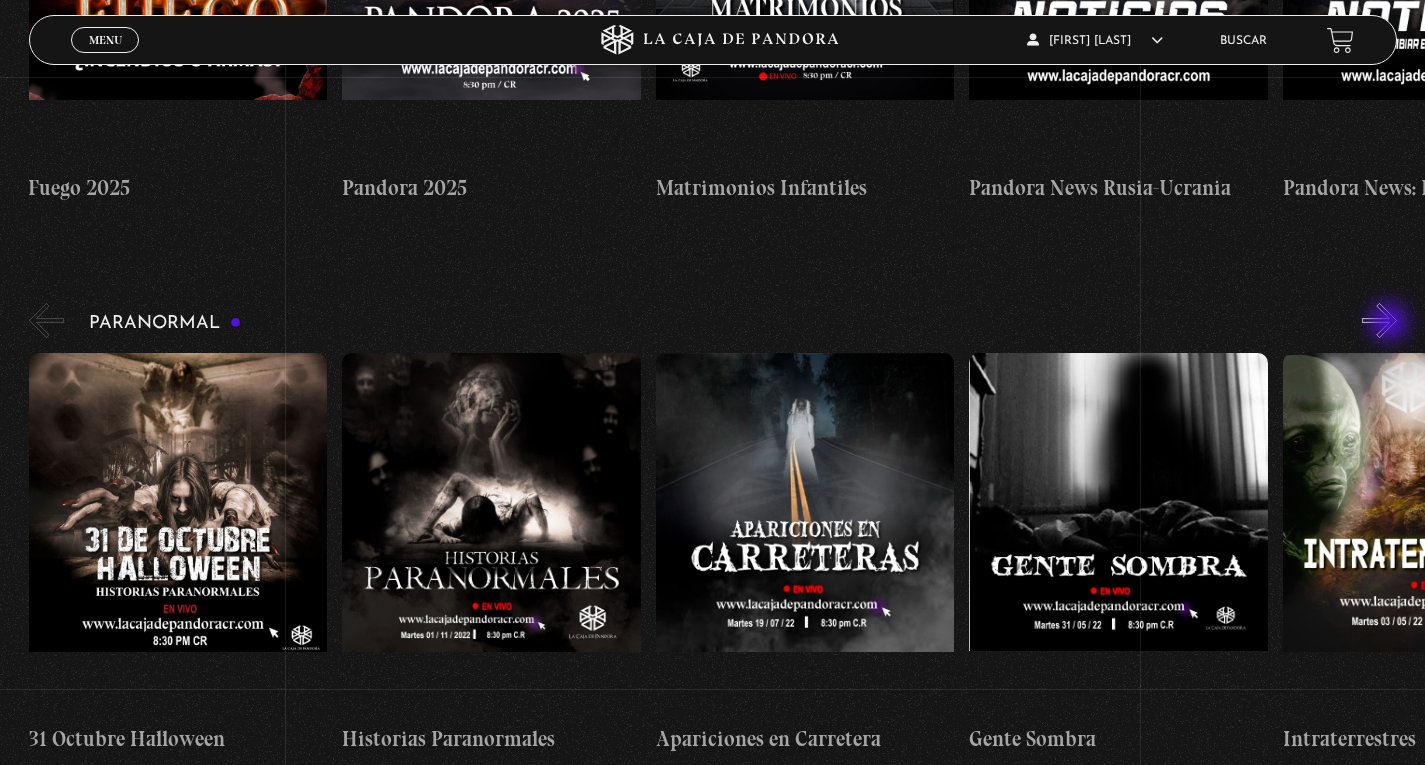 click on "»" at bounding box center [1379, 320] 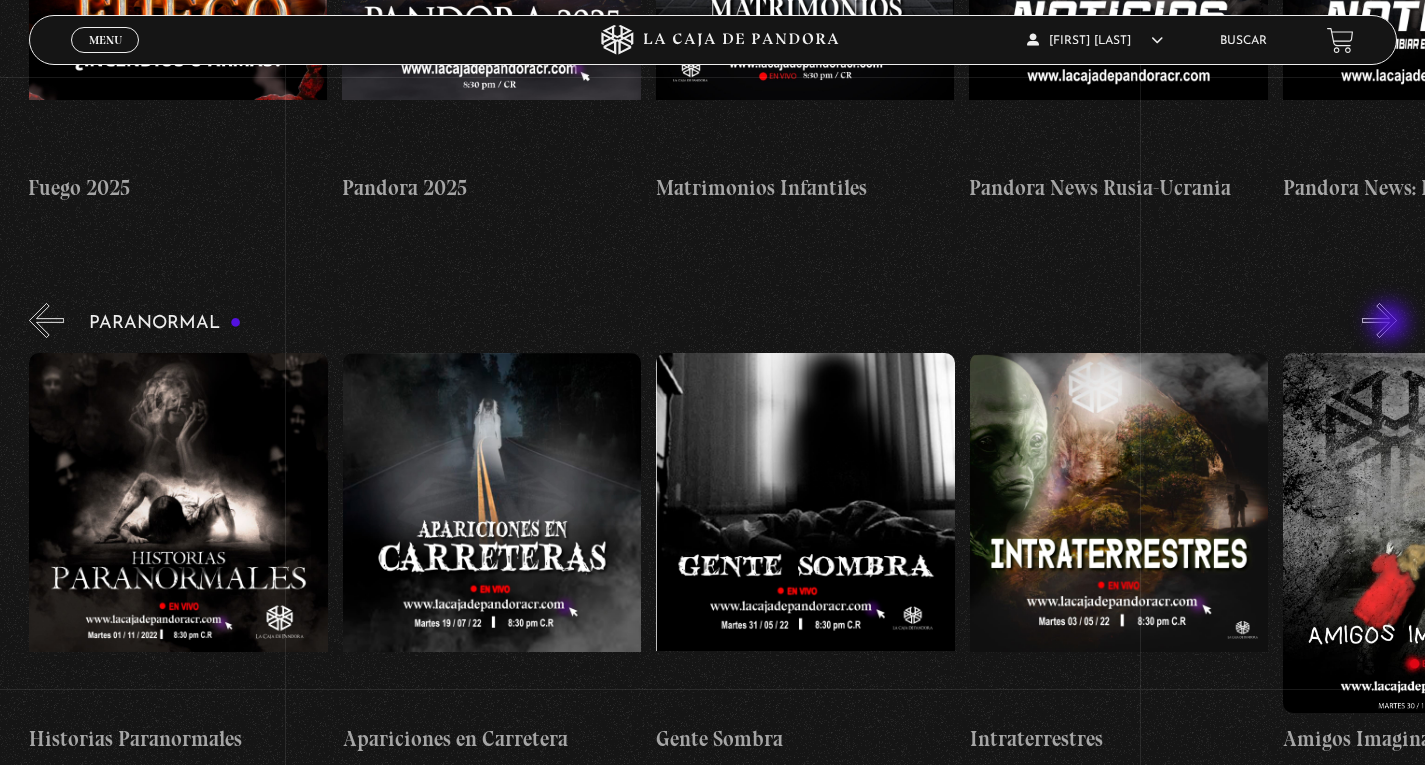click on "»" at bounding box center [1379, 320] 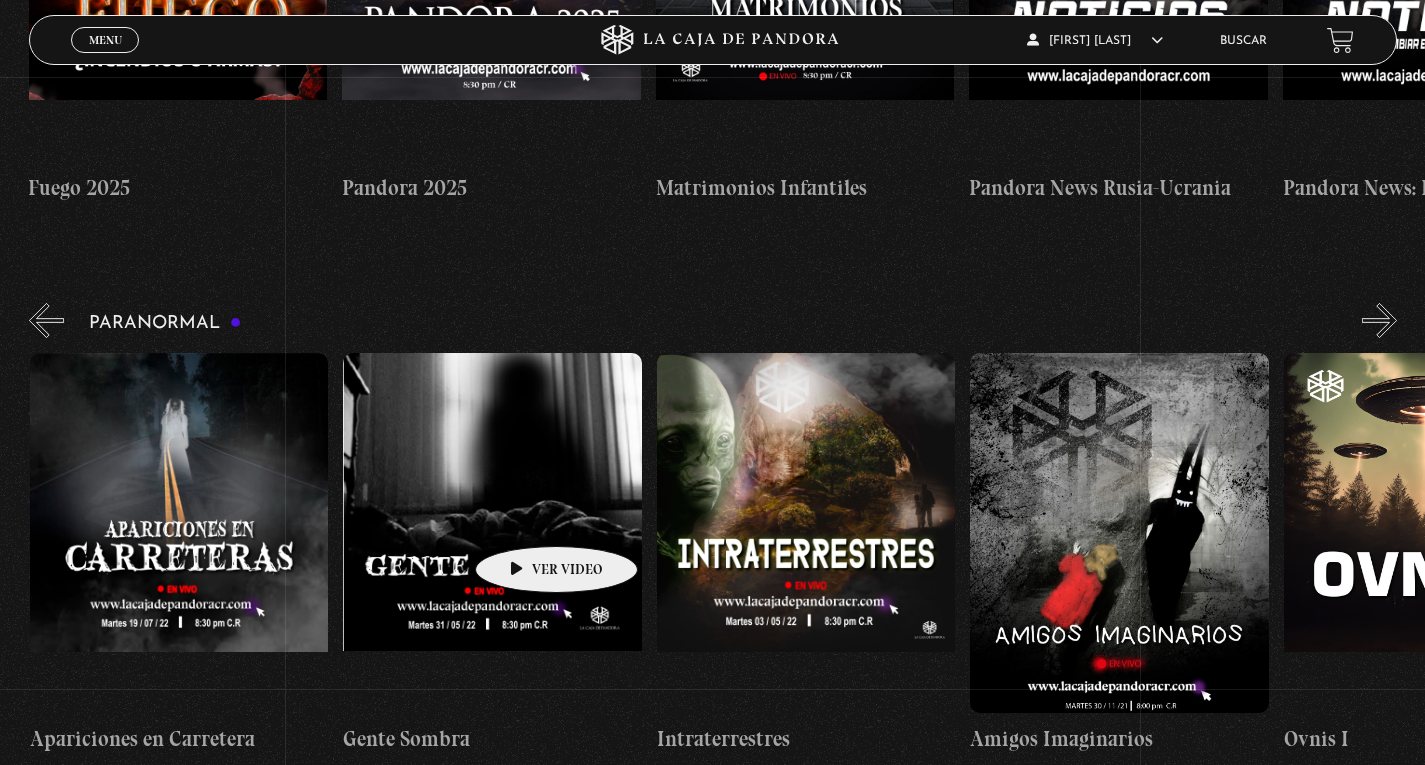 scroll, scrollTop: 0, scrollLeft: 627, axis: horizontal 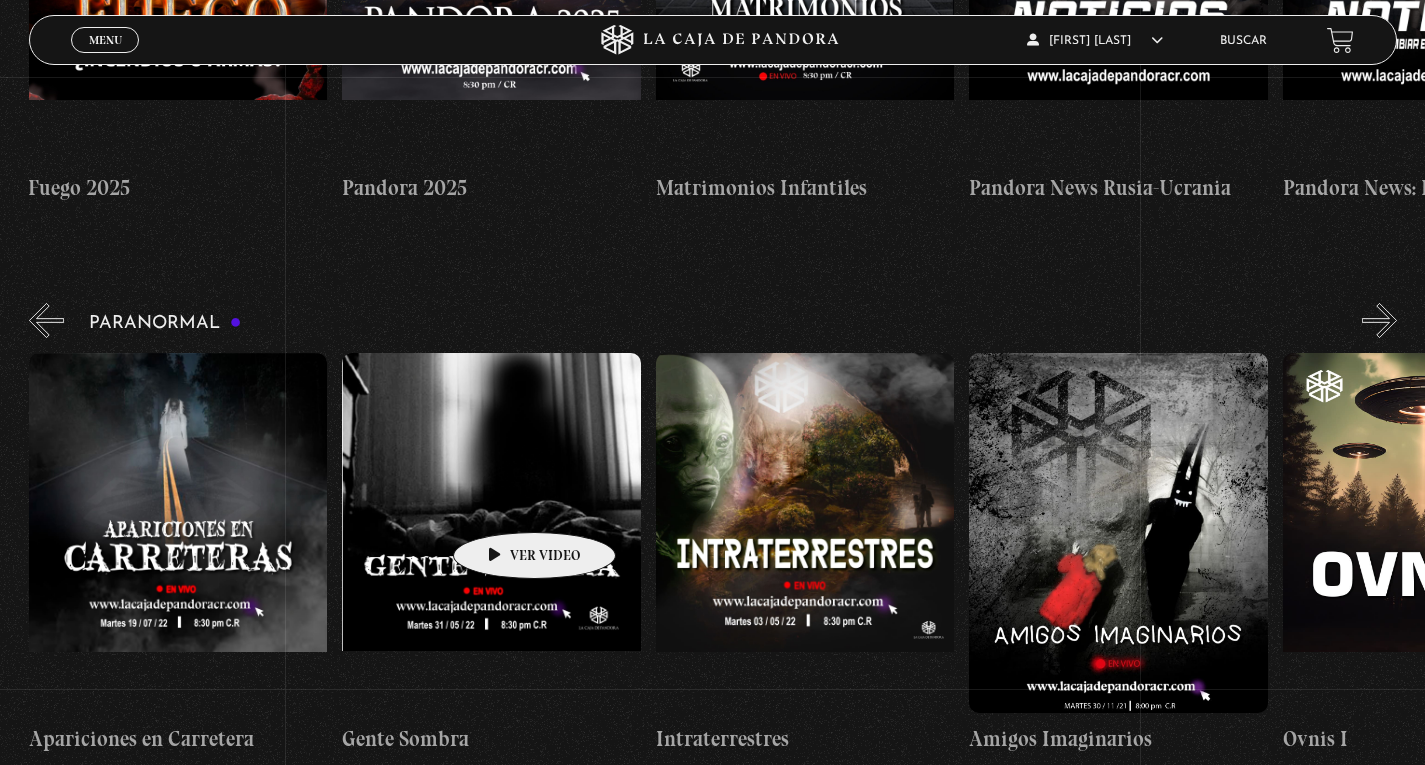 click at bounding box center (491, 533) 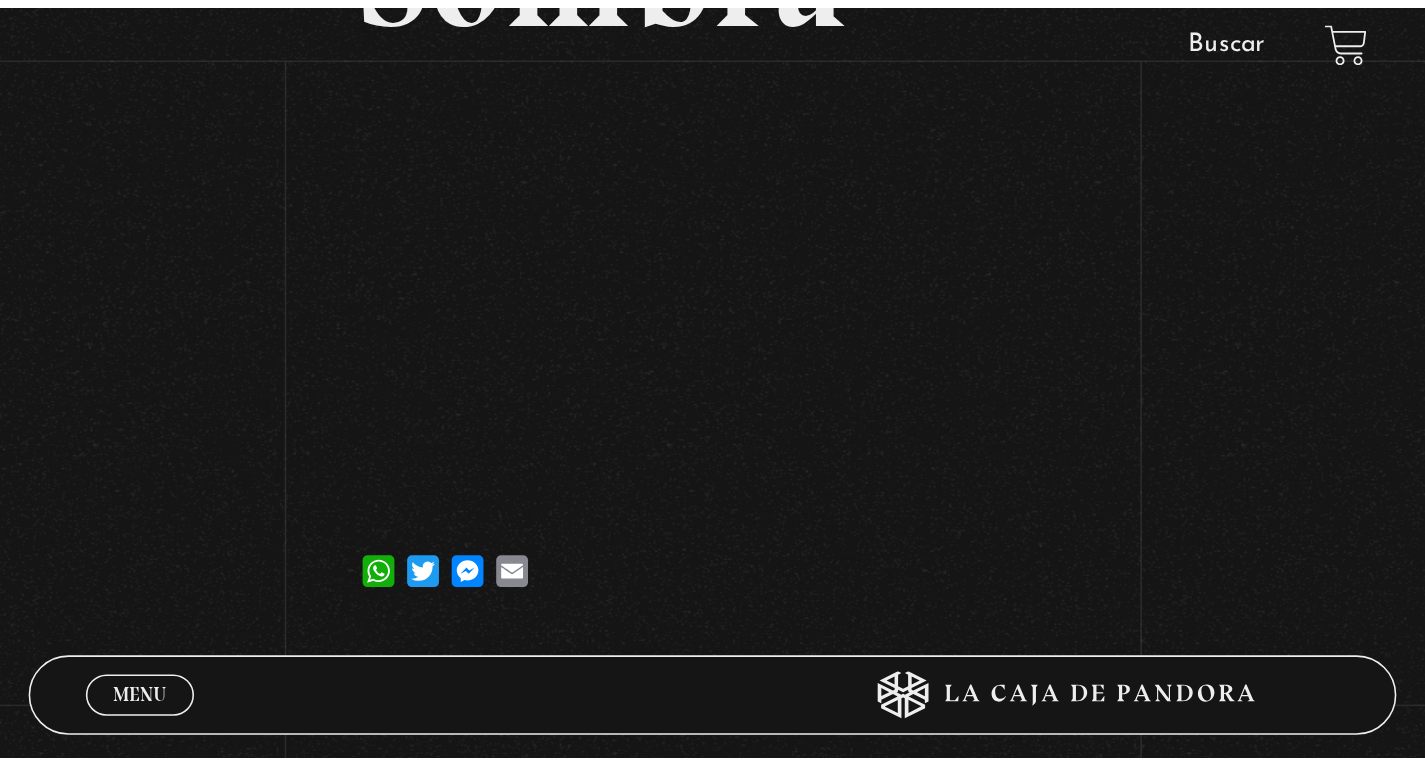 scroll, scrollTop: 352, scrollLeft: 0, axis: vertical 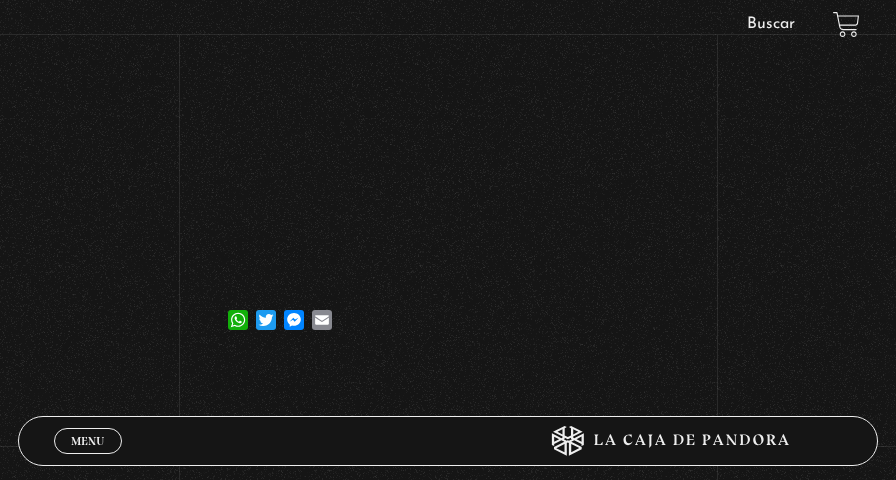 click on "Volver
[DATE]
Gente Sombra
WhatsApp Twitter Messenger Email" at bounding box center (448, 31) 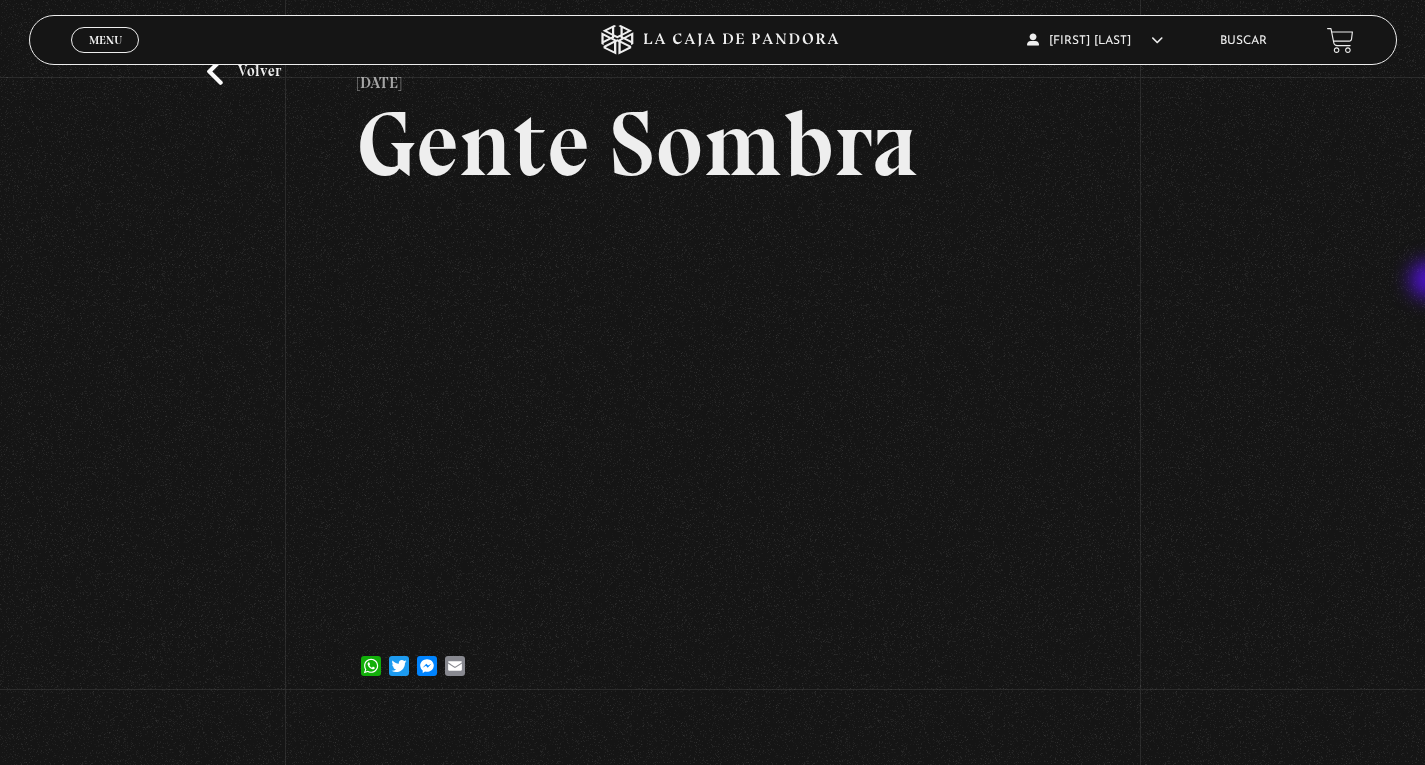 scroll, scrollTop: 89, scrollLeft: 0, axis: vertical 